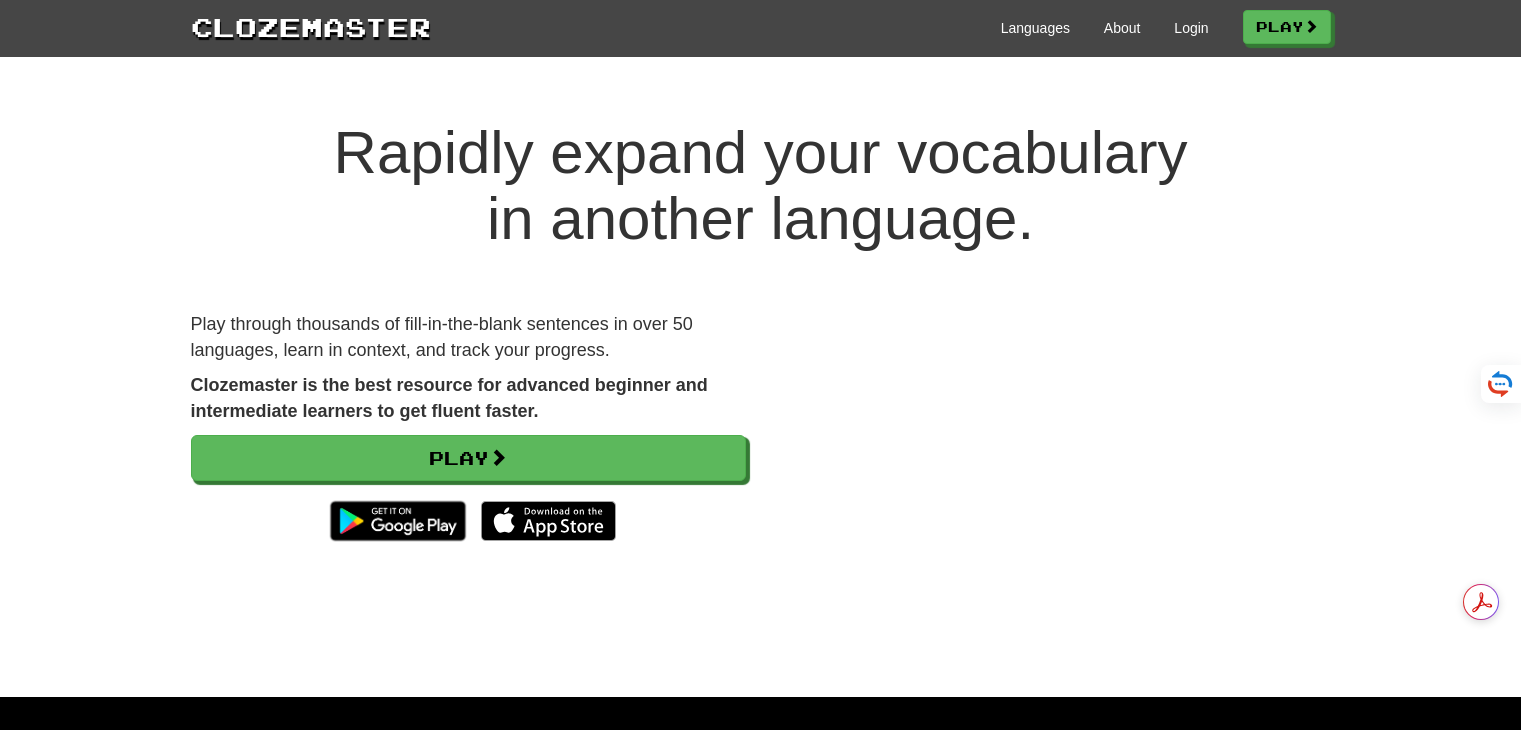 scroll, scrollTop: 0, scrollLeft: 0, axis: both 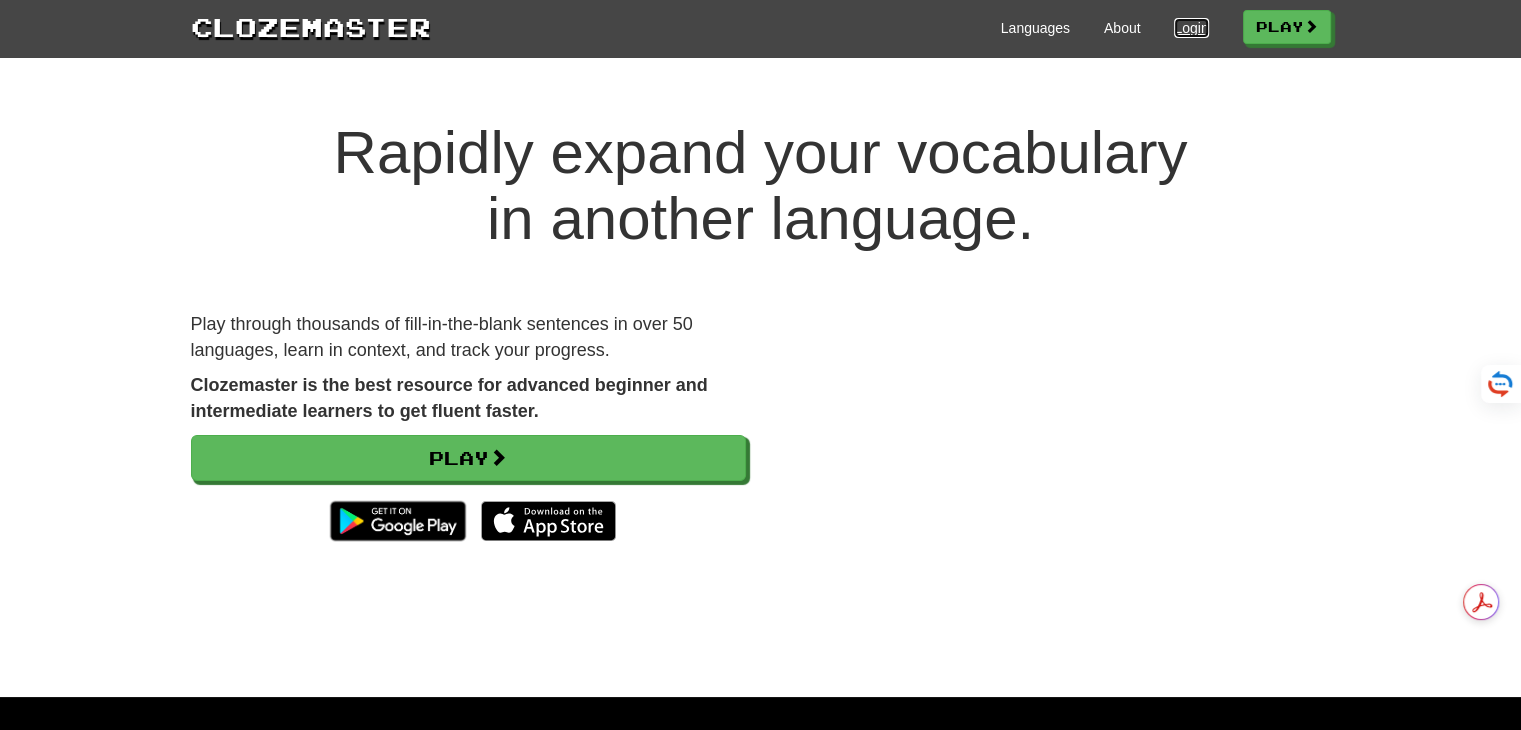 click on "Login" at bounding box center (1191, 28) 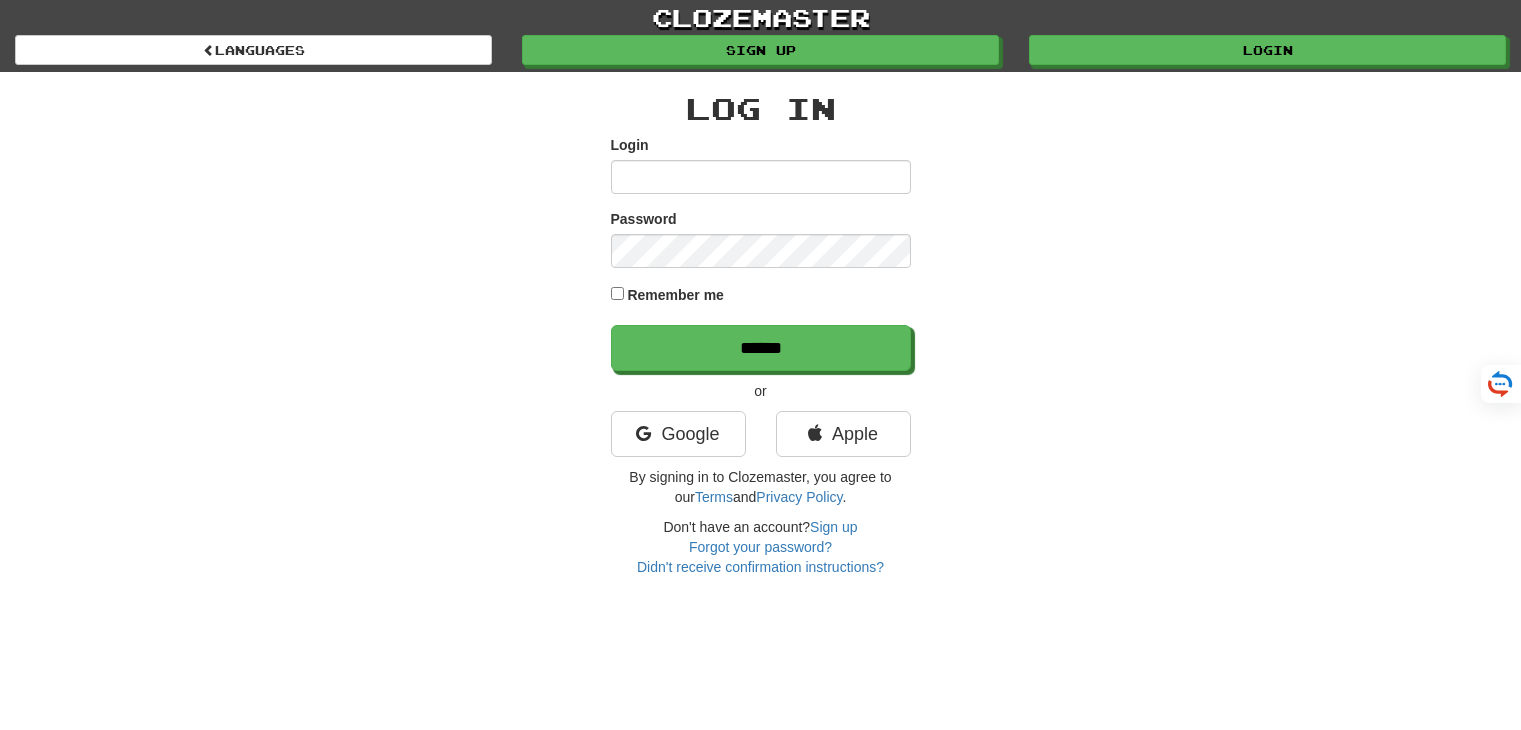 scroll, scrollTop: 0, scrollLeft: 0, axis: both 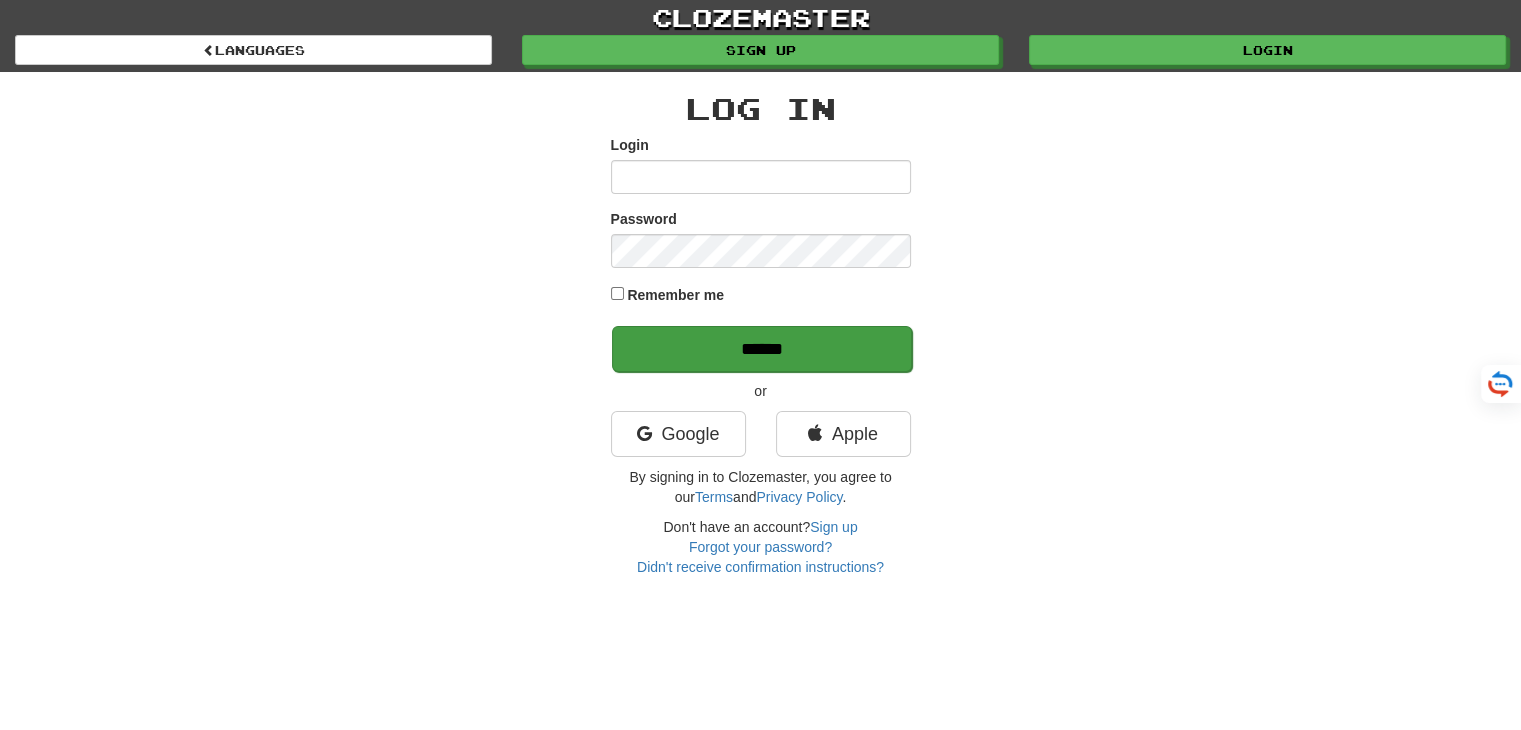 type on "**********" 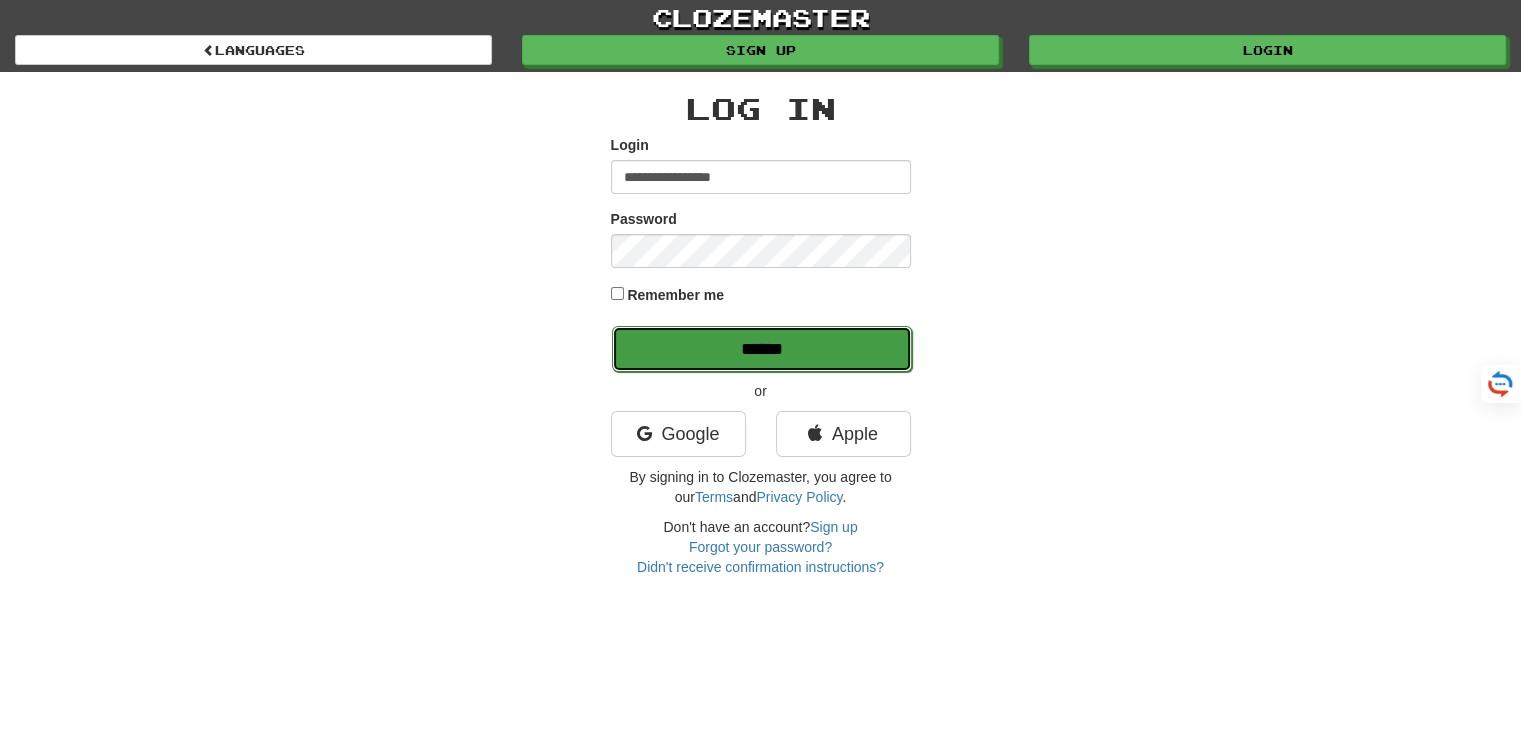 click on "******" at bounding box center [762, 349] 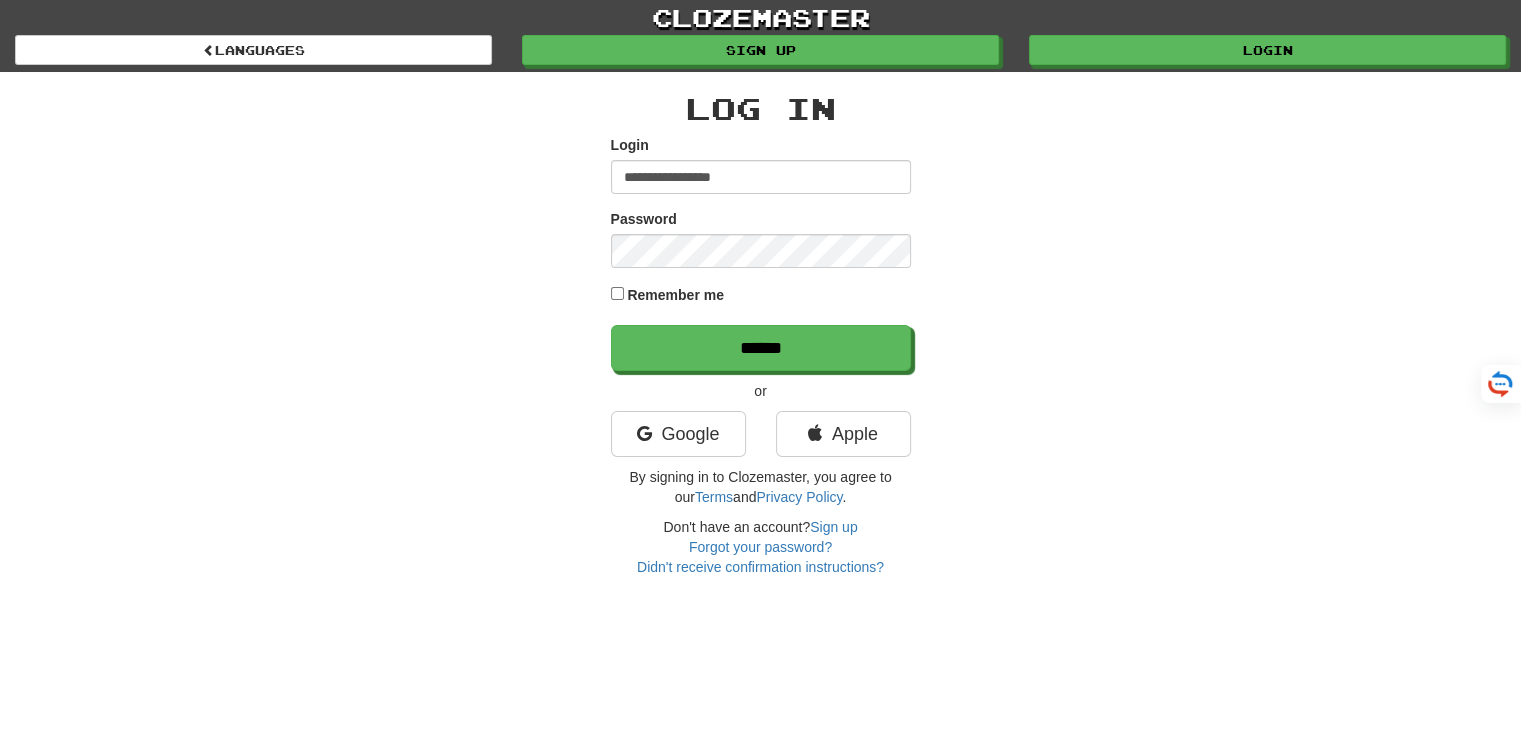 click on "**********" at bounding box center (761, 334) 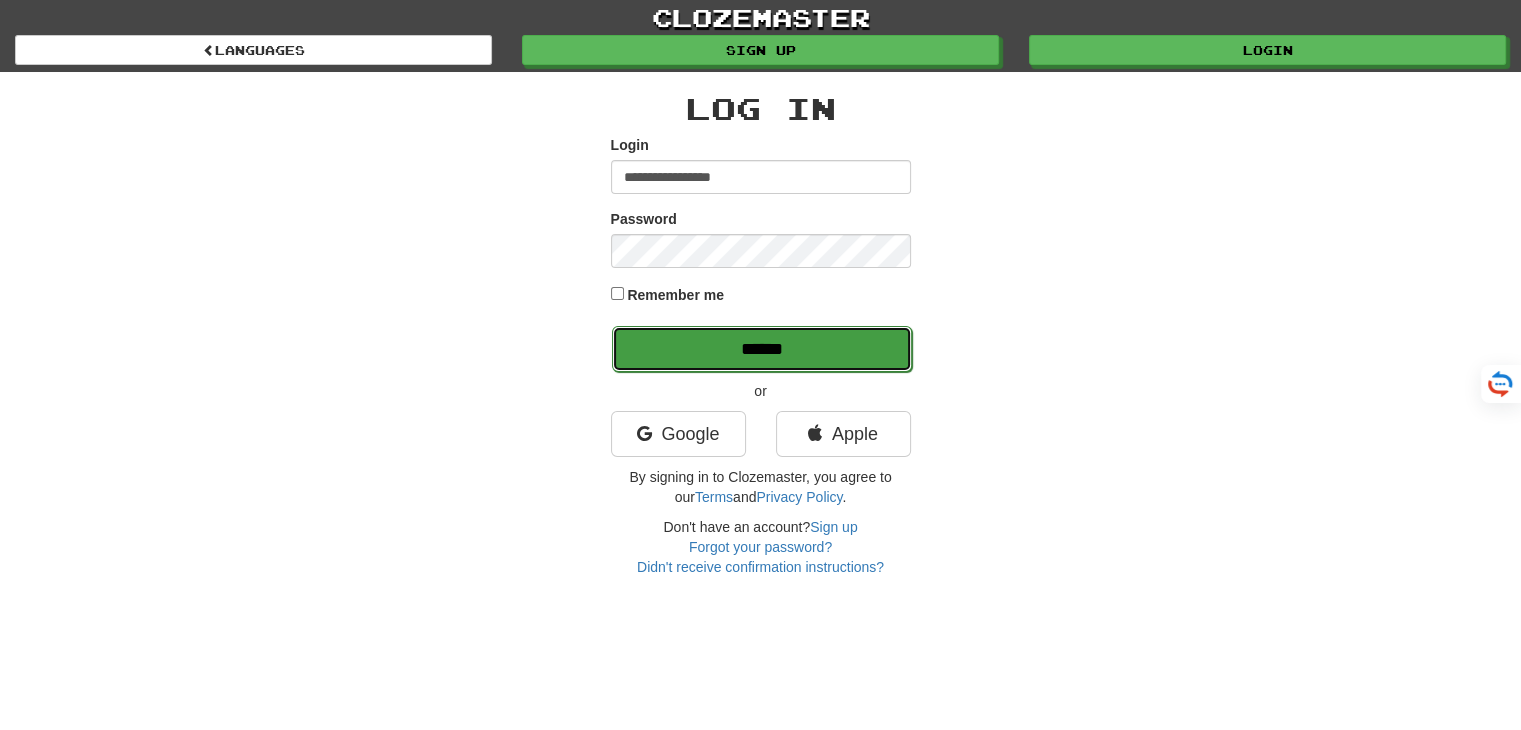 click on "******" at bounding box center (762, 349) 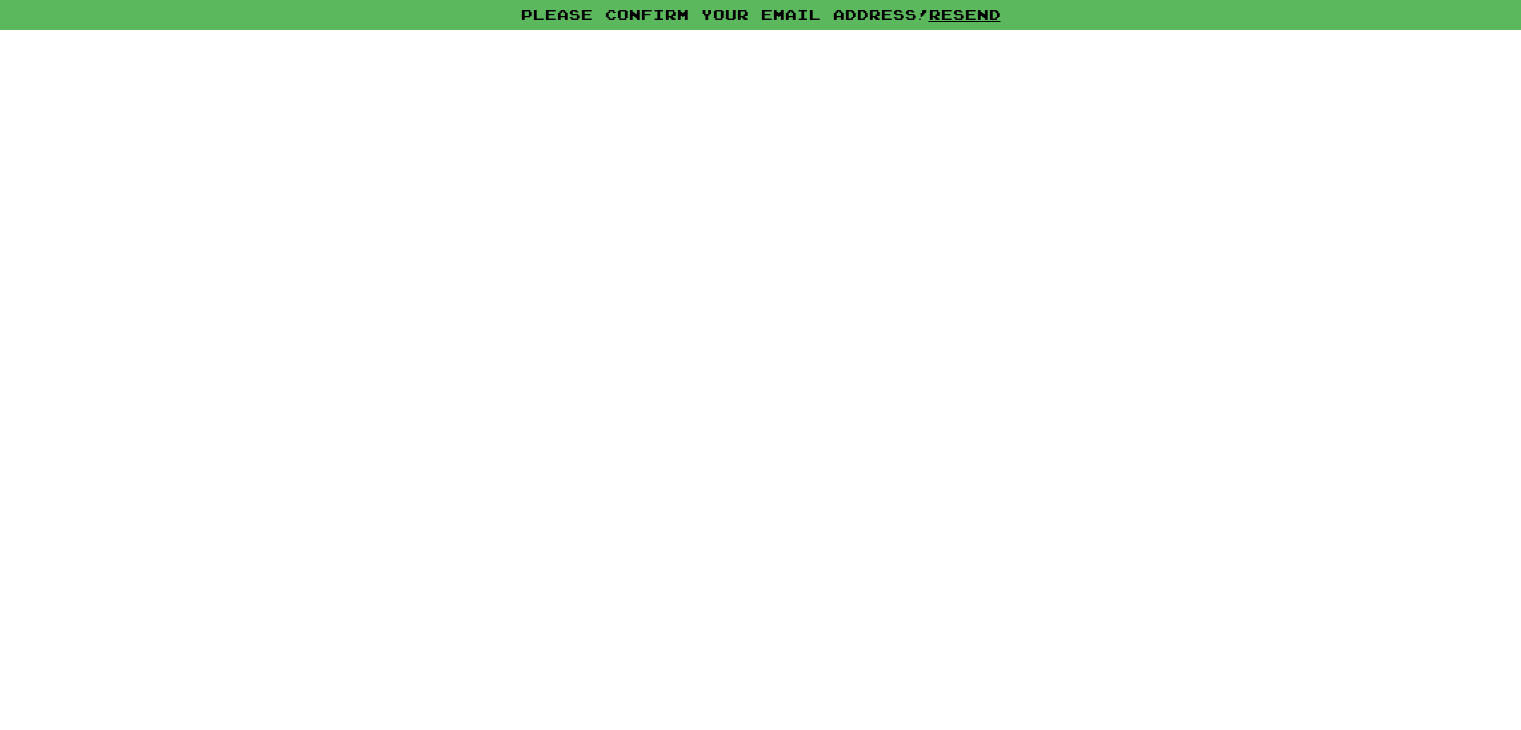 scroll, scrollTop: 0, scrollLeft: 0, axis: both 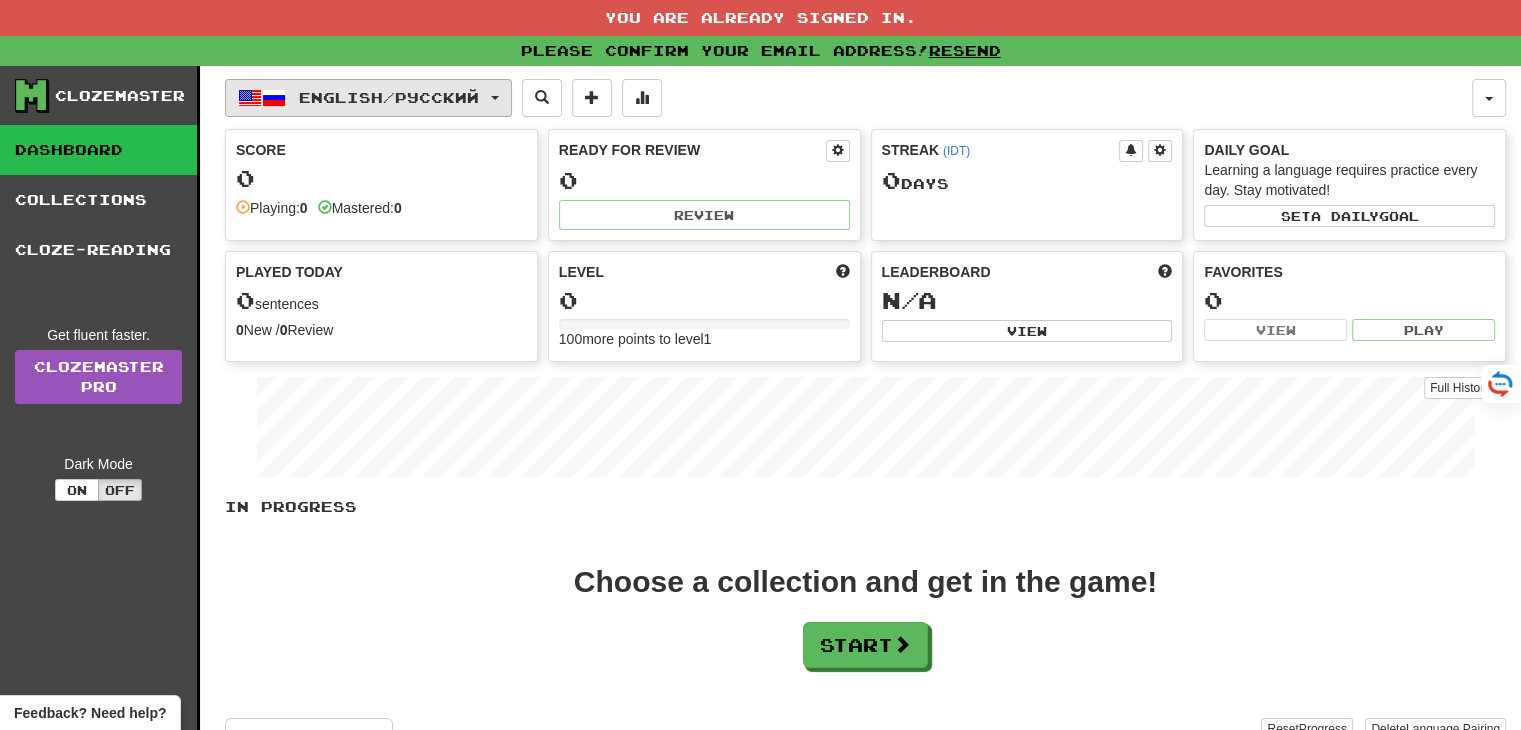 click on "English  /  Русский" at bounding box center (368, 98) 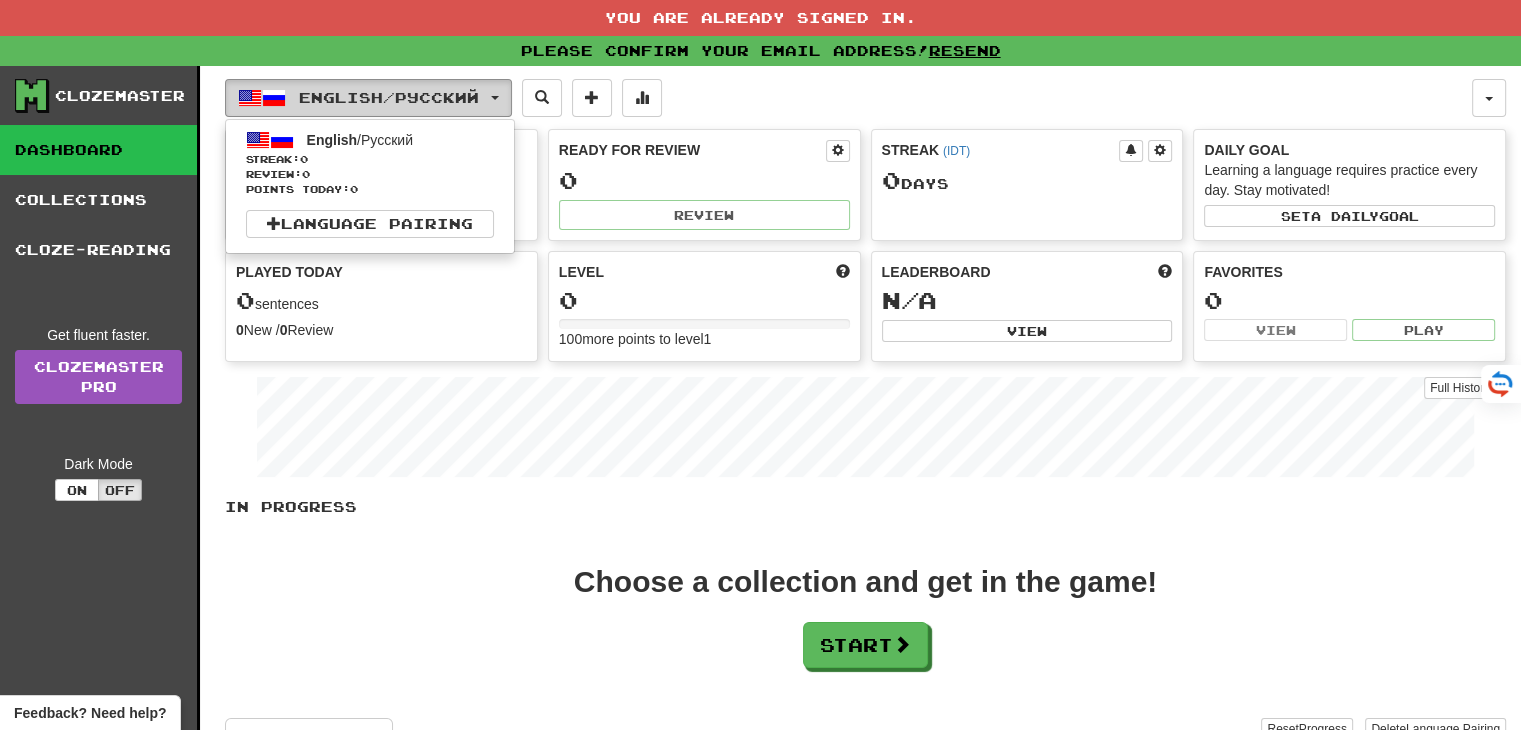click on "English  /  Русский" at bounding box center [368, 98] 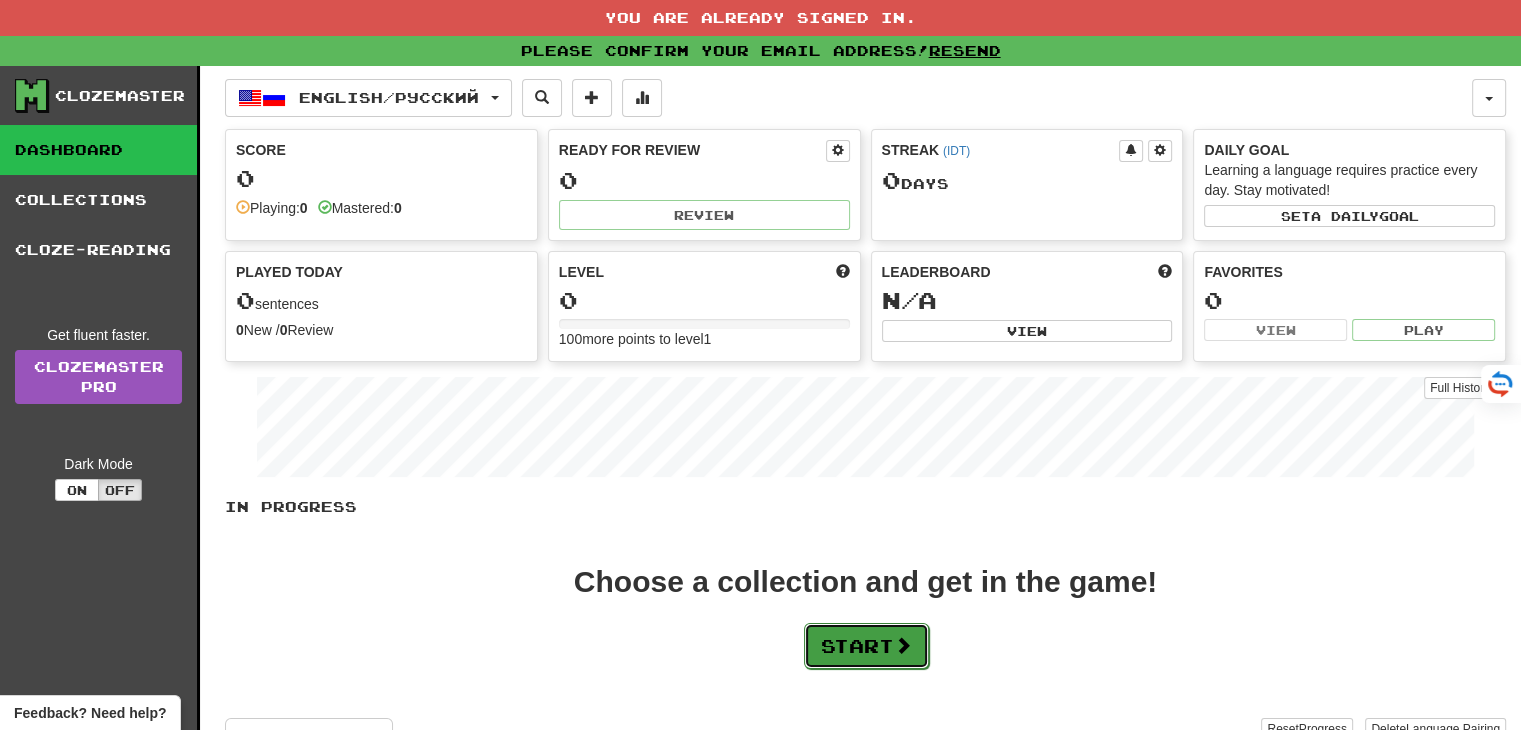 click on "Start" at bounding box center (866, 646) 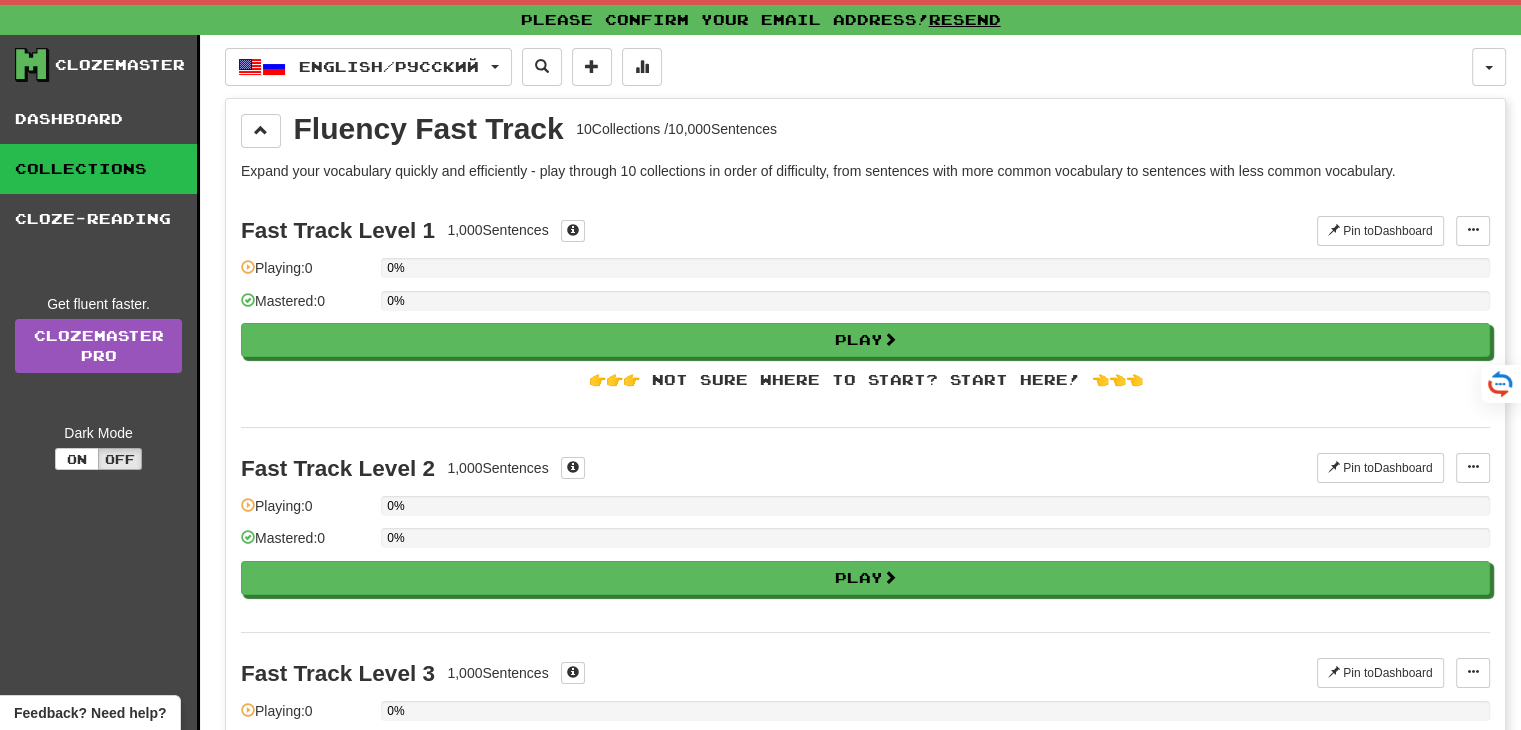 scroll, scrollTop: 0, scrollLeft: 0, axis: both 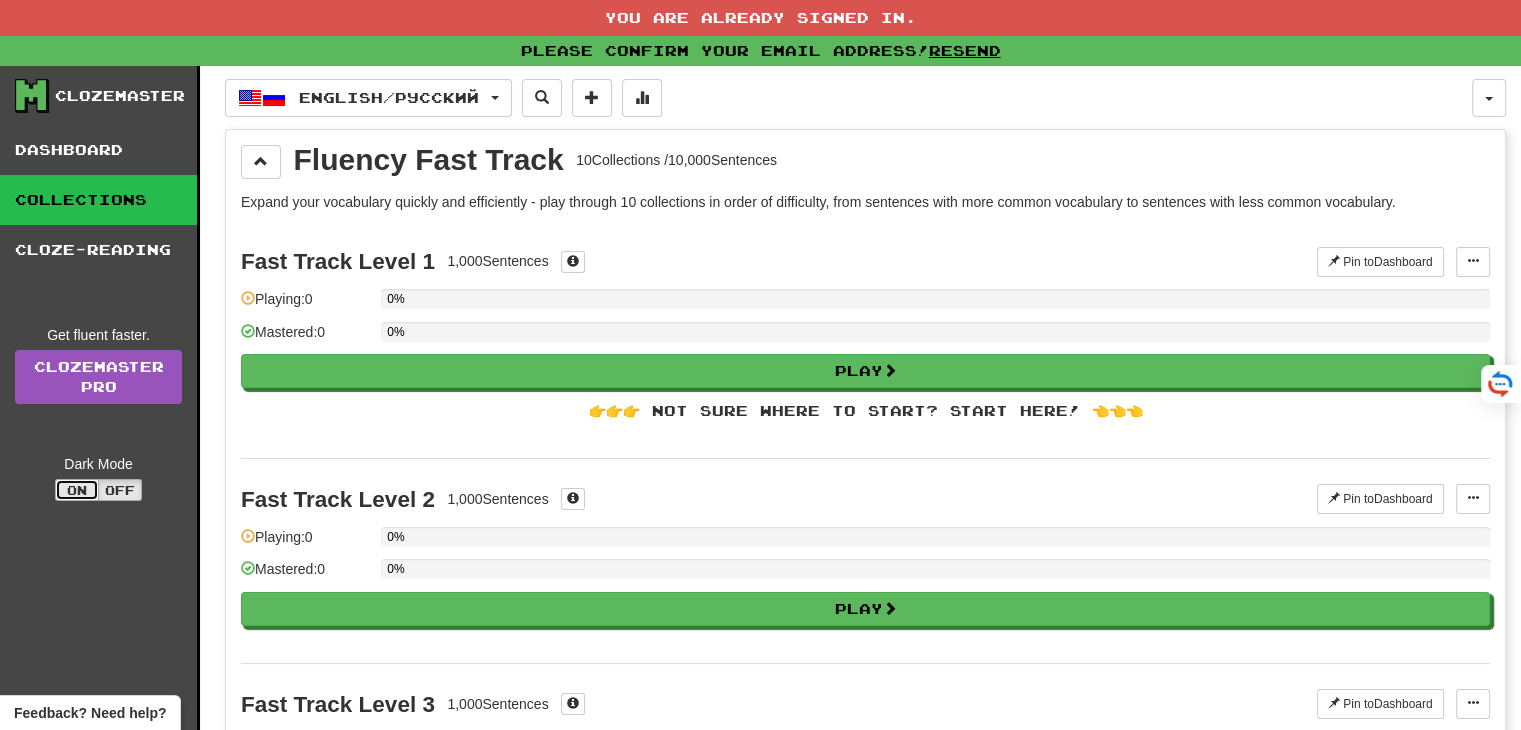 click on "On" at bounding box center [77, 490] 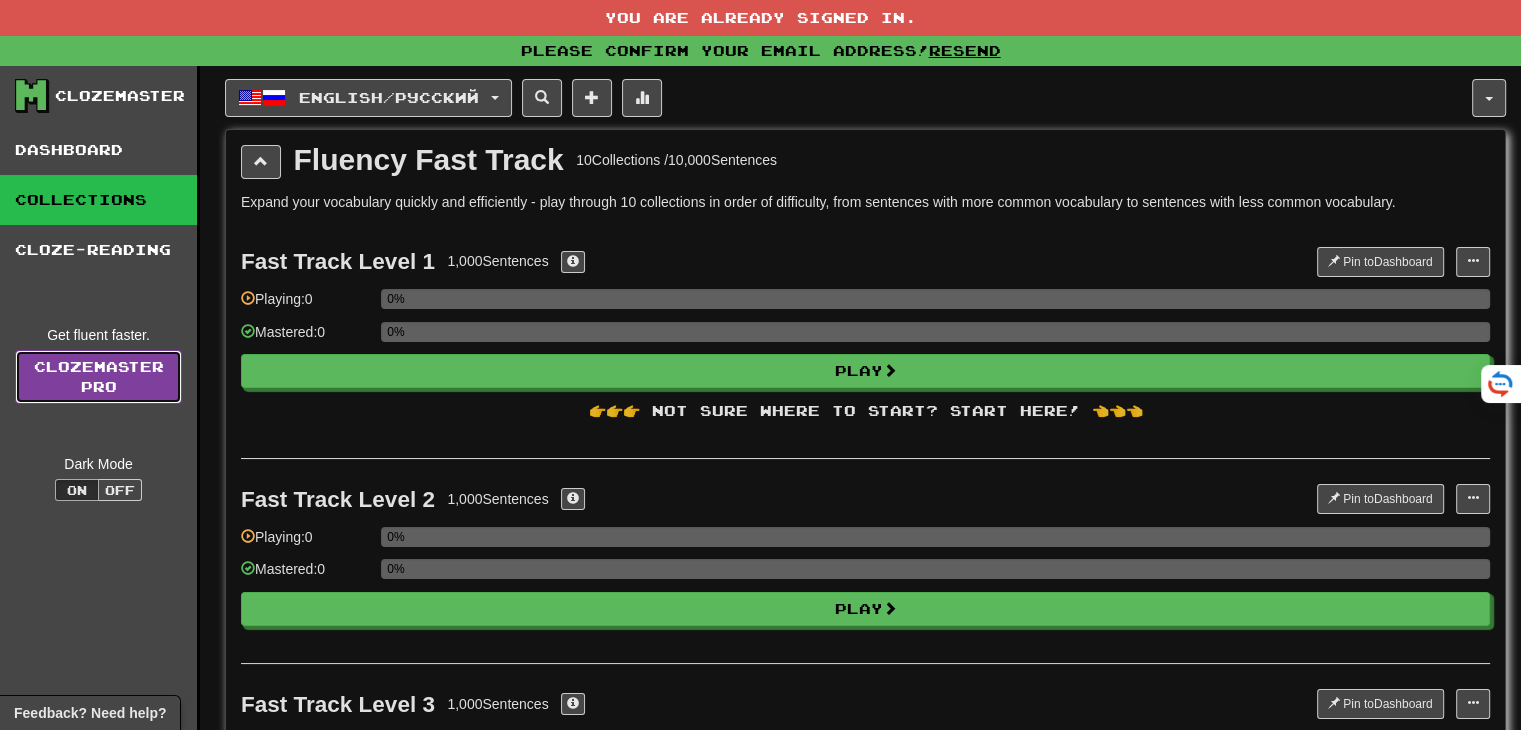 click on "Clozemaster Pro" at bounding box center [98, 377] 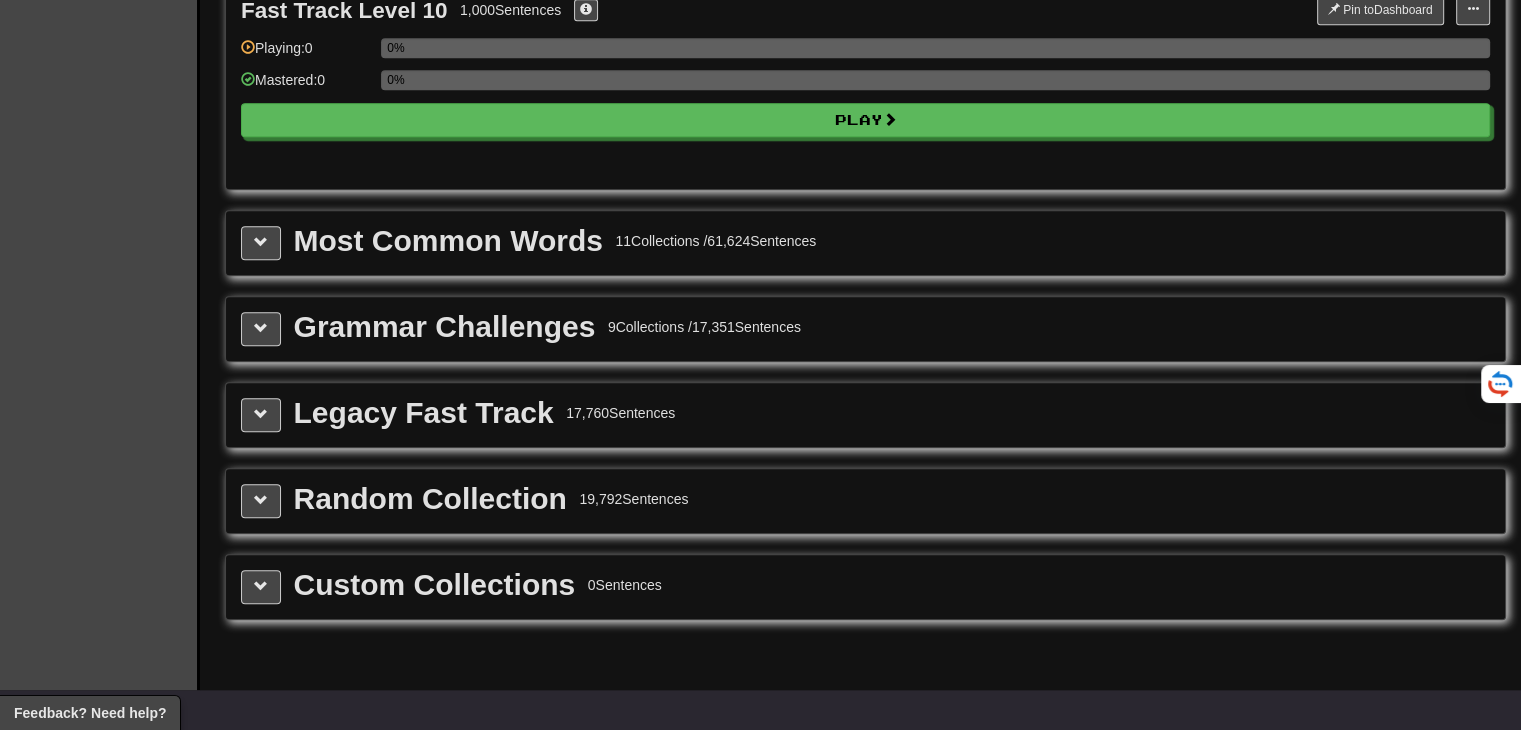 scroll, scrollTop: 2201, scrollLeft: 0, axis: vertical 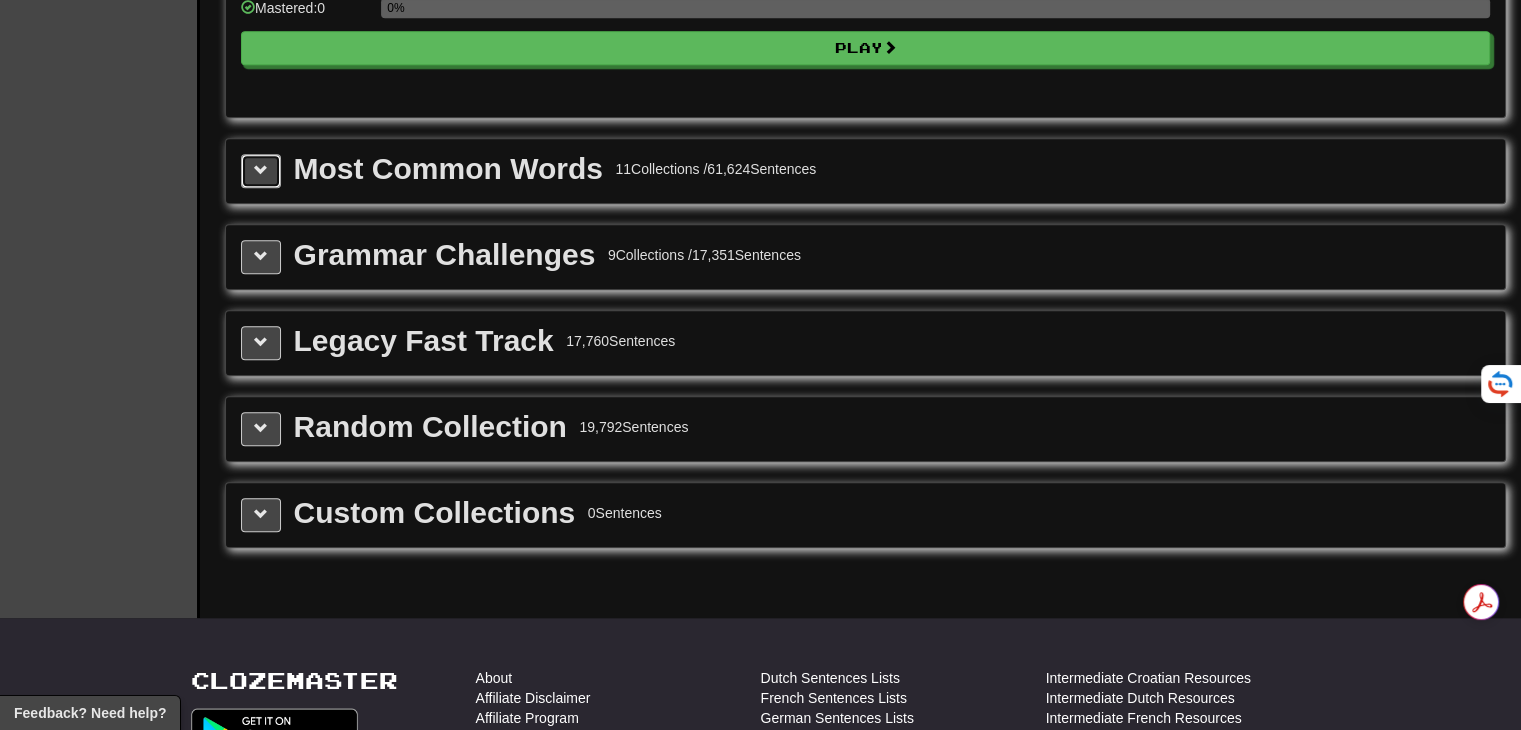 click at bounding box center [261, 171] 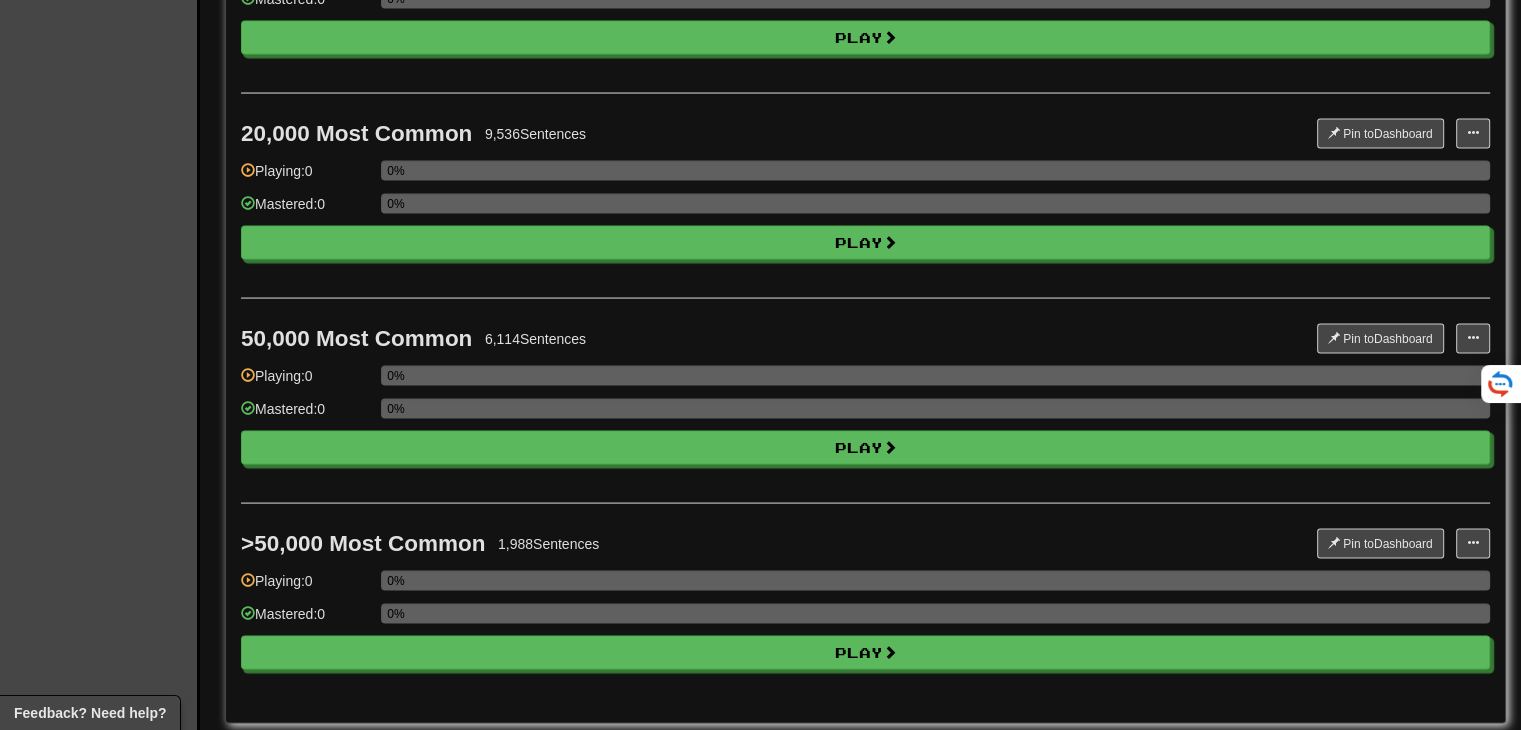 scroll, scrollTop: 3936, scrollLeft: 0, axis: vertical 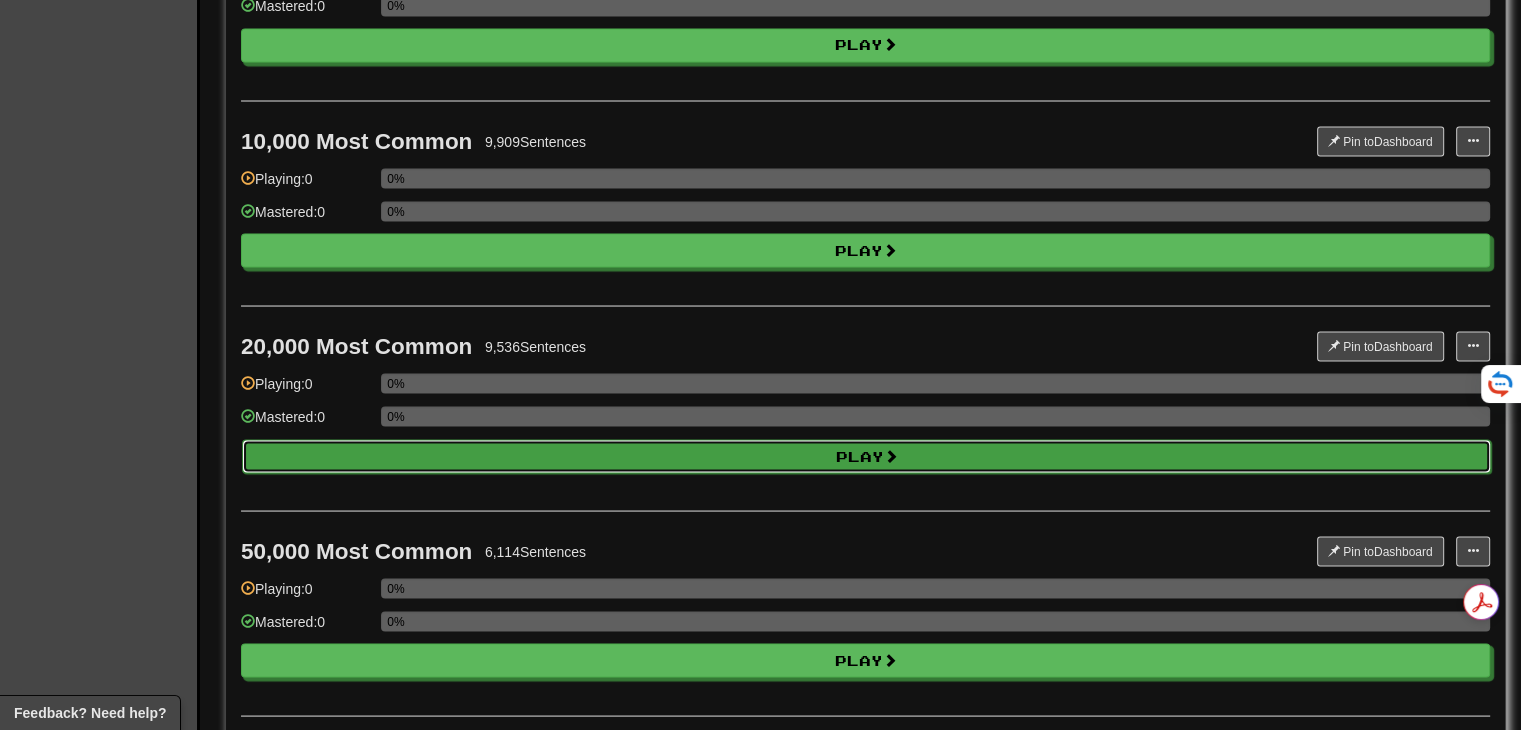 click on "Play" at bounding box center (866, 456) 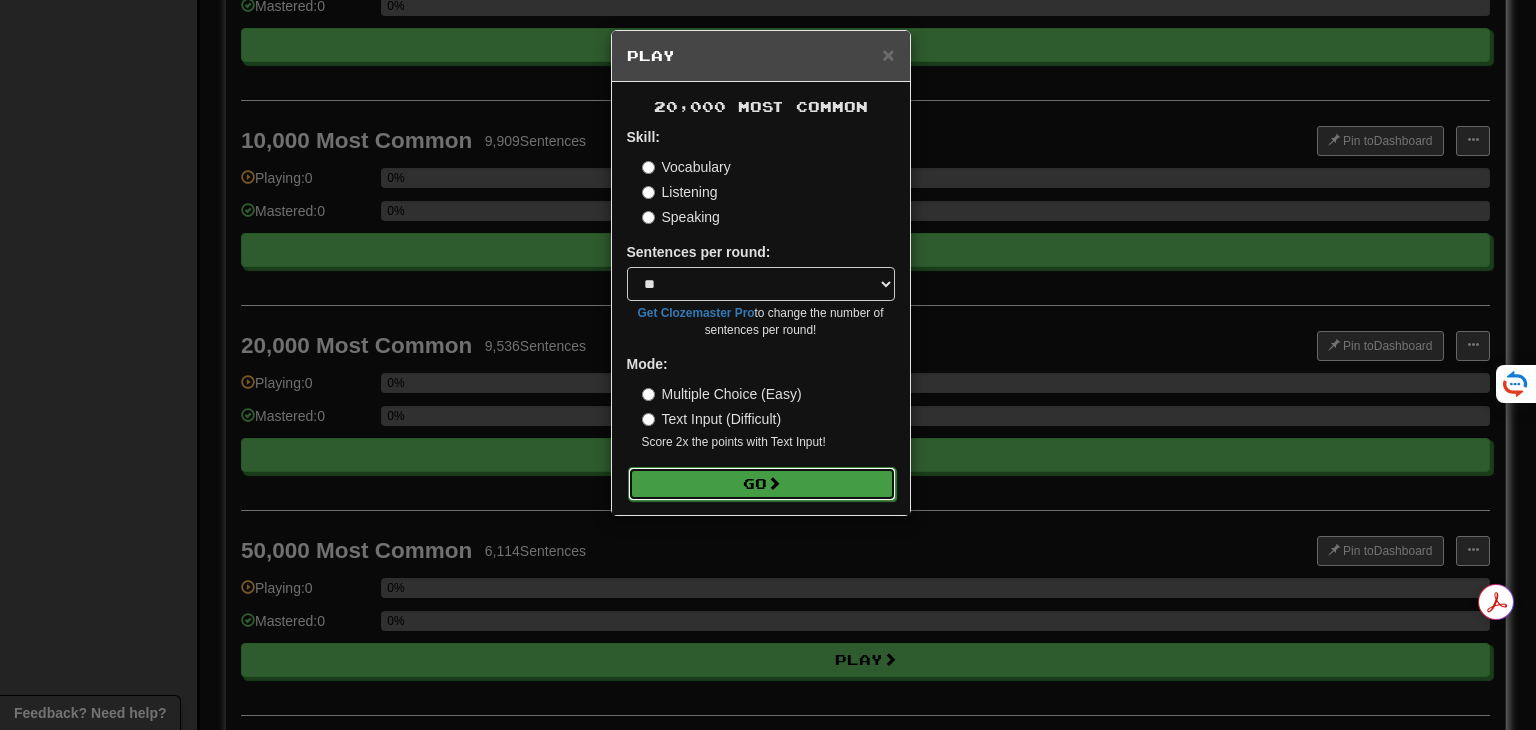 click on "Go" at bounding box center [762, 484] 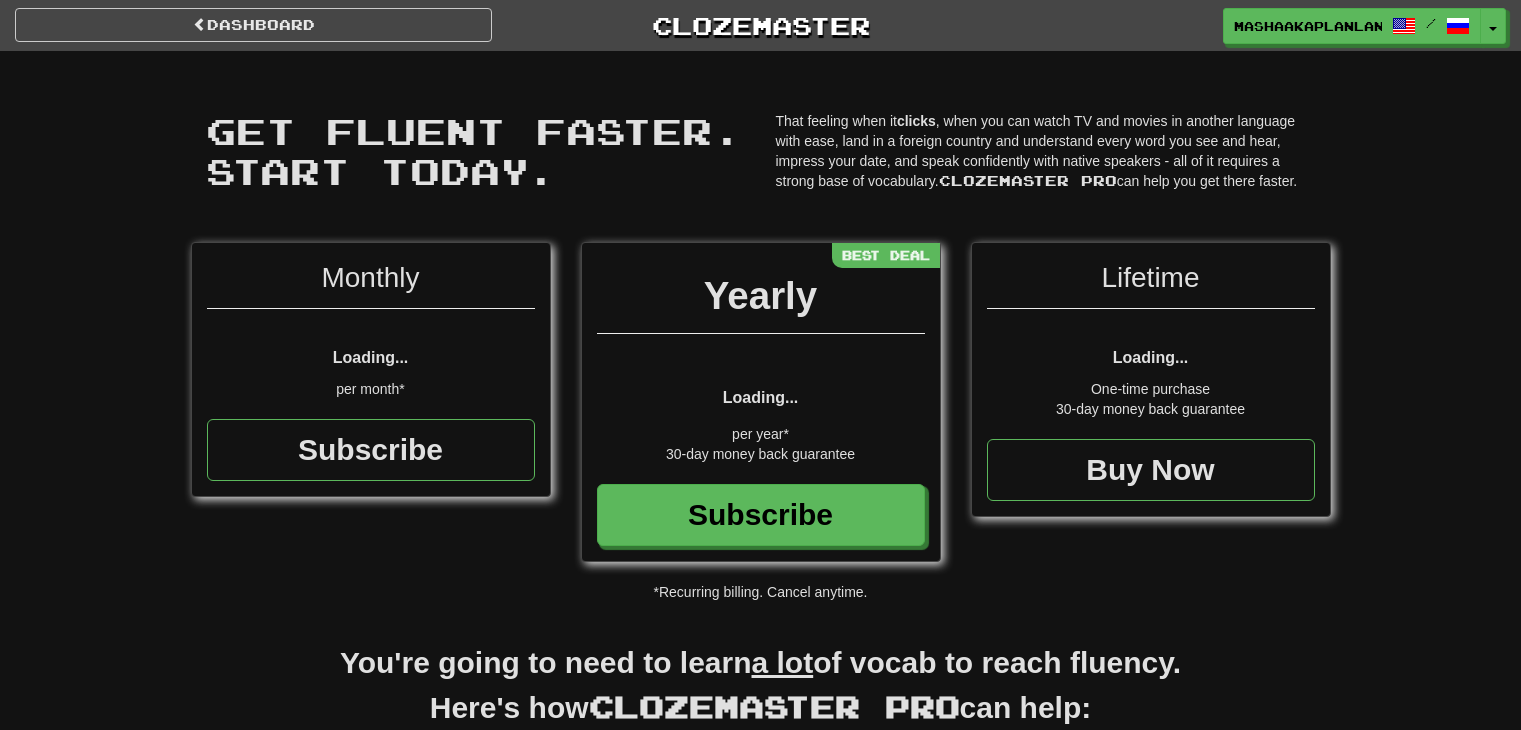 scroll, scrollTop: 0, scrollLeft: 0, axis: both 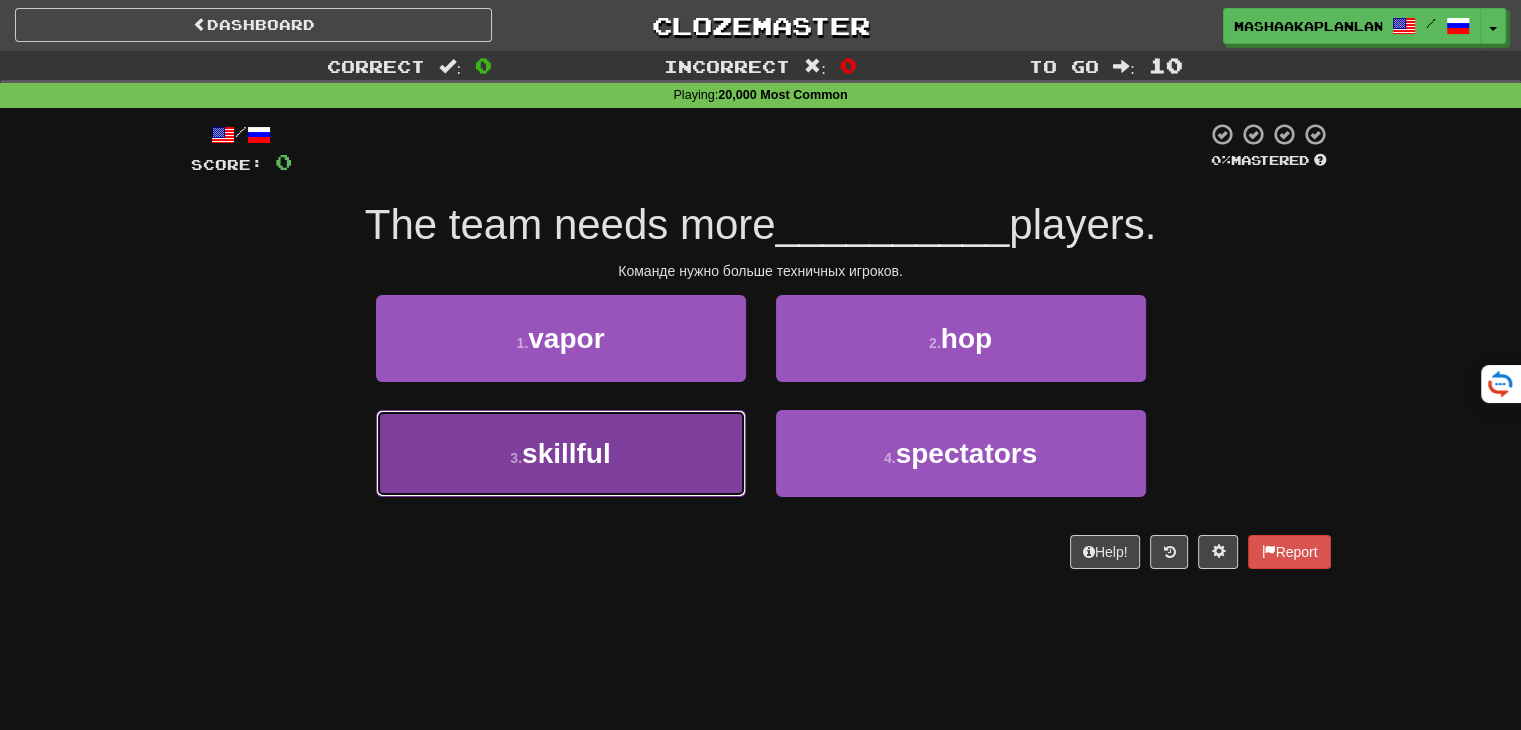click on "skillful" at bounding box center (566, 453) 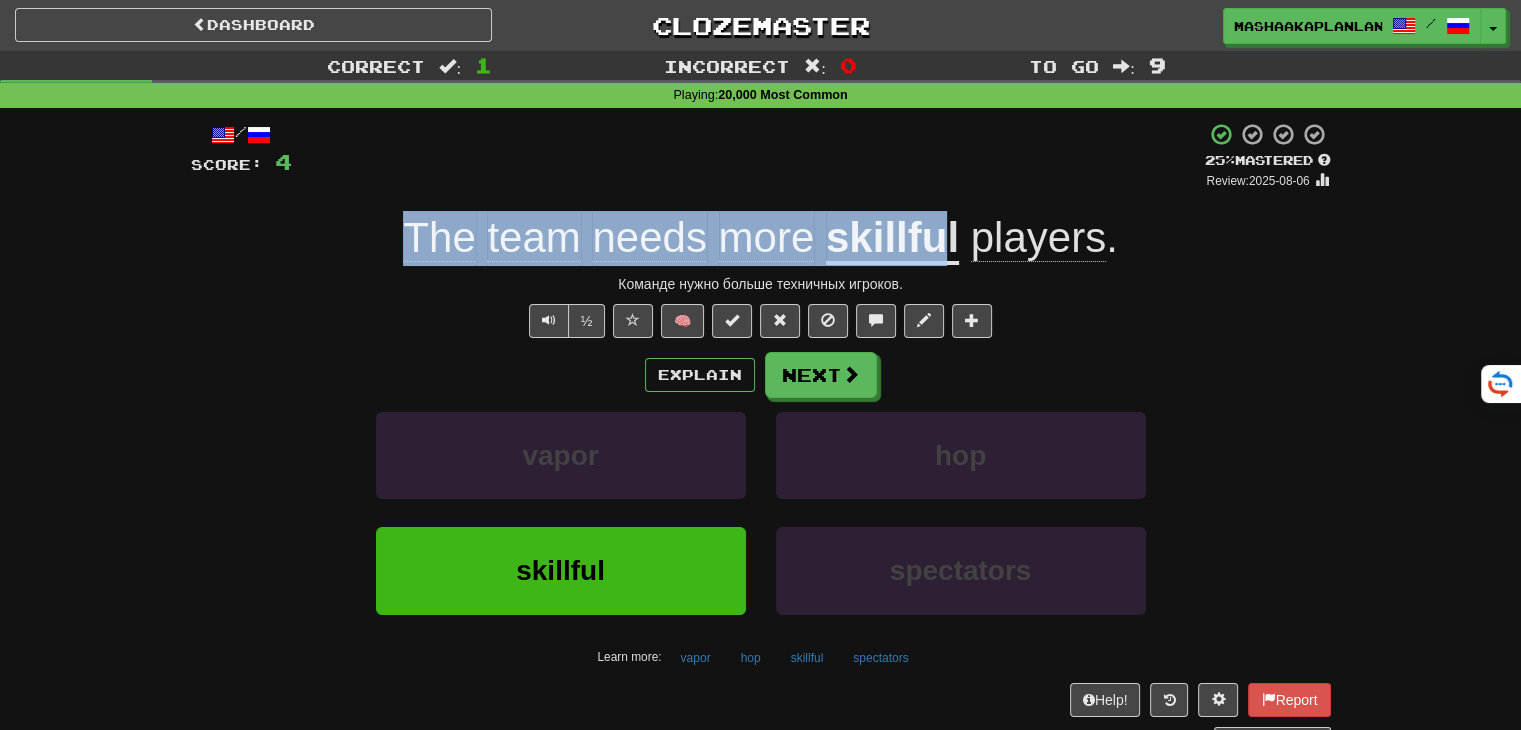 drag, startPoint x: 387, startPoint y: 226, endPoint x: 946, endPoint y: 226, distance: 559 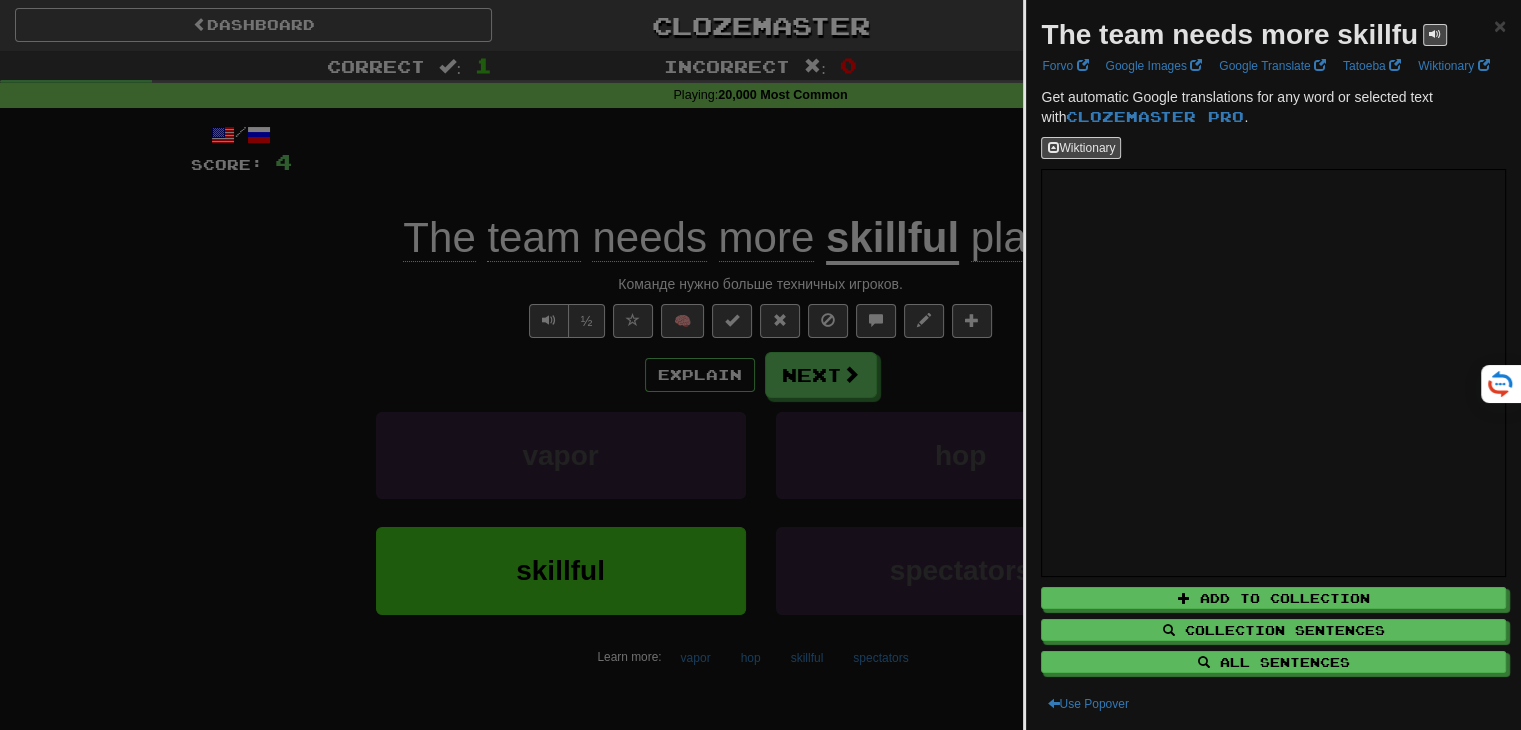 click at bounding box center (760, 365) 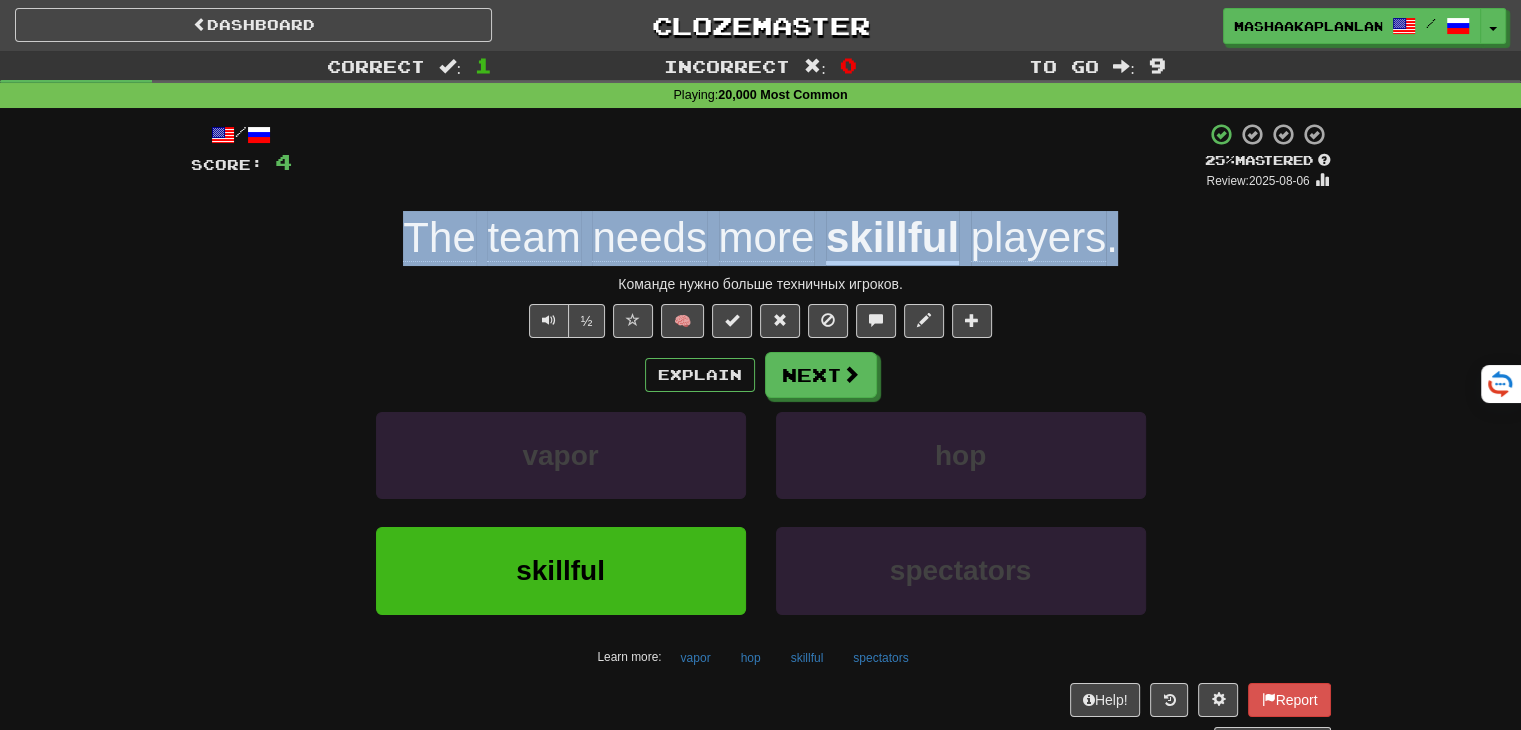 drag, startPoint x: 392, startPoint y: 222, endPoint x: 1144, endPoint y: 254, distance: 752.68054 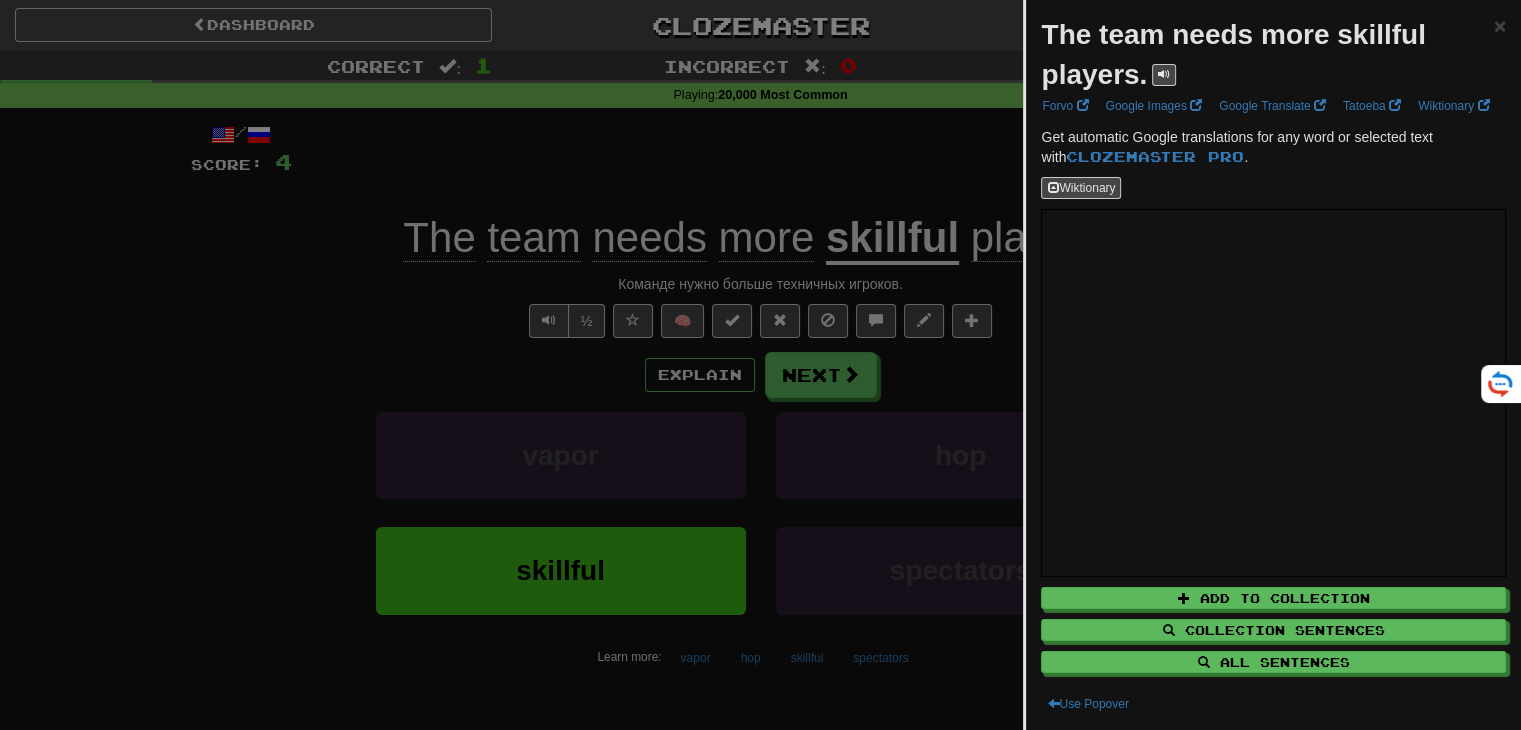 drag, startPoint x: 1144, startPoint y: 254, endPoint x: 772, endPoint y: 251, distance: 372.0121 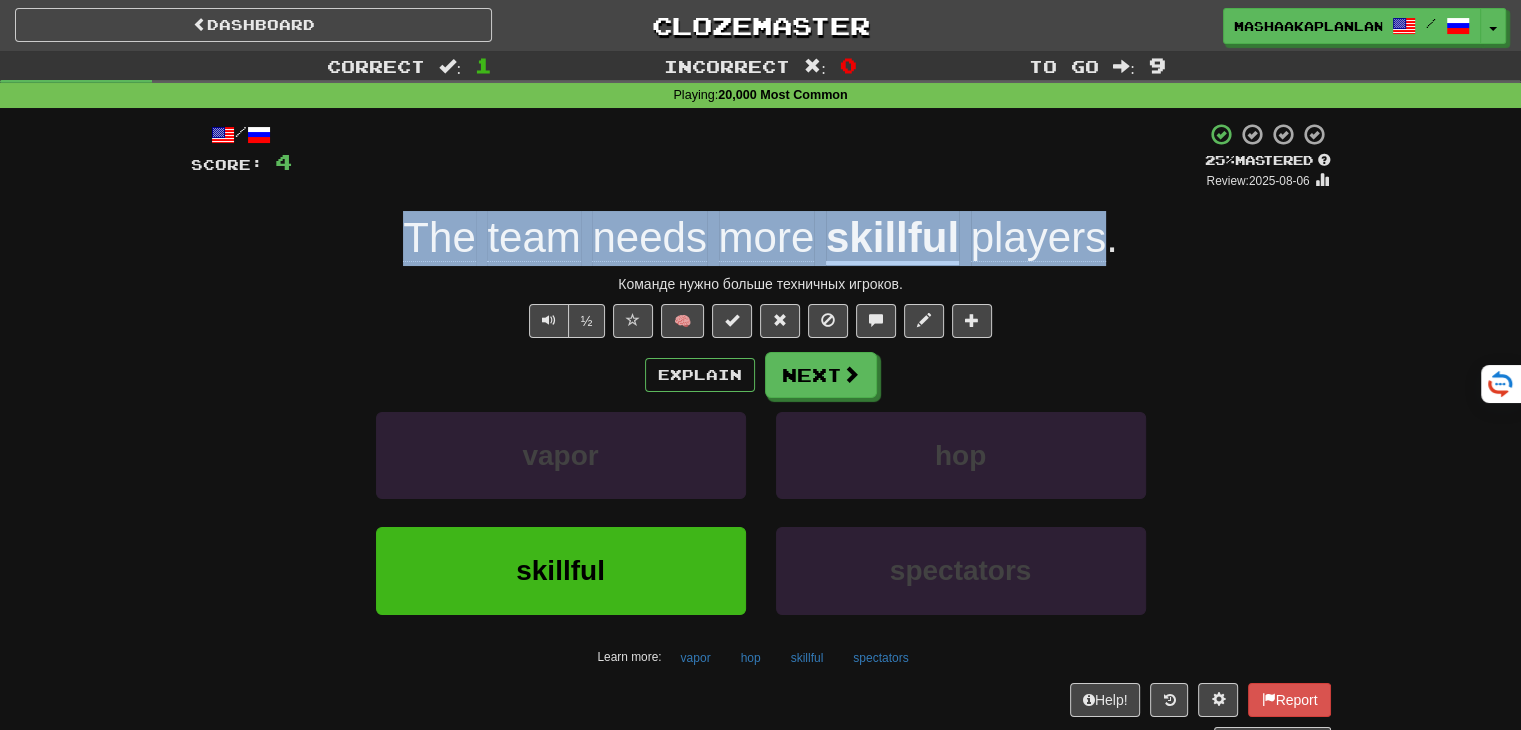 drag, startPoint x: 391, startPoint y: 235, endPoint x: 1102, endPoint y: 234, distance: 711.00073 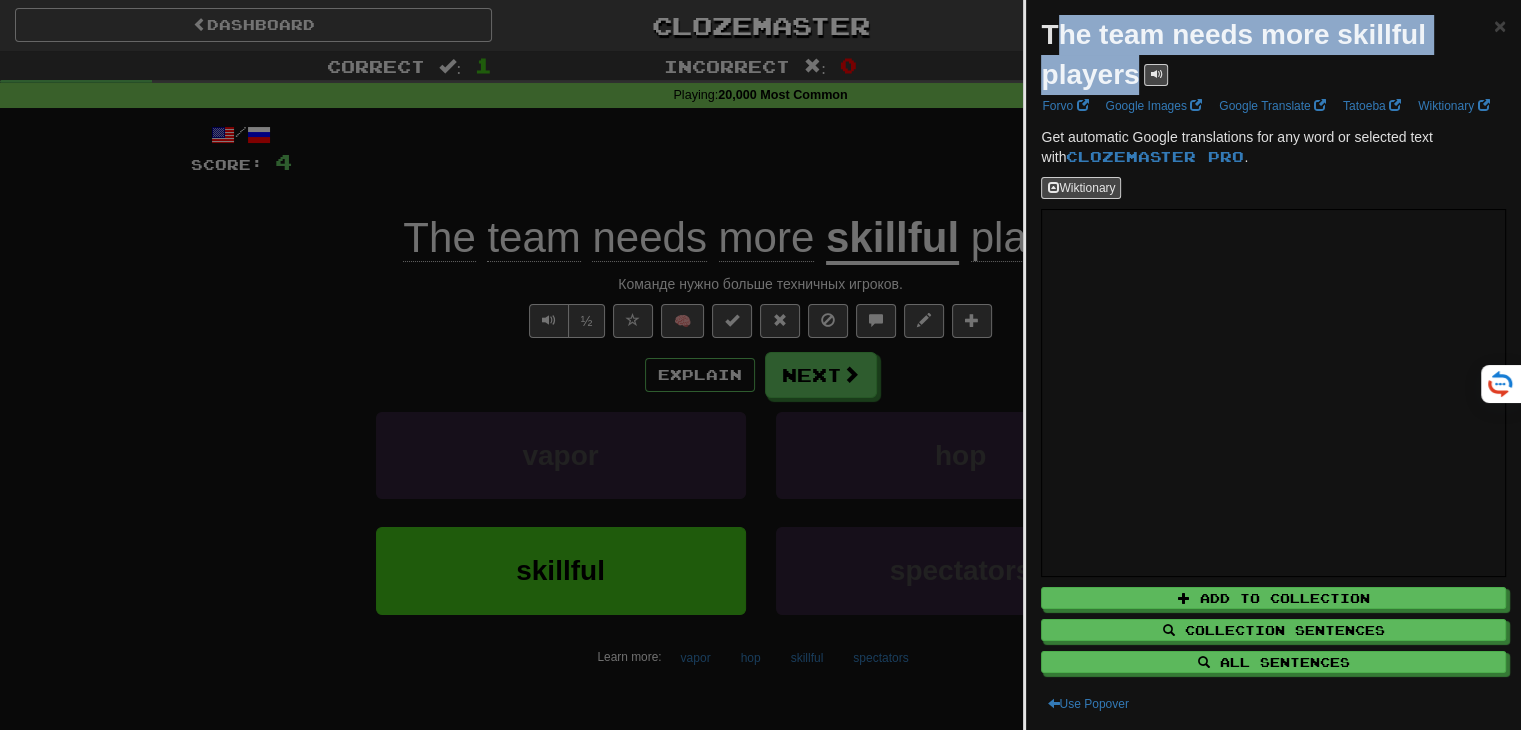 drag, startPoint x: 1054, startPoint y: 34, endPoint x: 1133, endPoint y: 73, distance: 88.10221 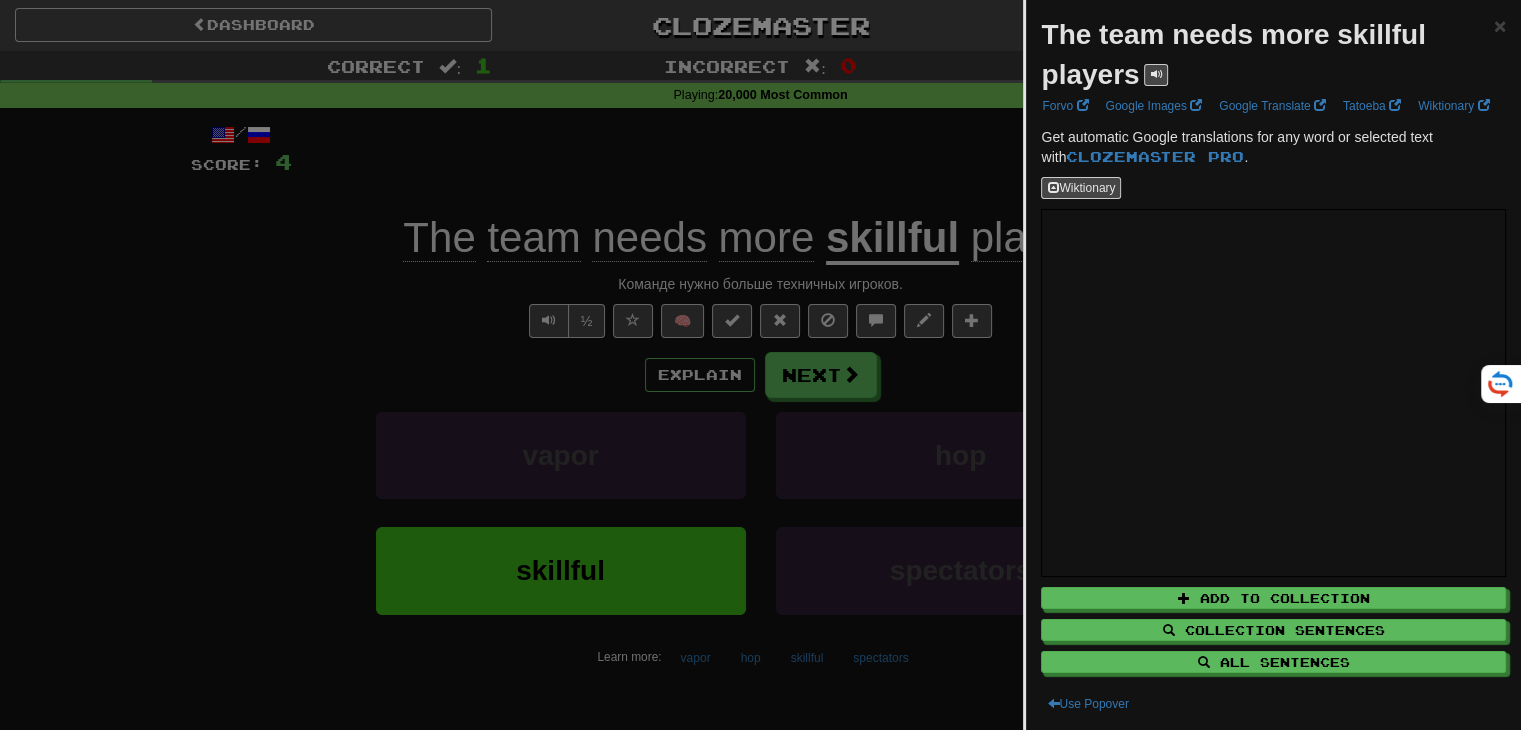 click at bounding box center [760, 365] 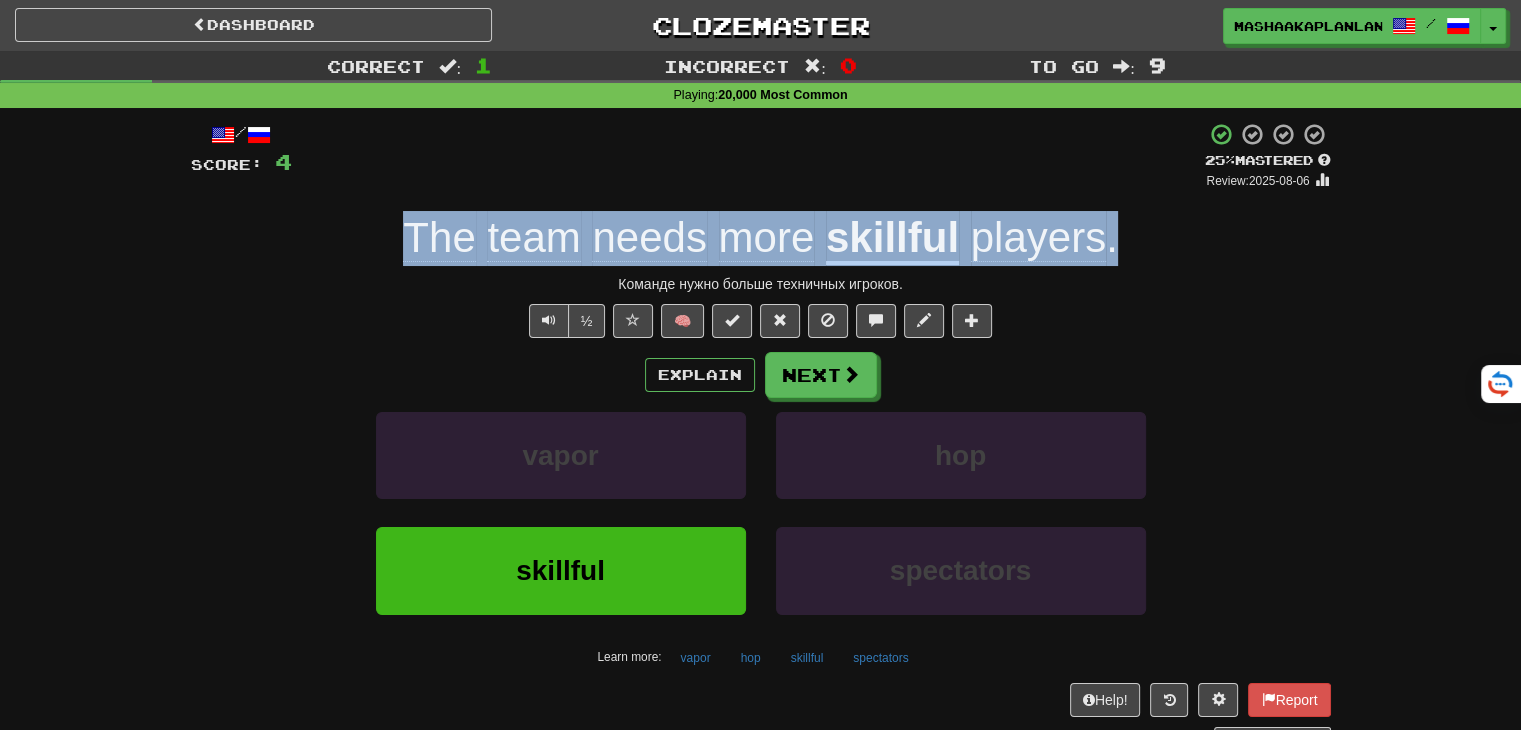 drag, startPoint x: 407, startPoint y: 216, endPoint x: 1114, endPoint y: 236, distance: 707.28284 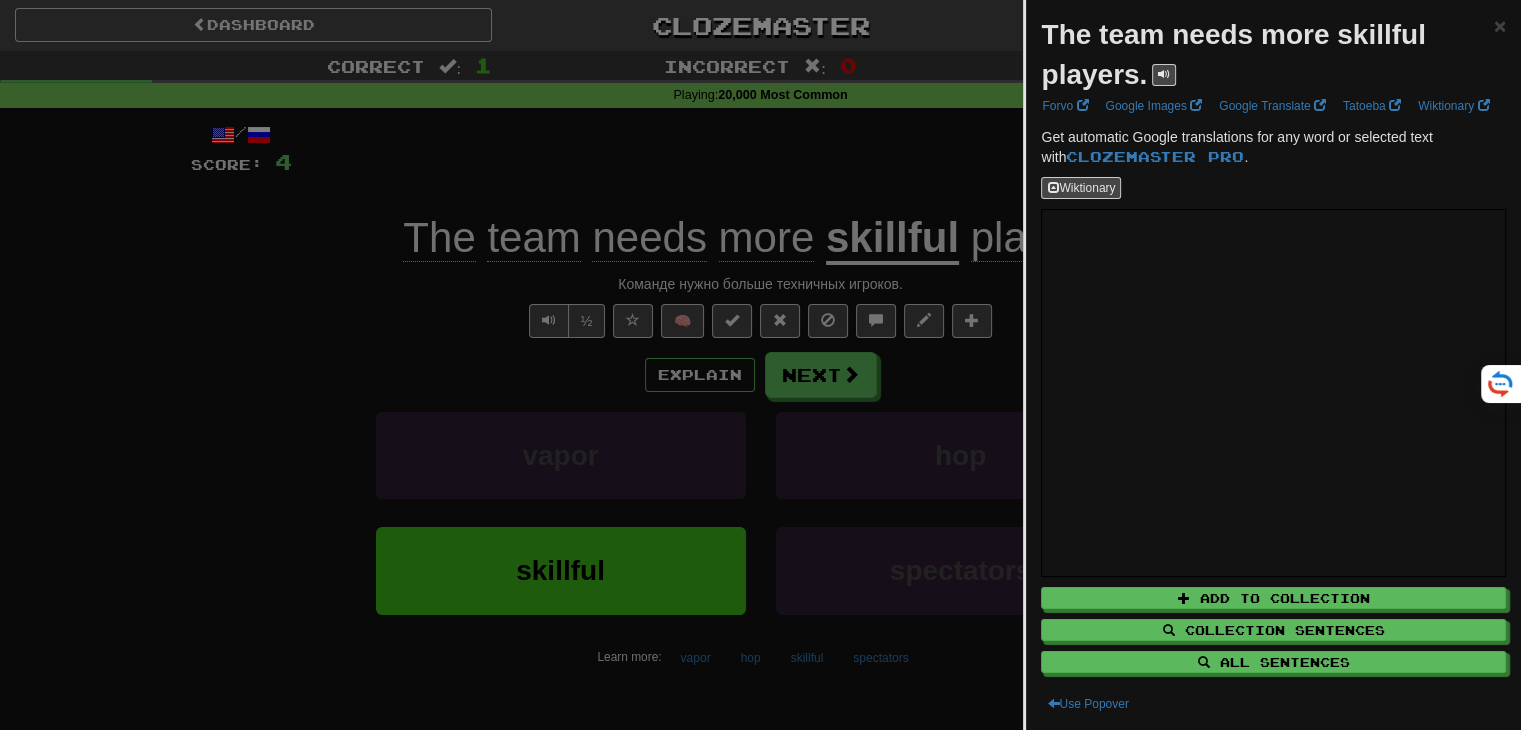 click at bounding box center [760, 365] 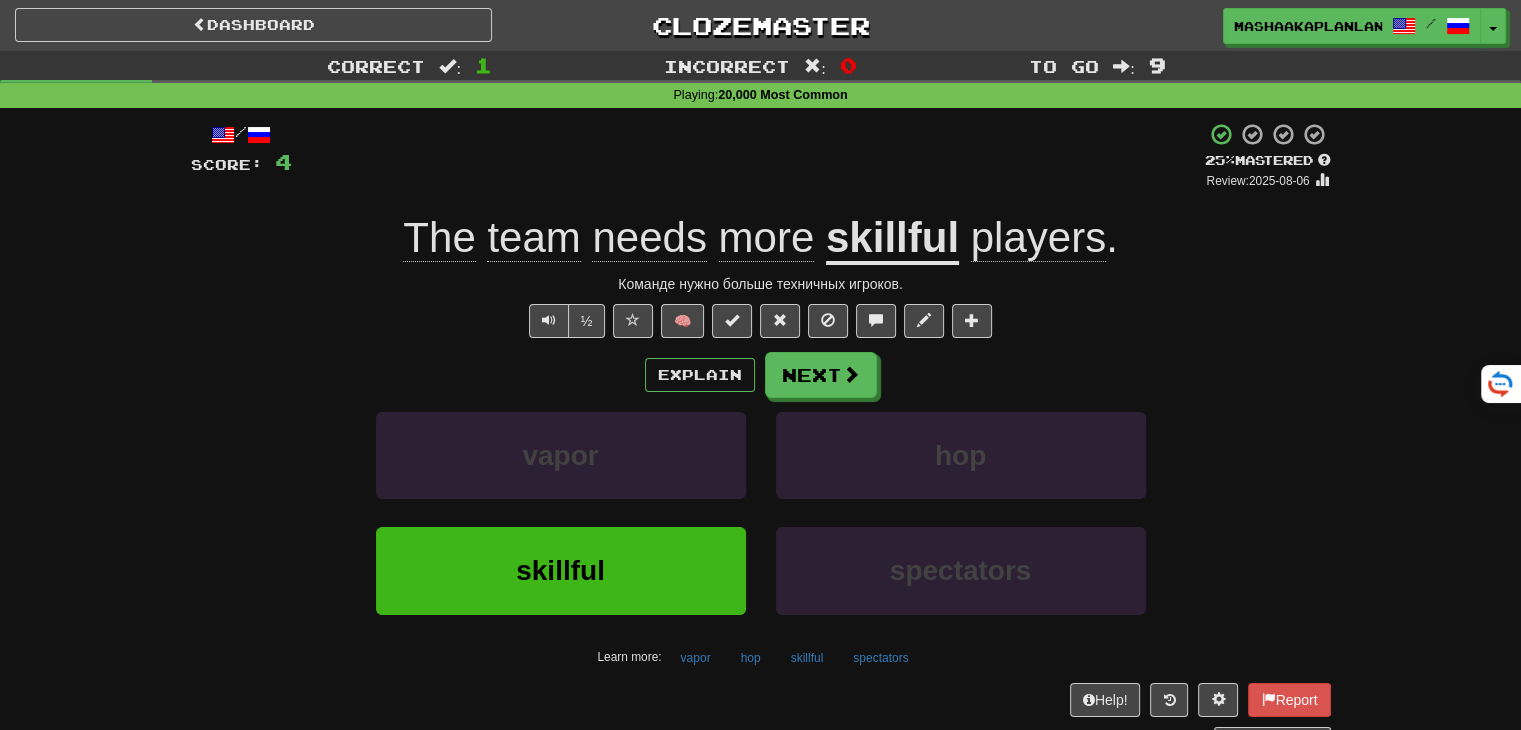 click on "skillful" at bounding box center (892, 239) 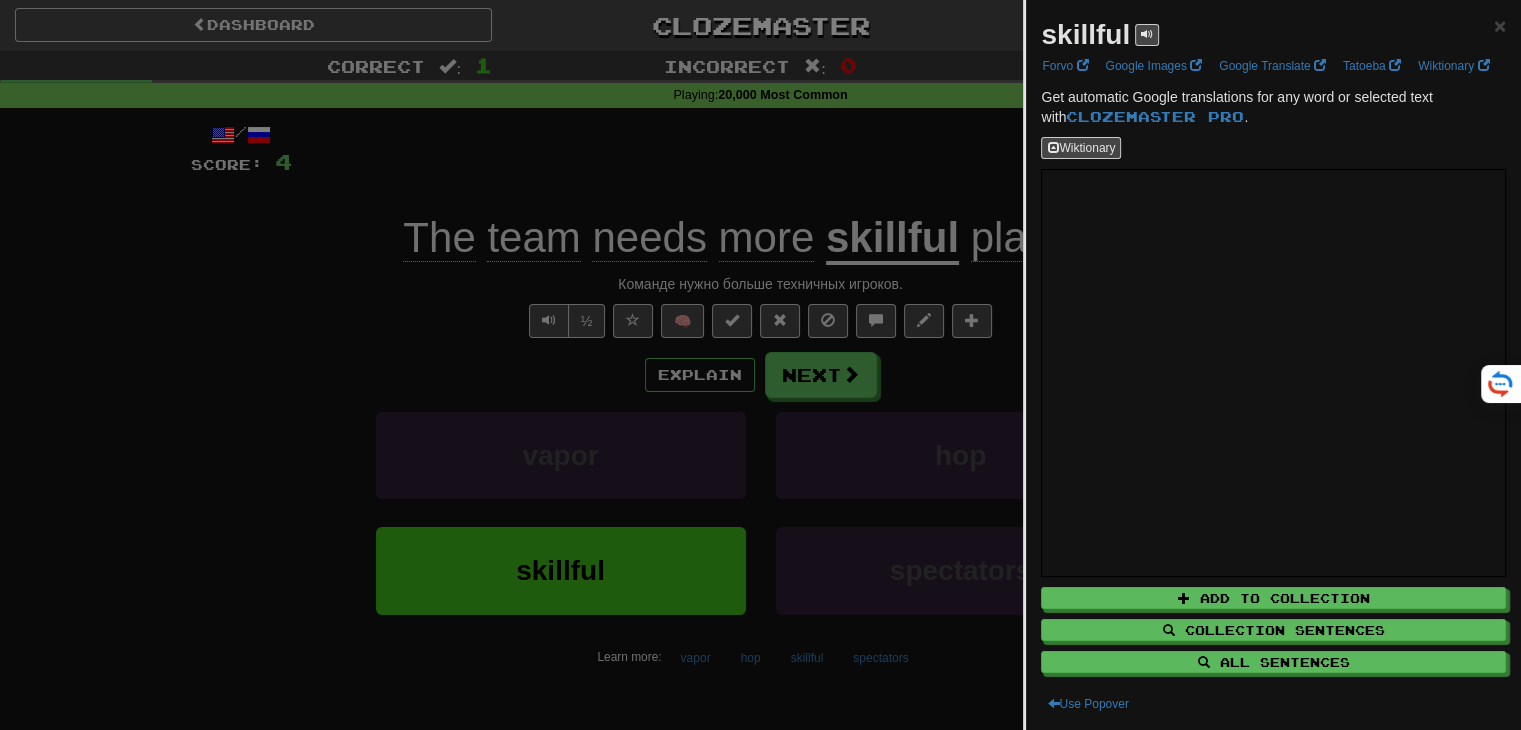 click at bounding box center (760, 365) 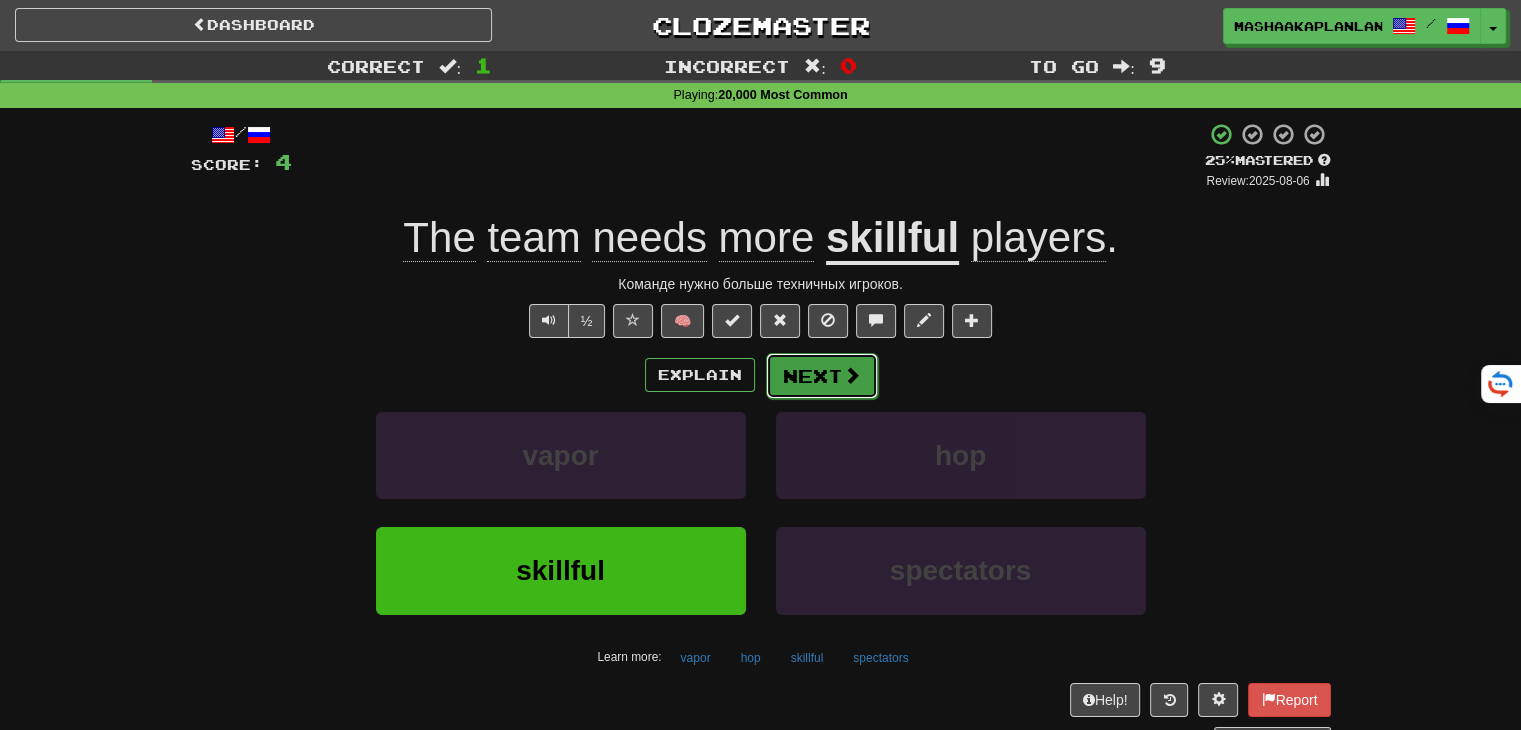 click on "Next" at bounding box center [822, 376] 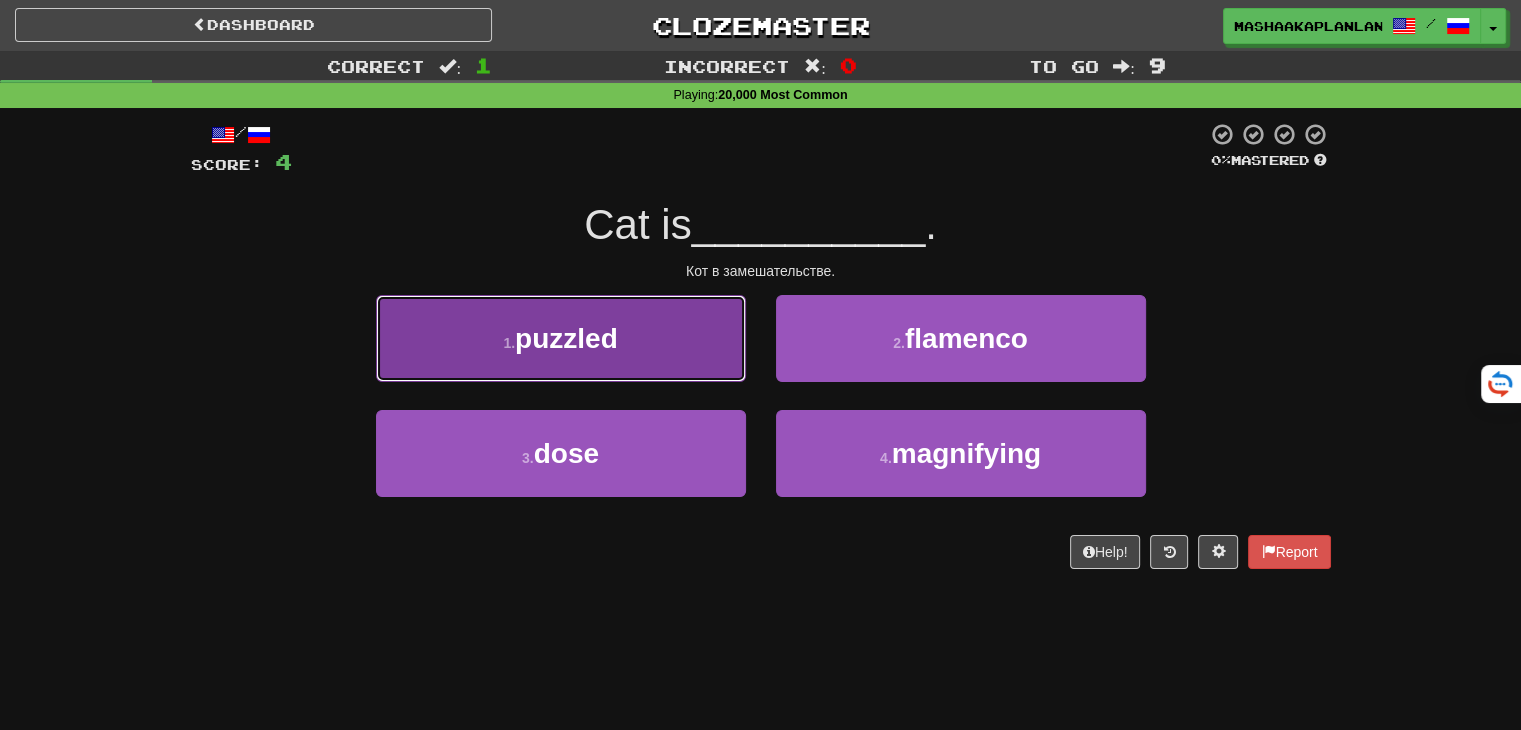 click on "1 .  puzzled" at bounding box center (561, 338) 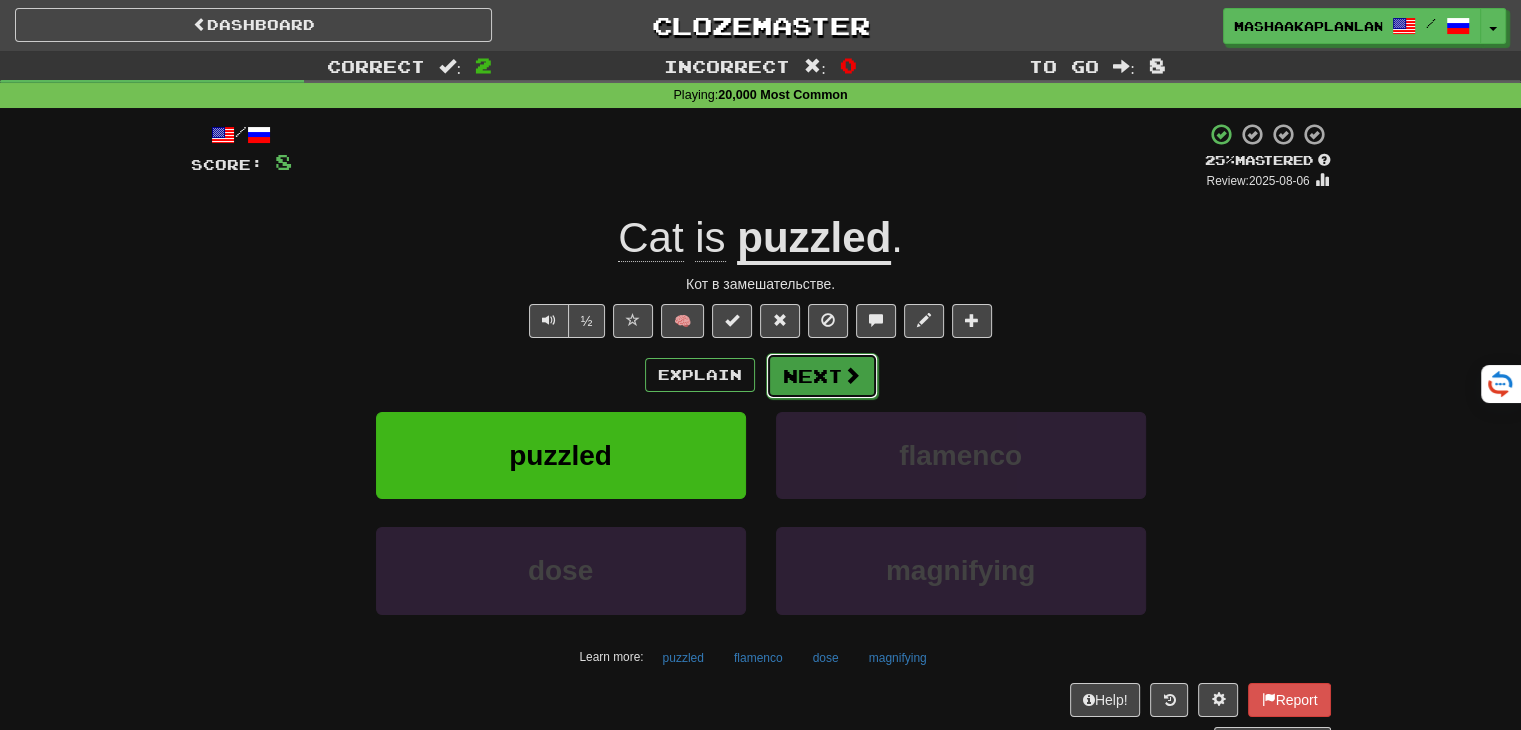 click on "Next" at bounding box center (822, 376) 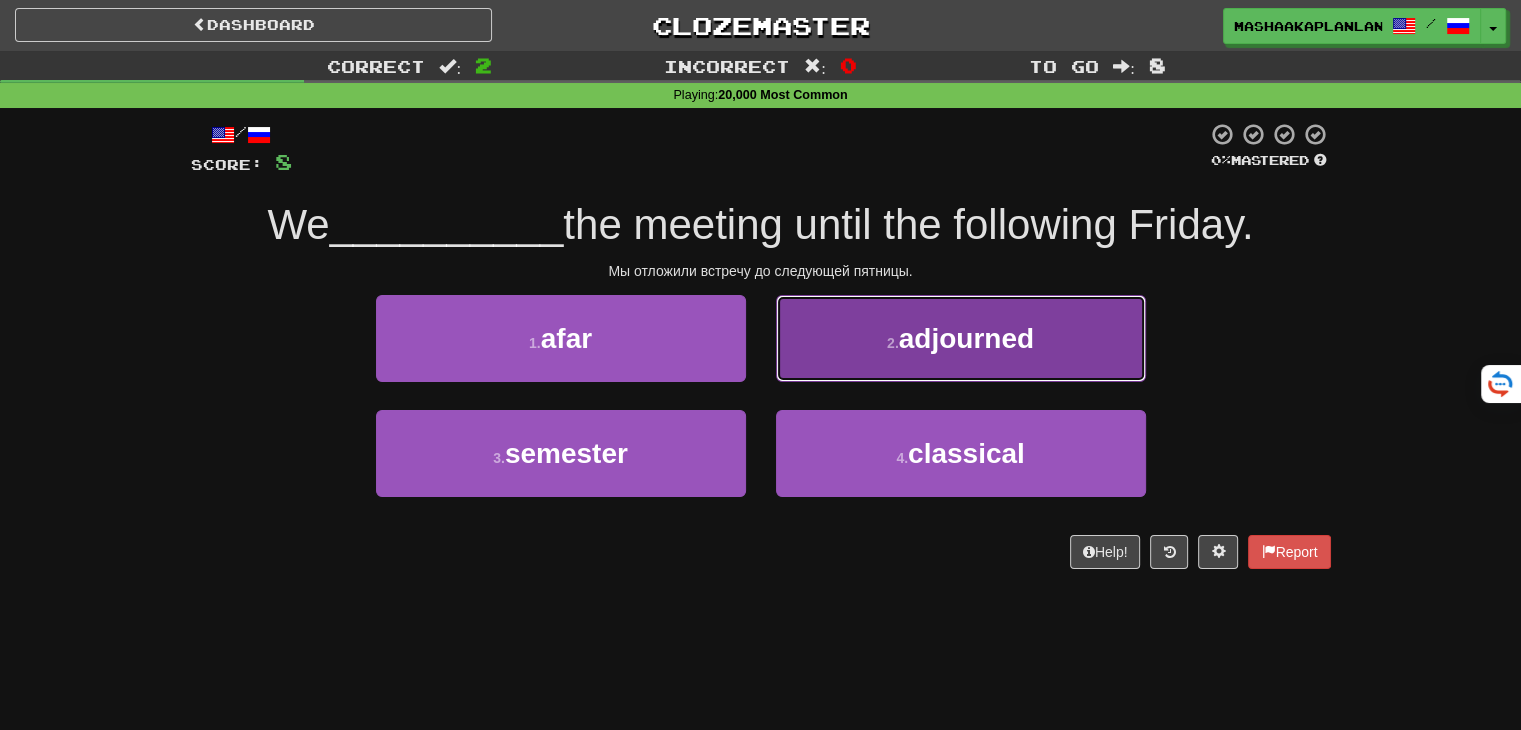 click on "adjourned" at bounding box center [966, 338] 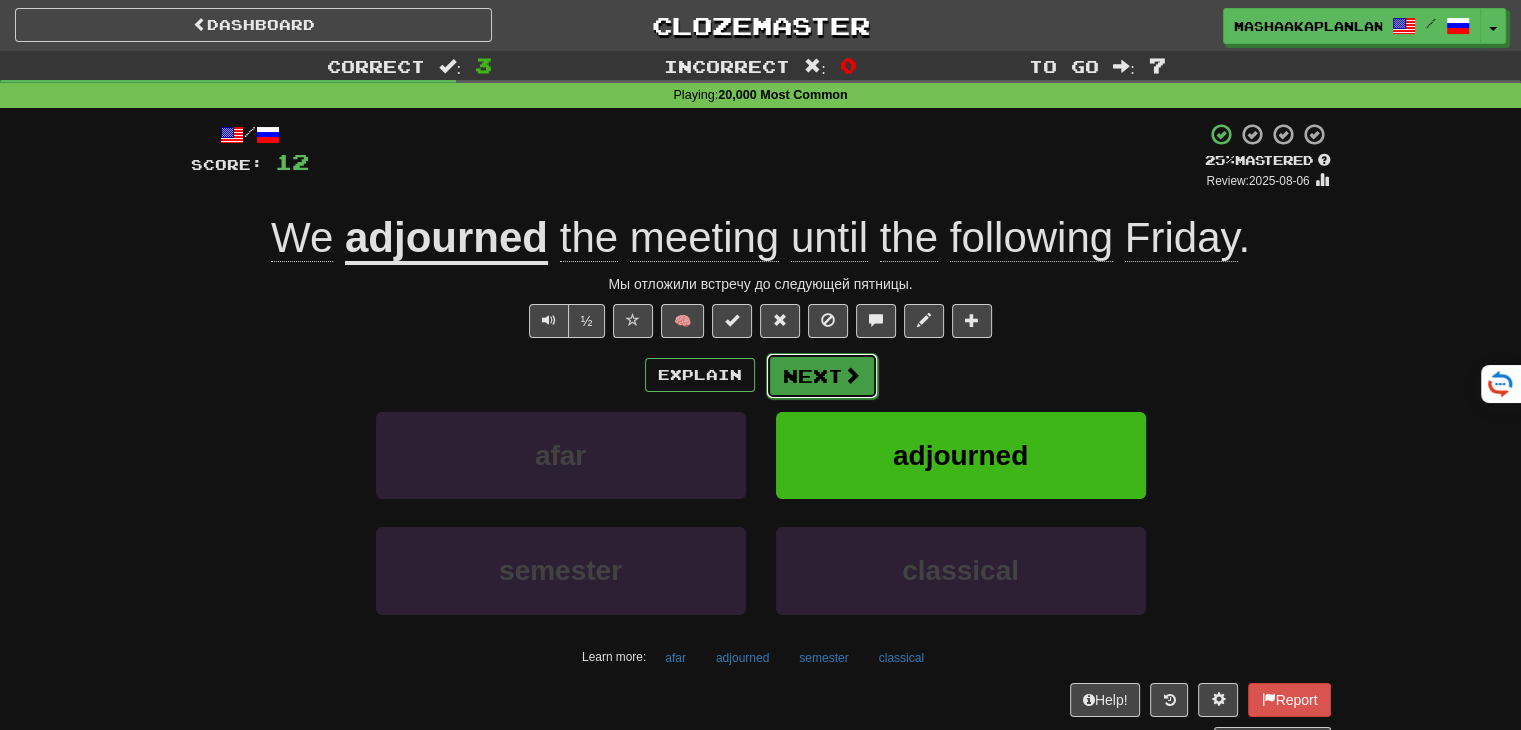 click on "Next" at bounding box center [822, 376] 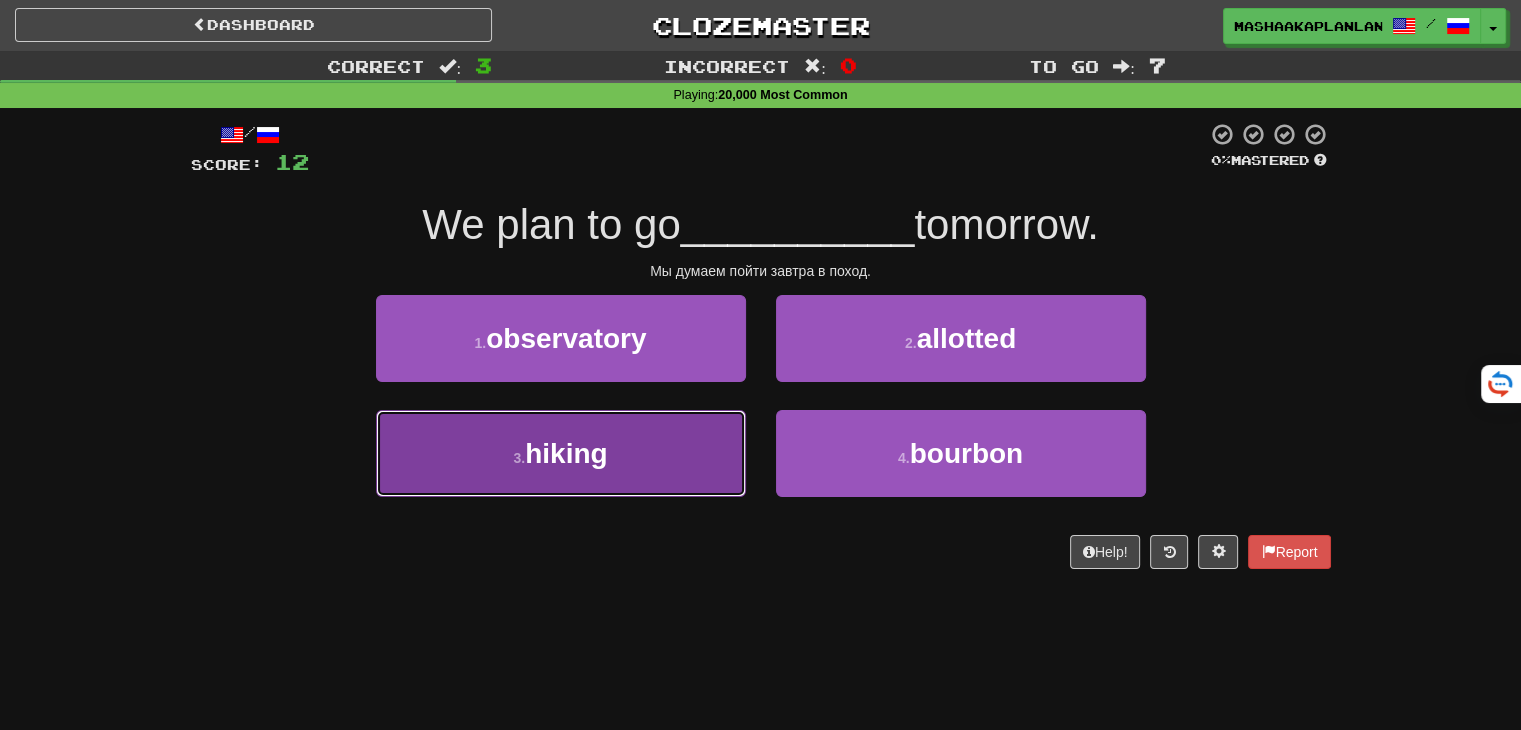 click on "3 .  hiking" at bounding box center (561, 453) 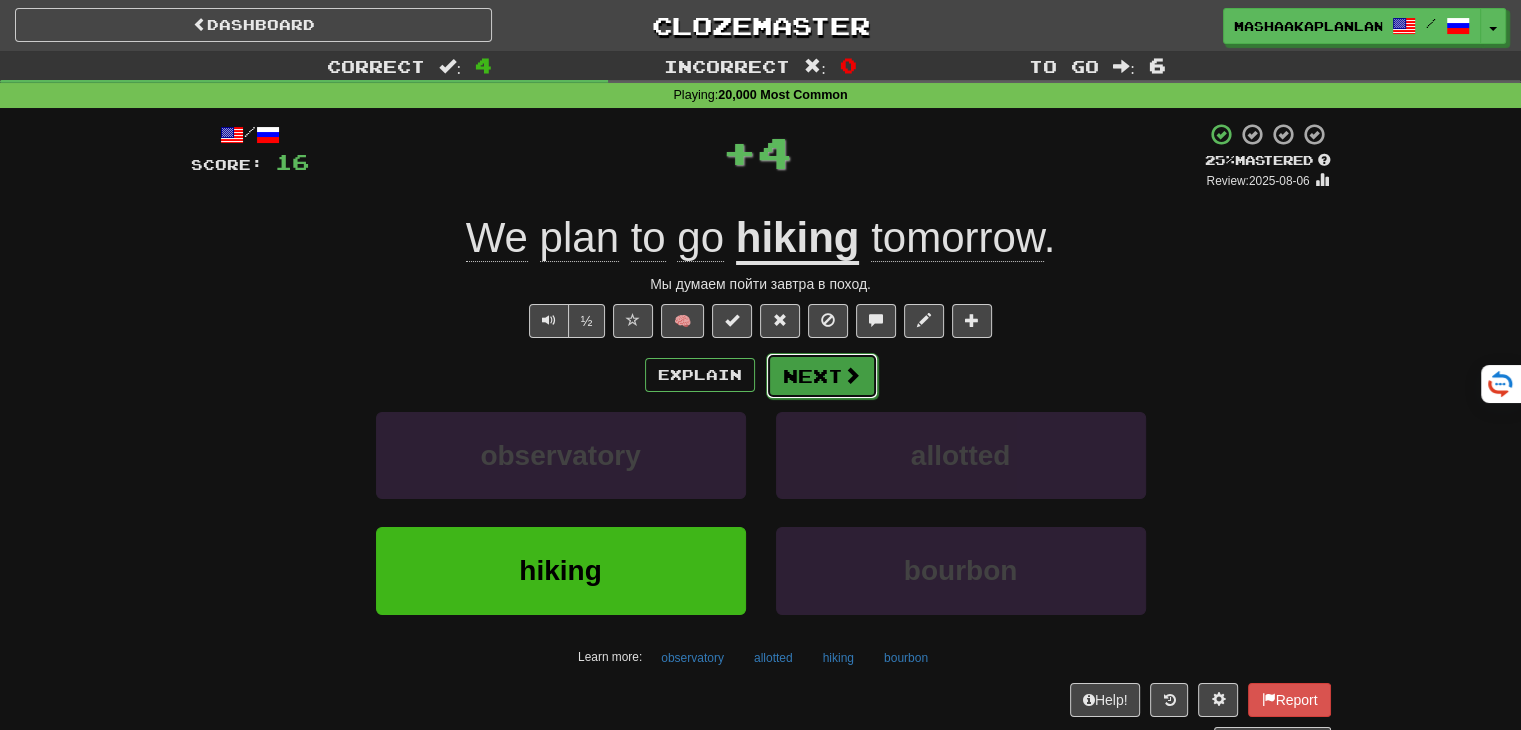 click on "Next" at bounding box center [822, 376] 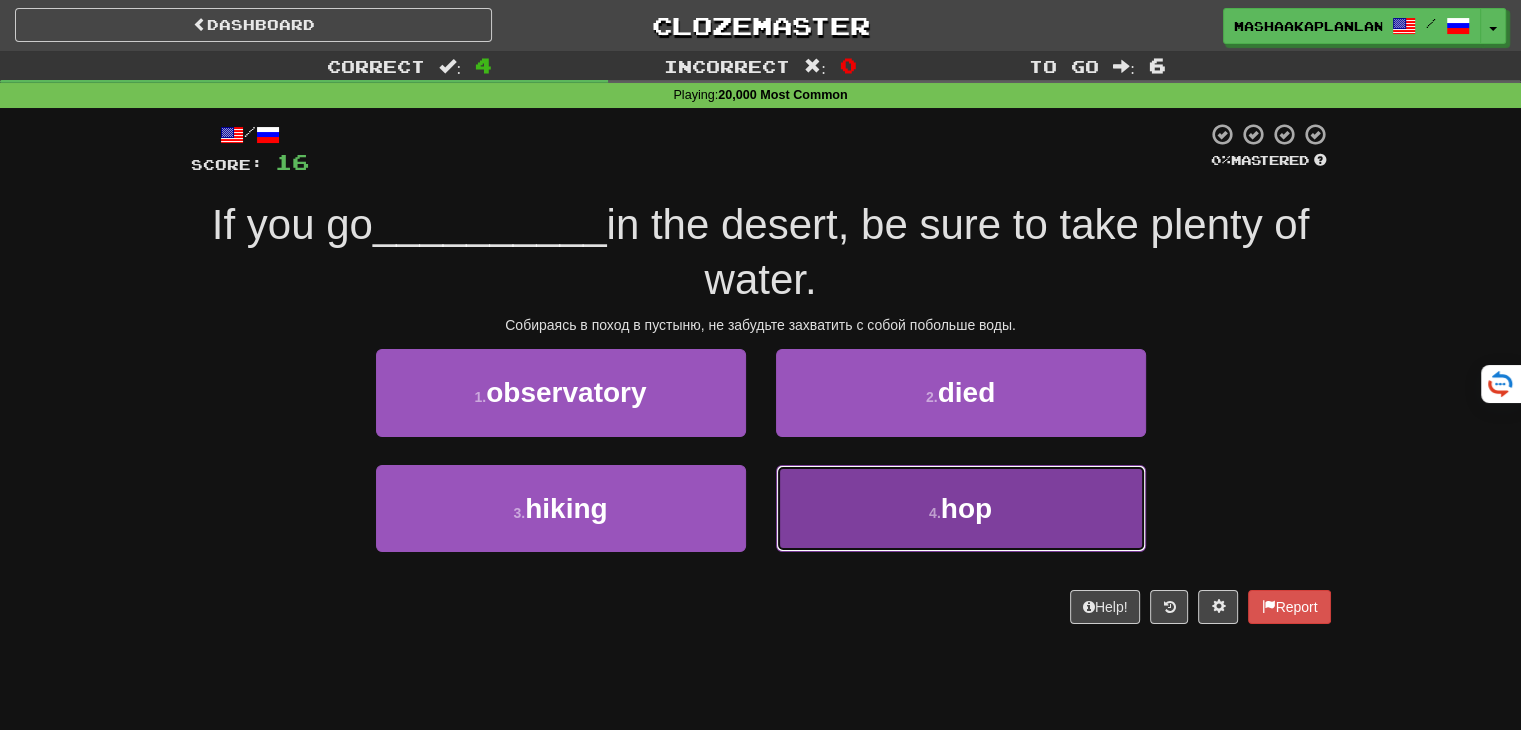 click on "4 .  hop" at bounding box center [961, 508] 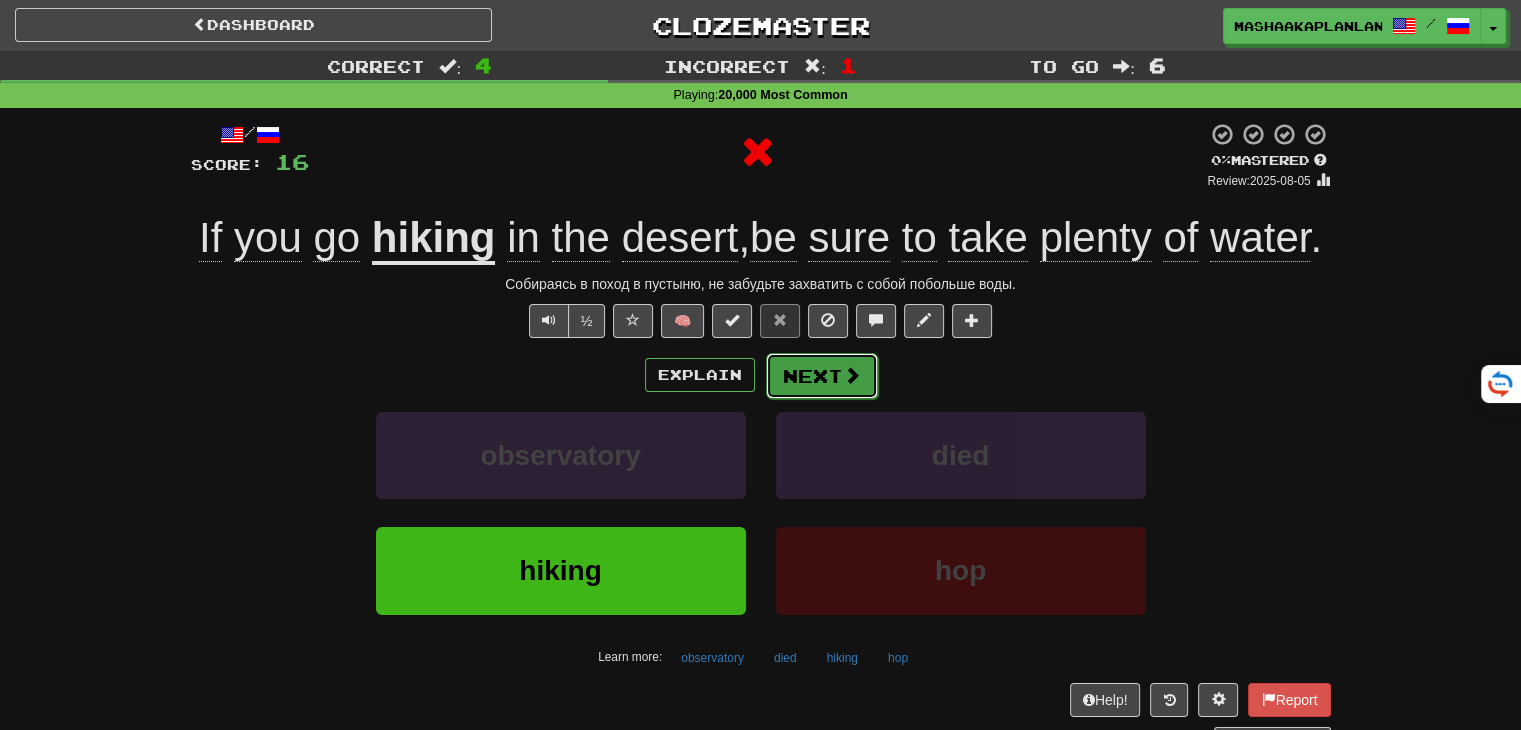 click on "Next" at bounding box center (822, 376) 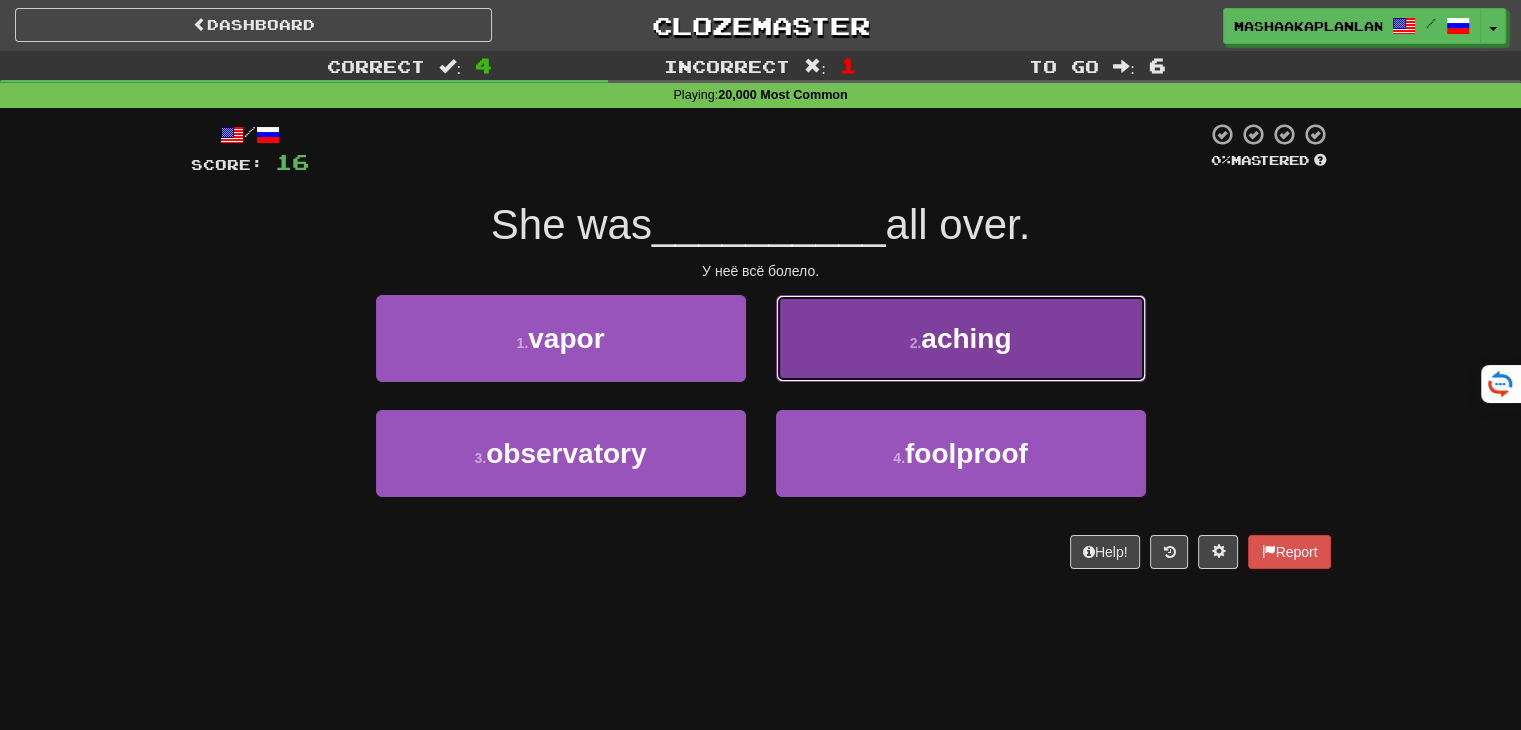click on "aching" at bounding box center (966, 338) 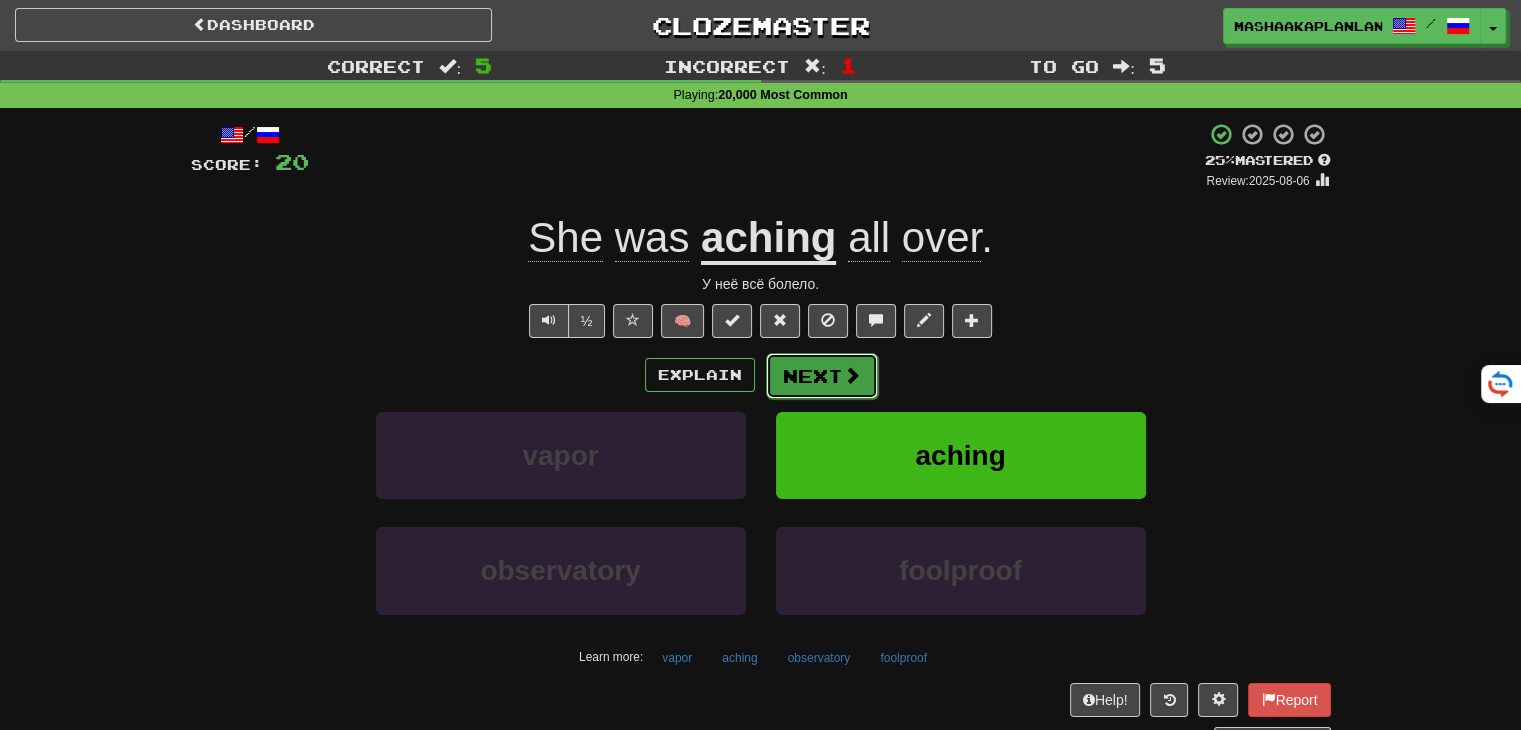 click at bounding box center (852, 375) 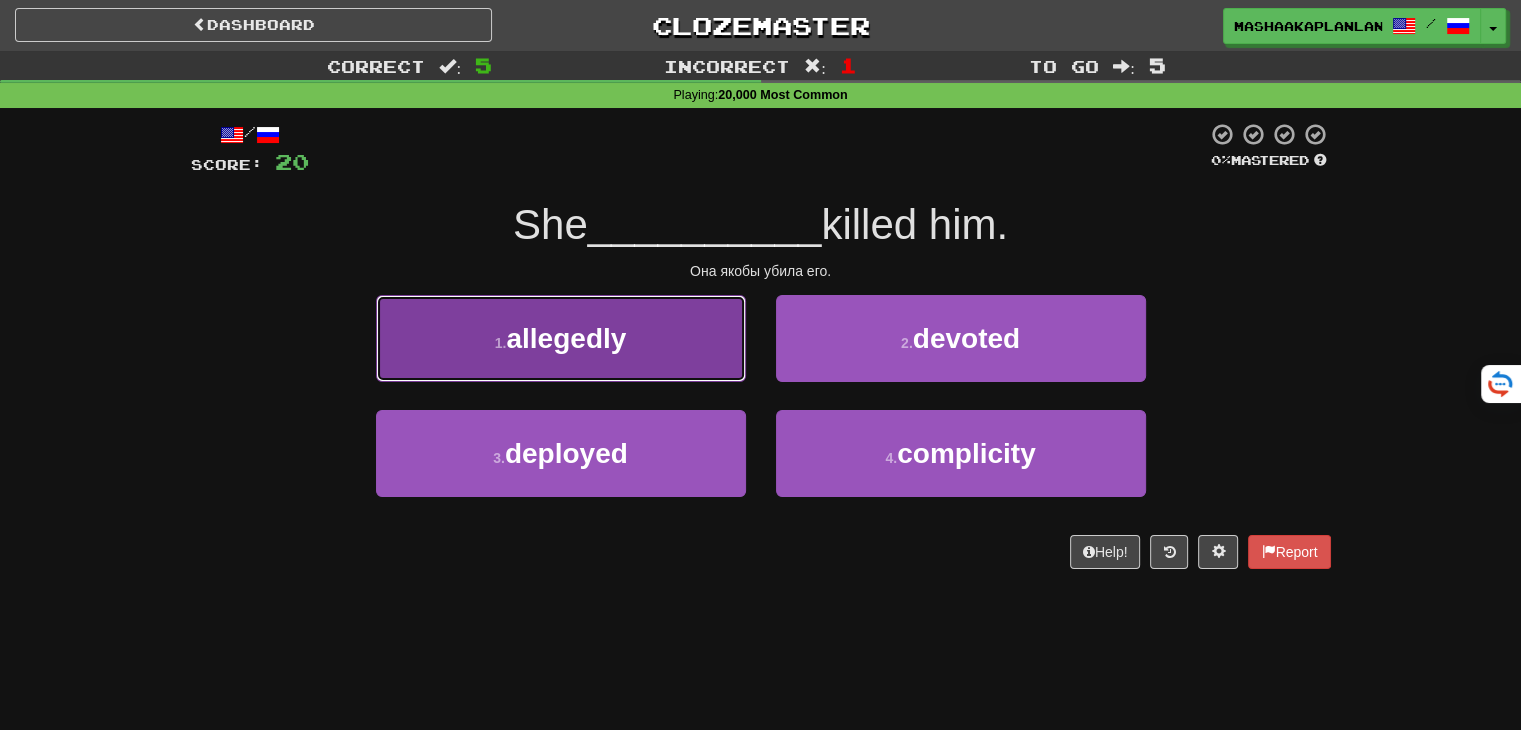click on "allegedly" at bounding box center (566, 338) 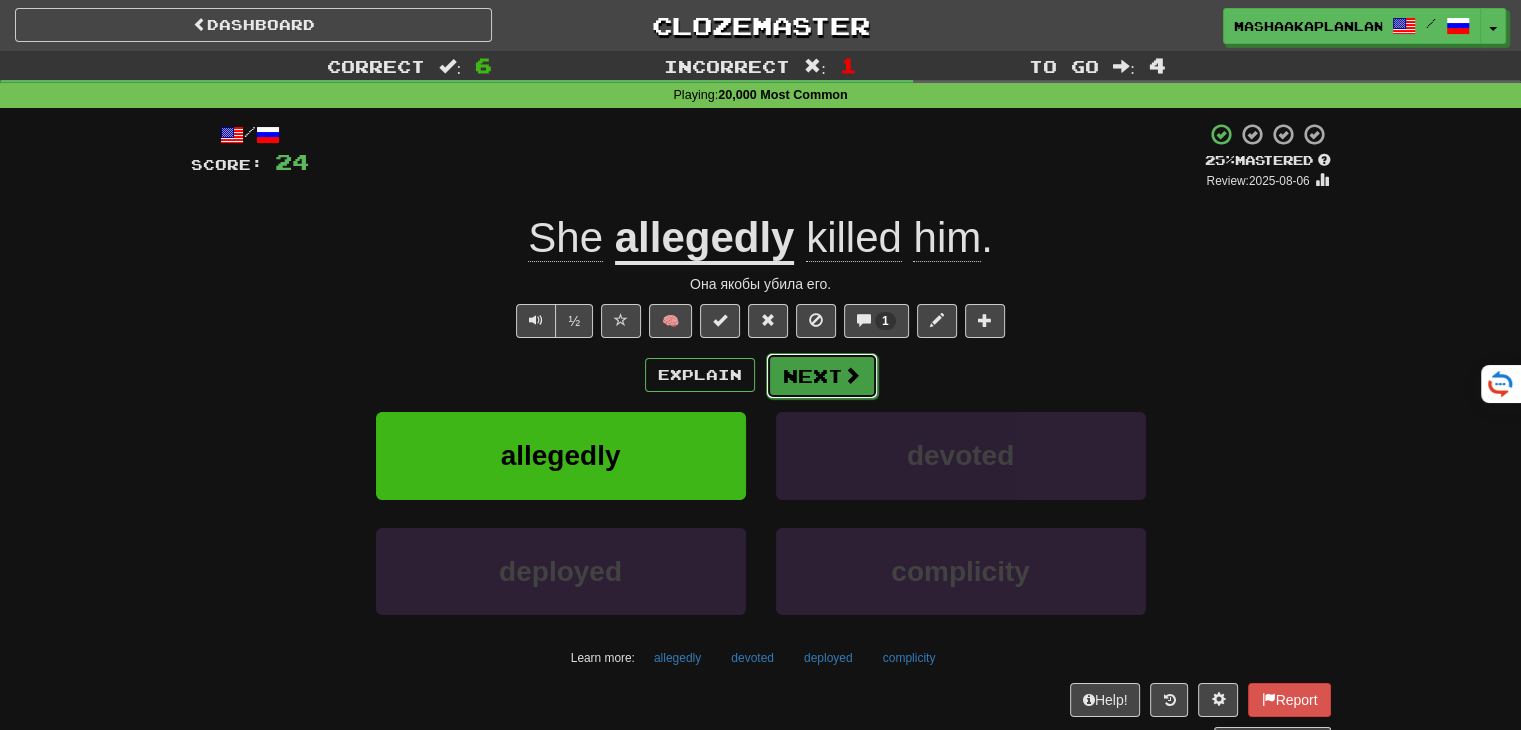 click on "Next" at bounding box center (822, 376) 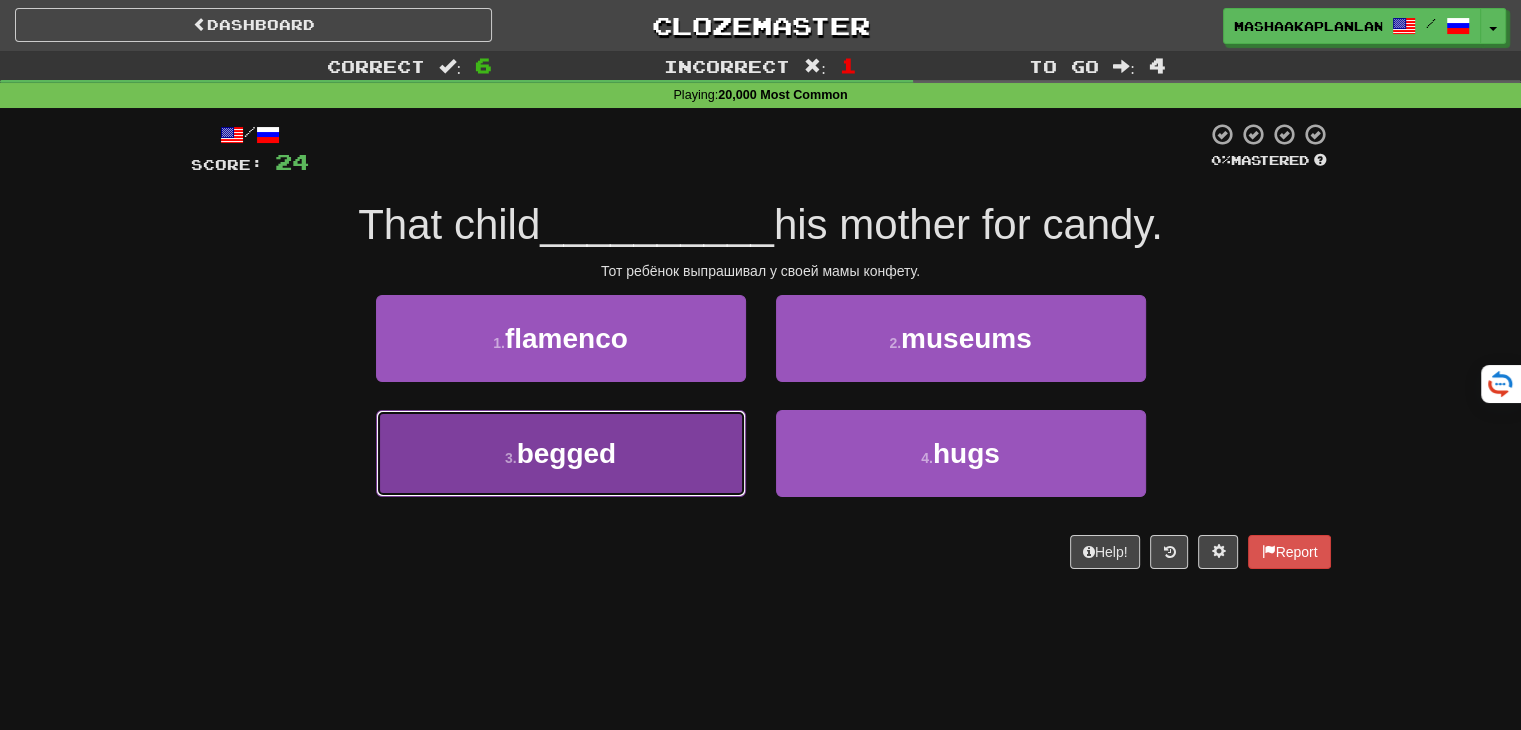 click on "3 .  begged" at bounding box center [561, 453] 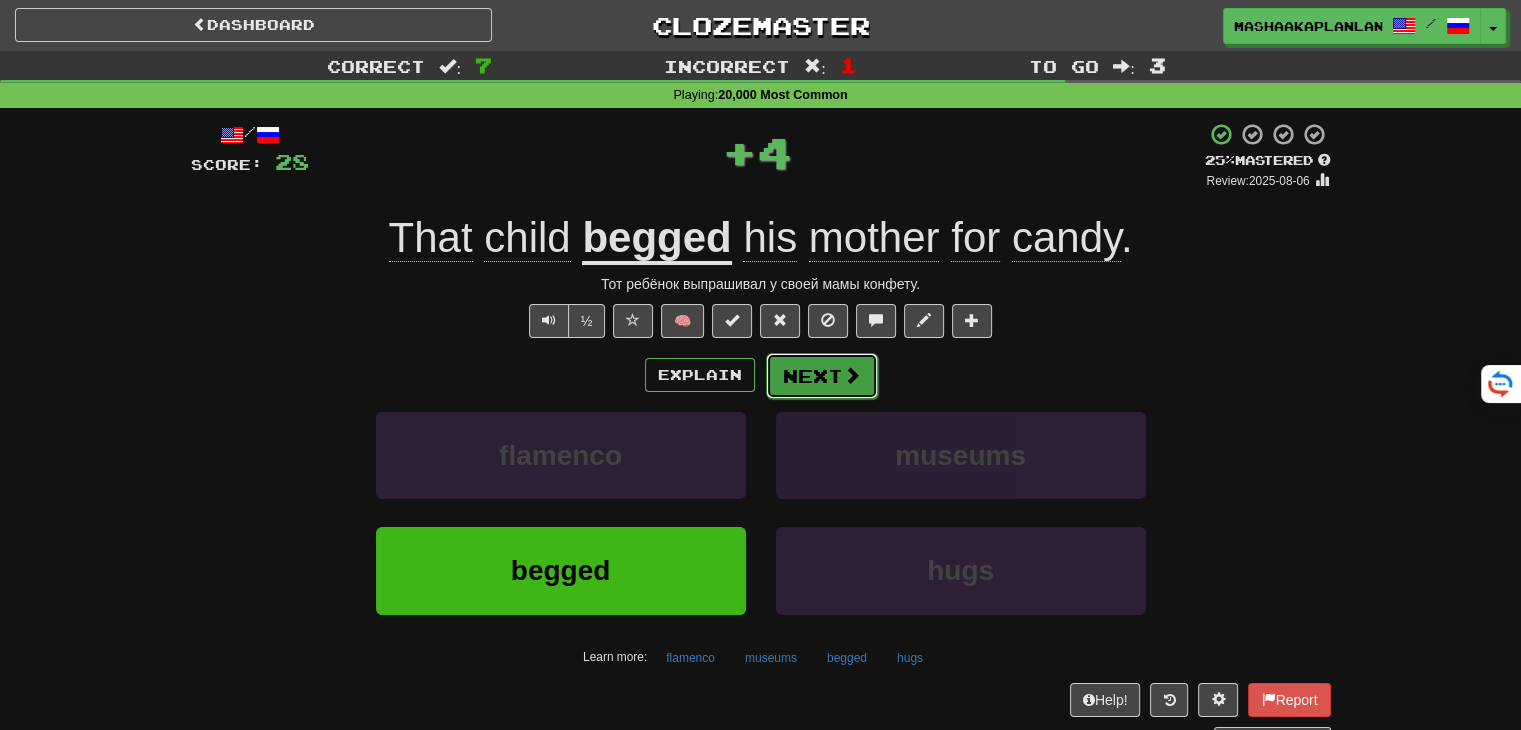 click on "Next" at bounding box center [822, 376] 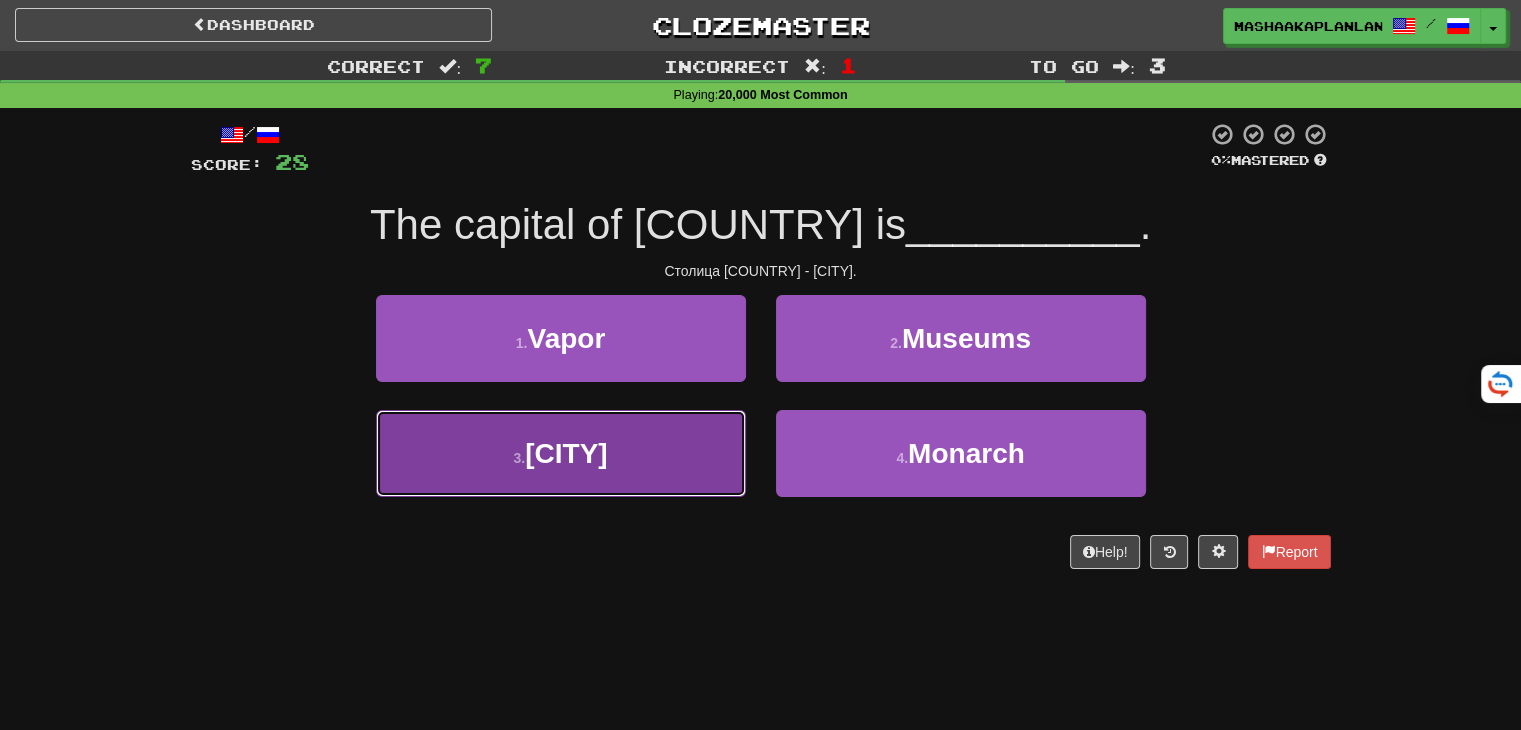 click on "3 .  Kyiv" at bounding box center [561, 453] 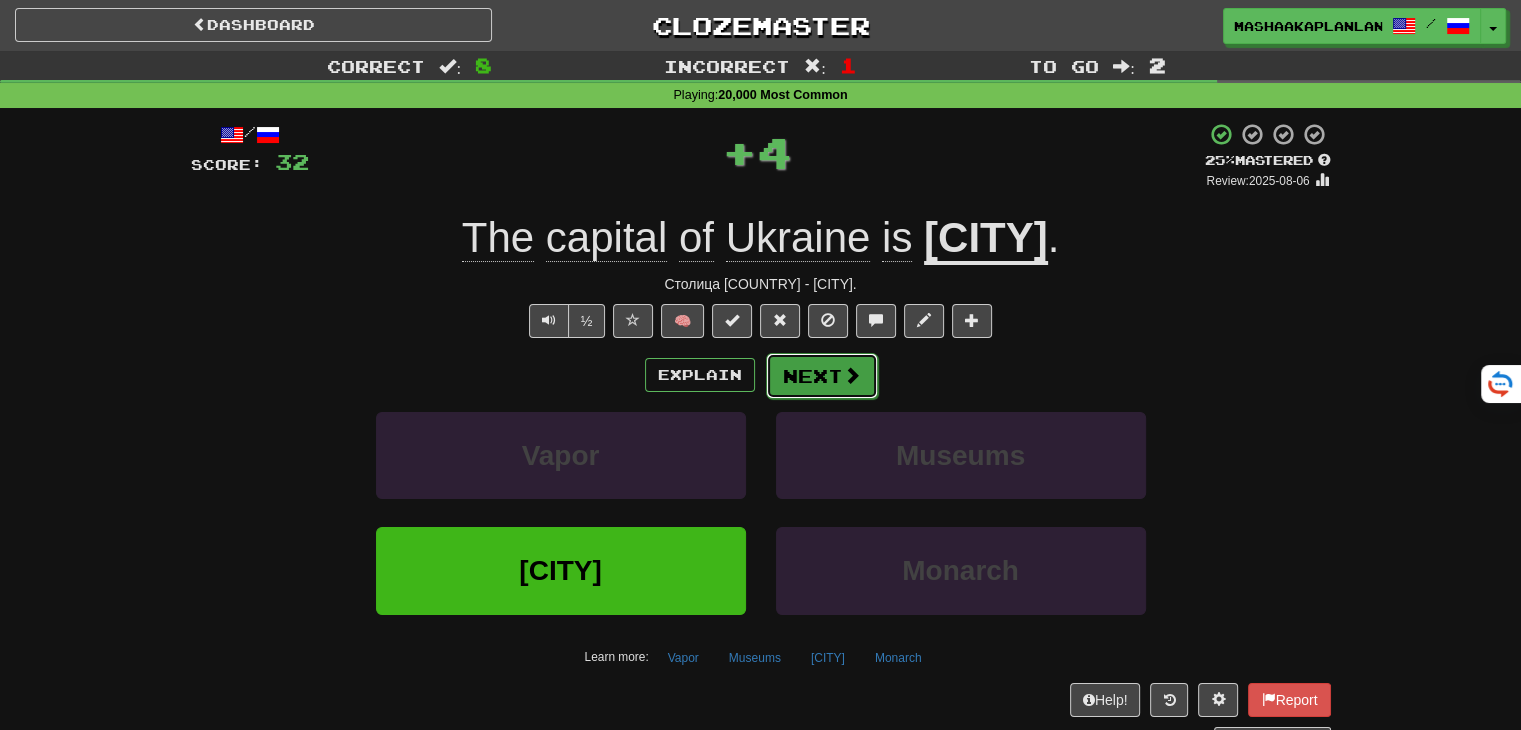 click on "Next" at bounding box center (822, 376) 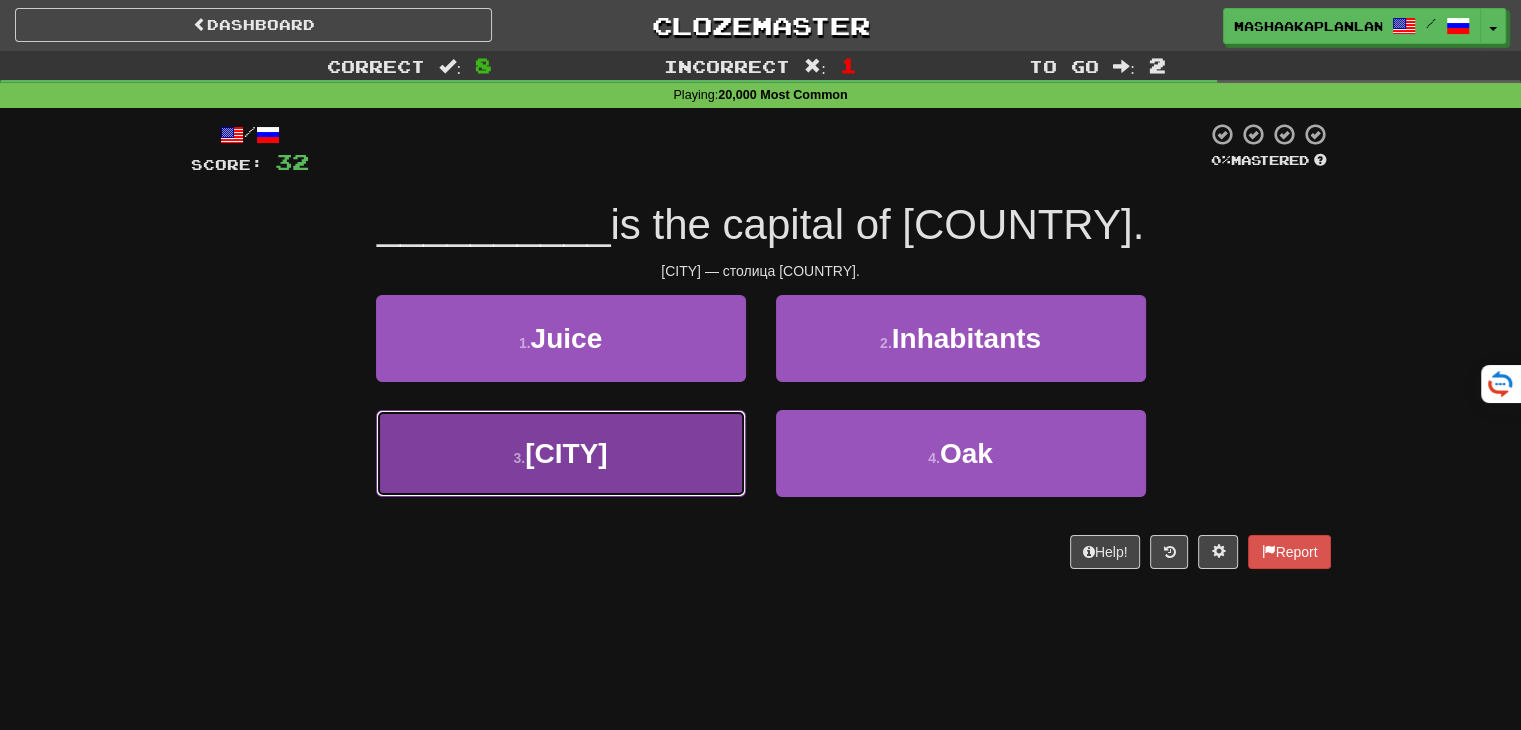 click on "3 .  Kyiv" at bounding box center [561, 453] 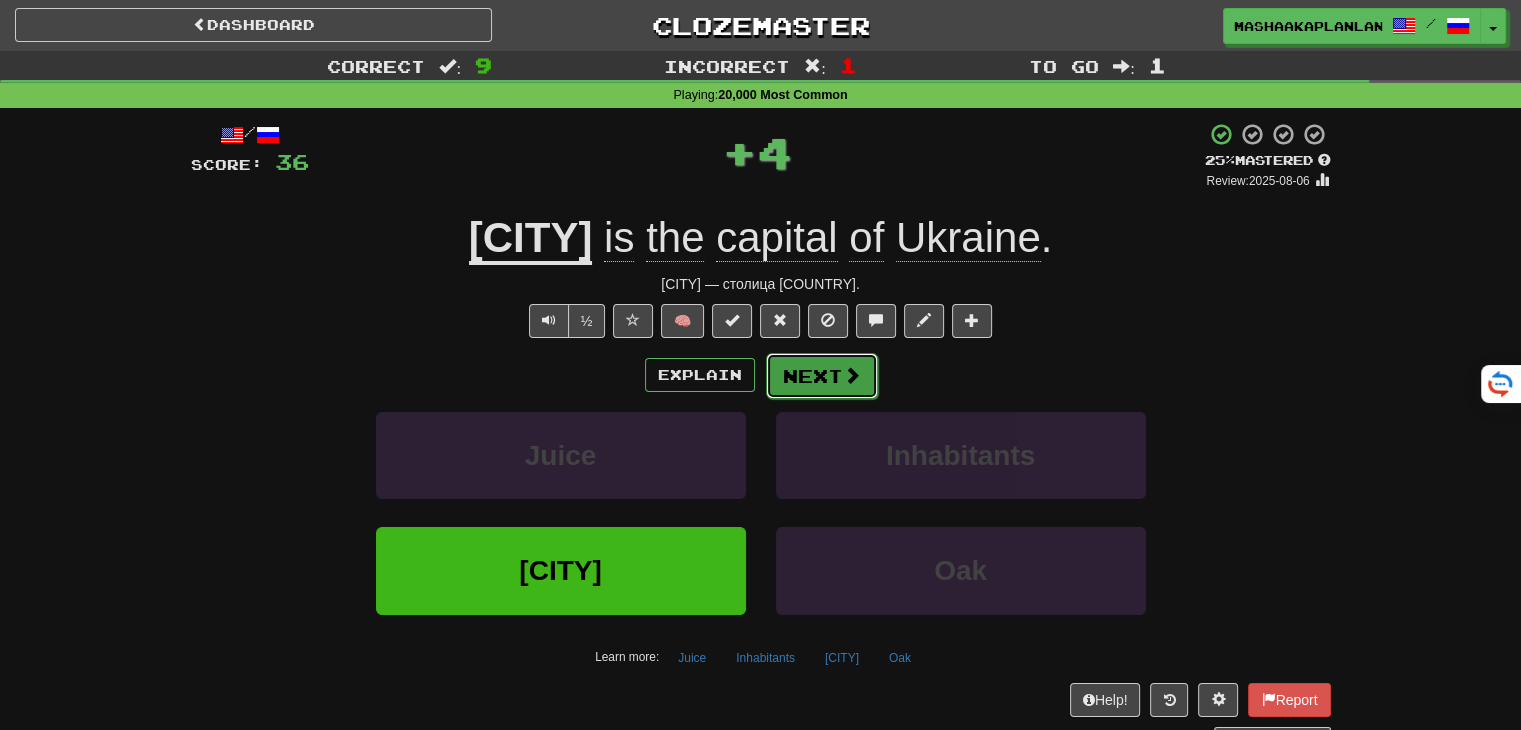 click on "Next" at bounding box center [822, 376] 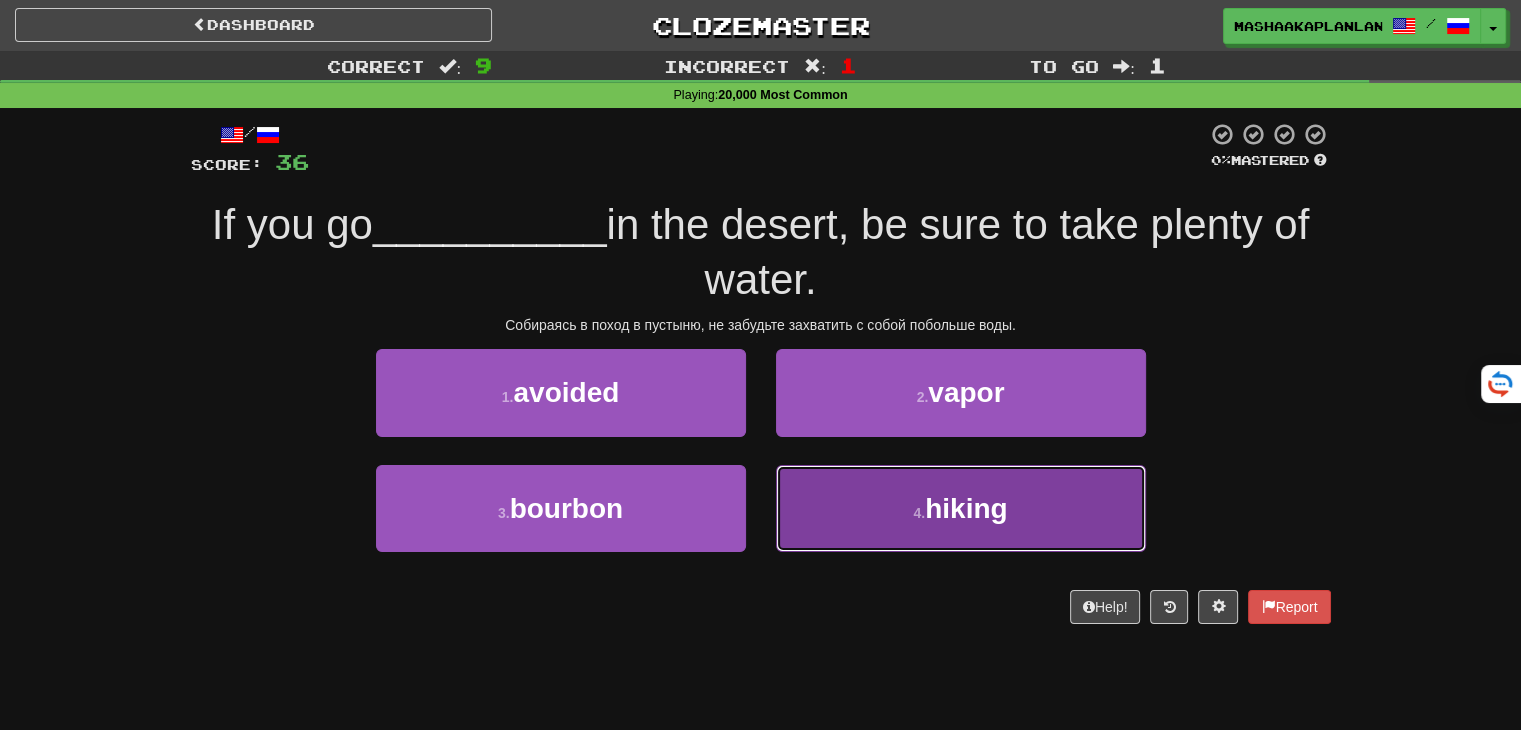 click on "4 .  hiking" at bounding box center [961, 508] 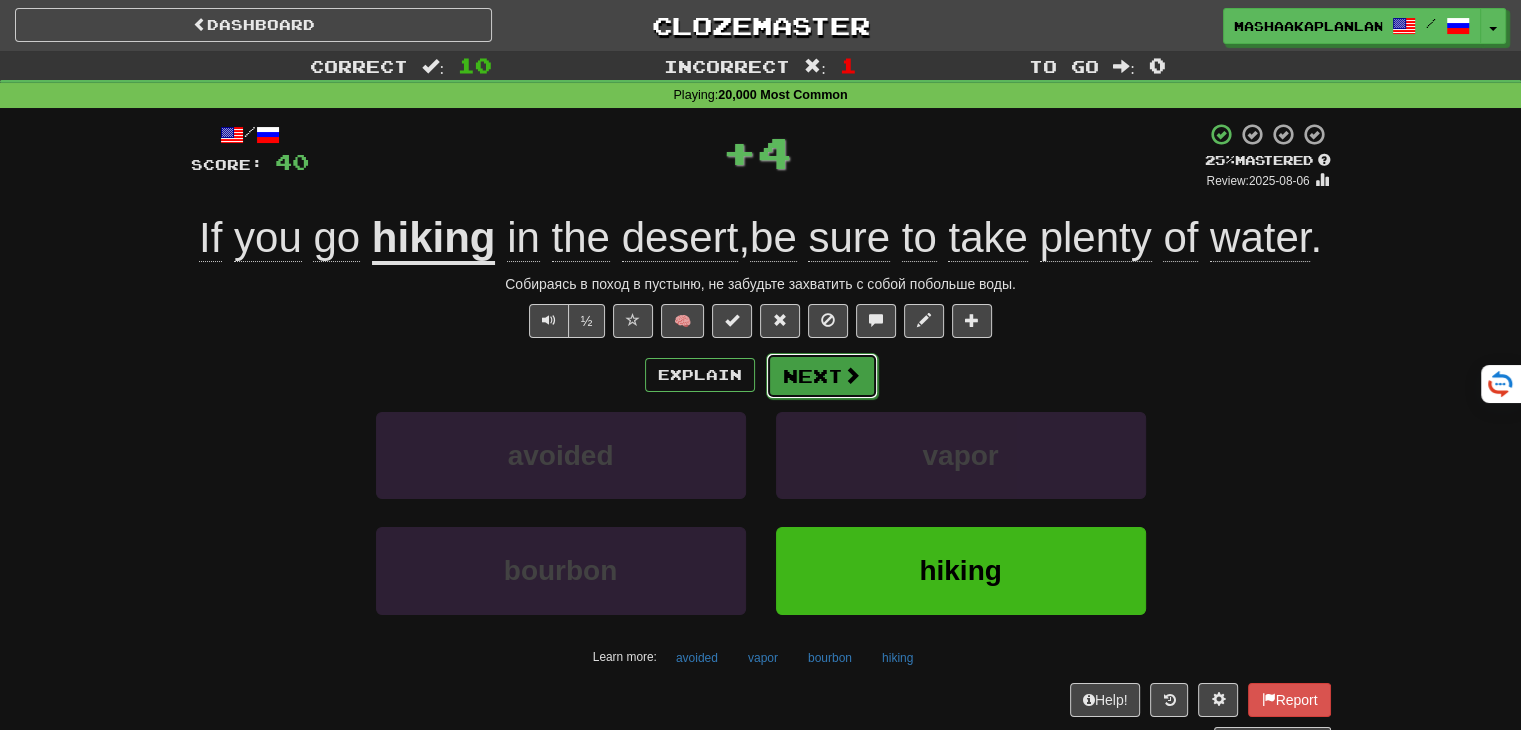 click on "Next" at bounding box center (822, 376) 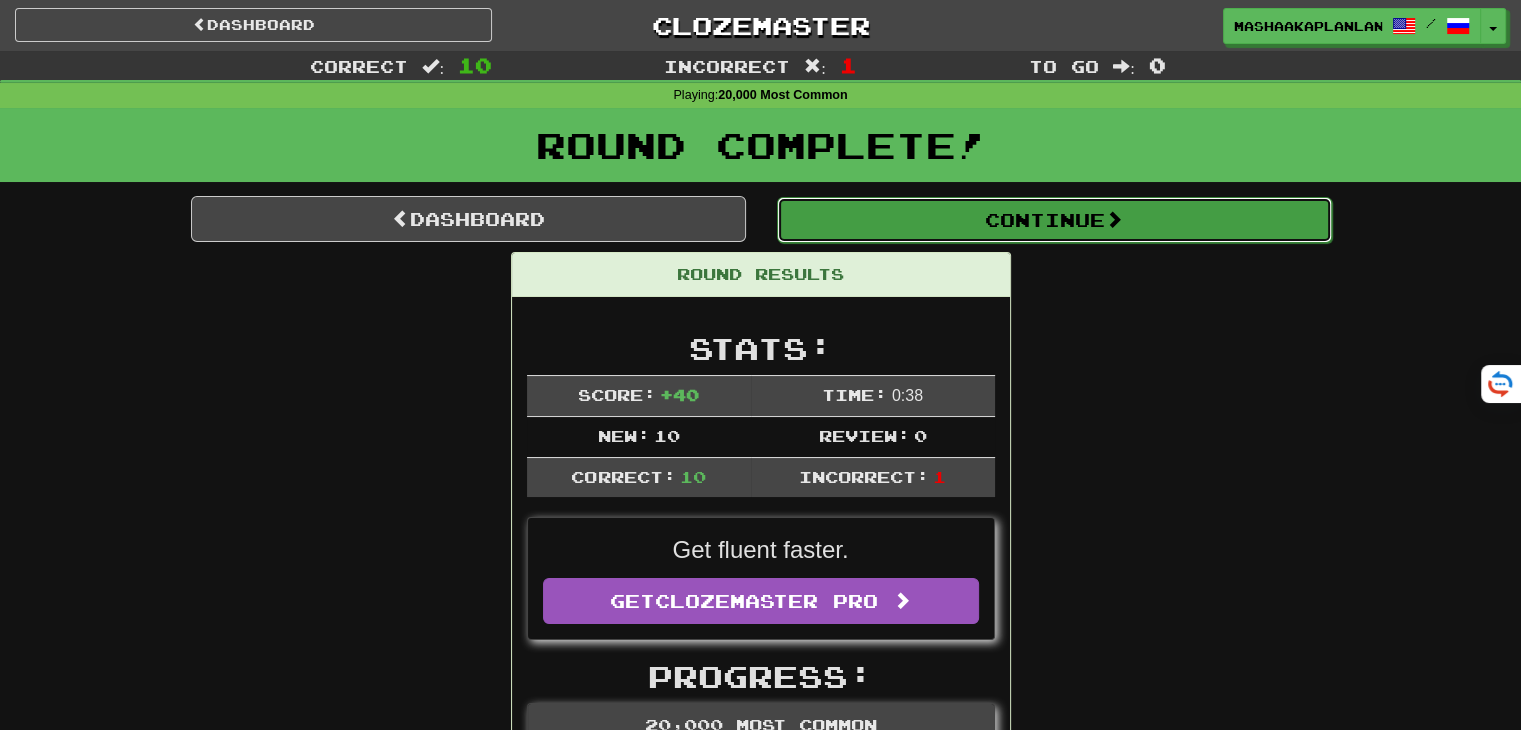 click on "Continue" at bounding box center [1054, 220] 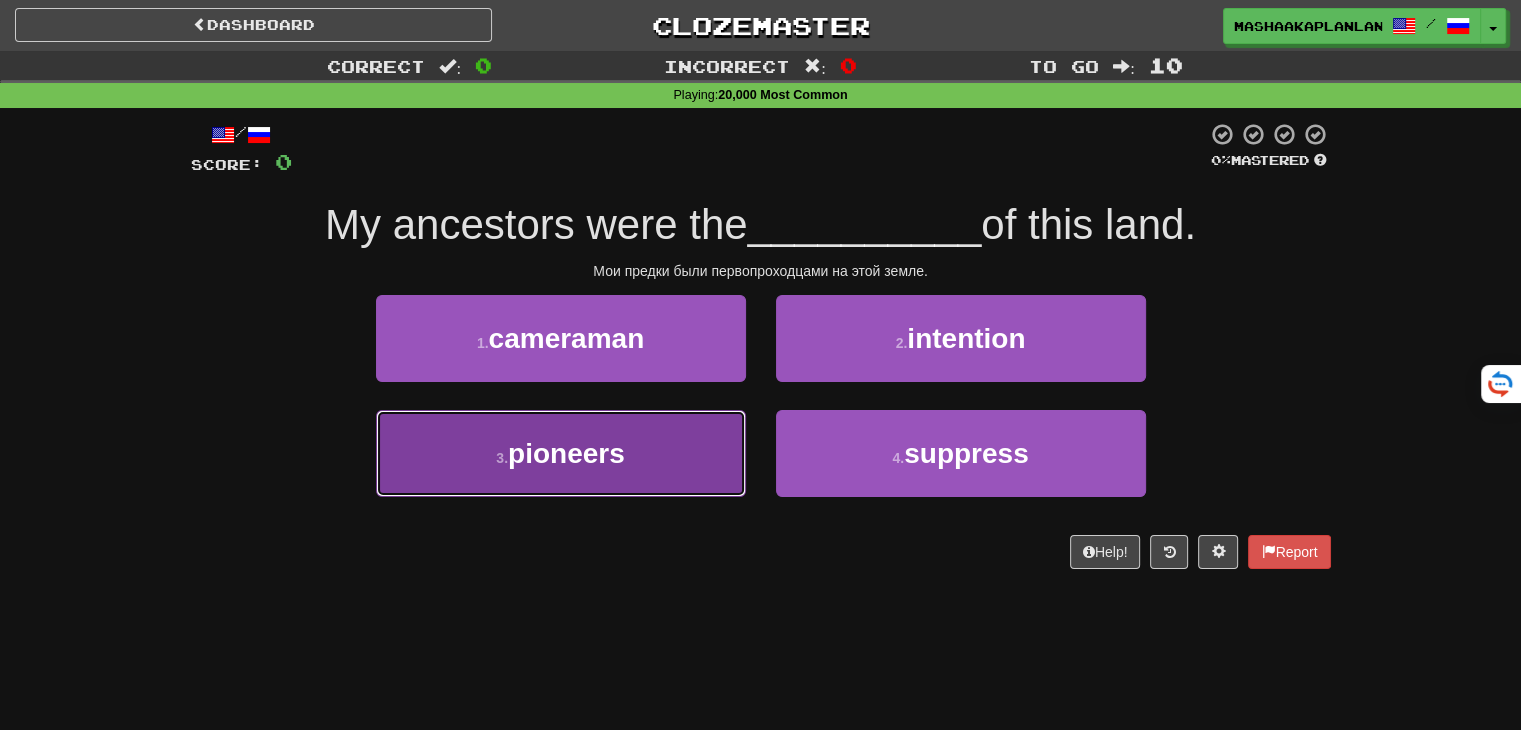 click on "pioneers" at bounding box center [566, 453] 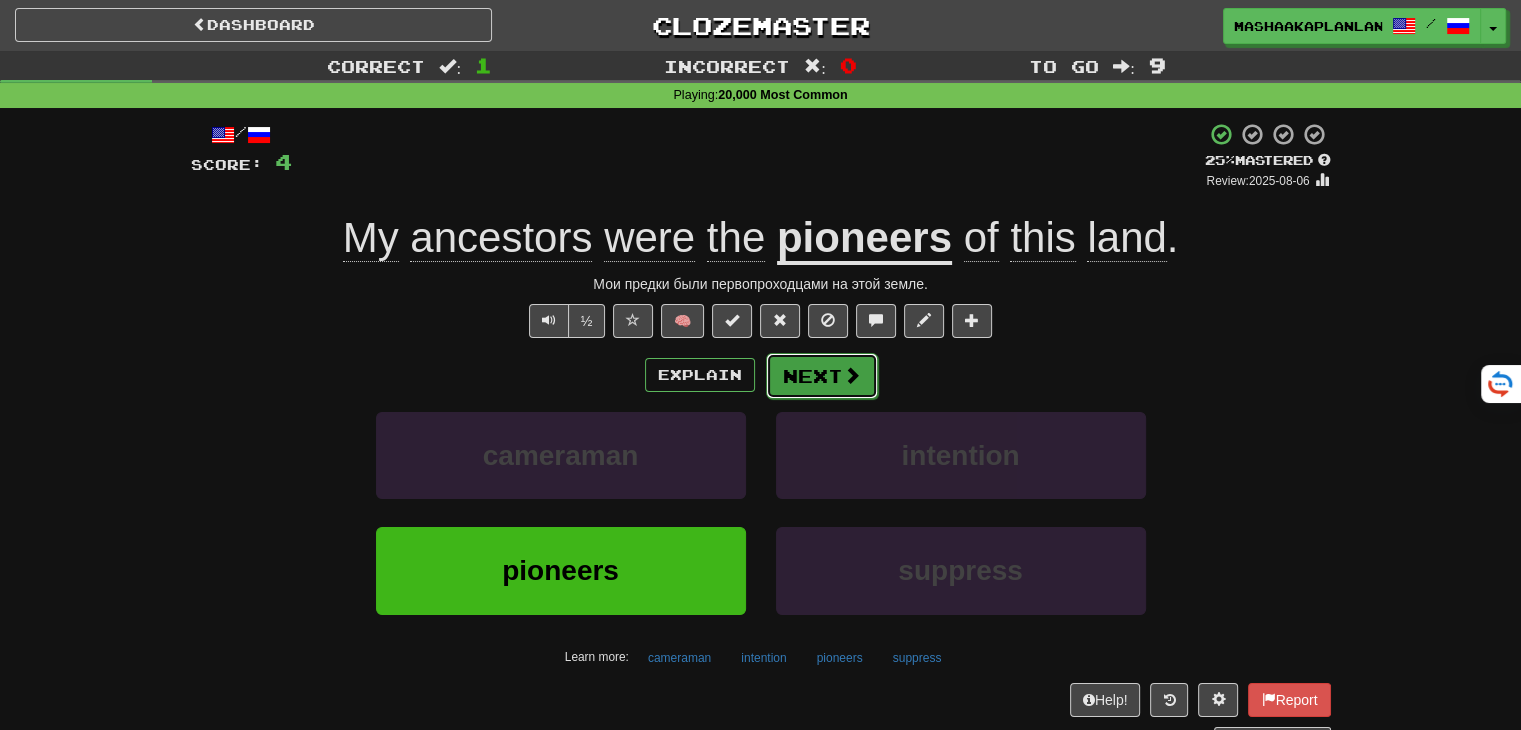 click on "Next" at bounding box center (822, 376) 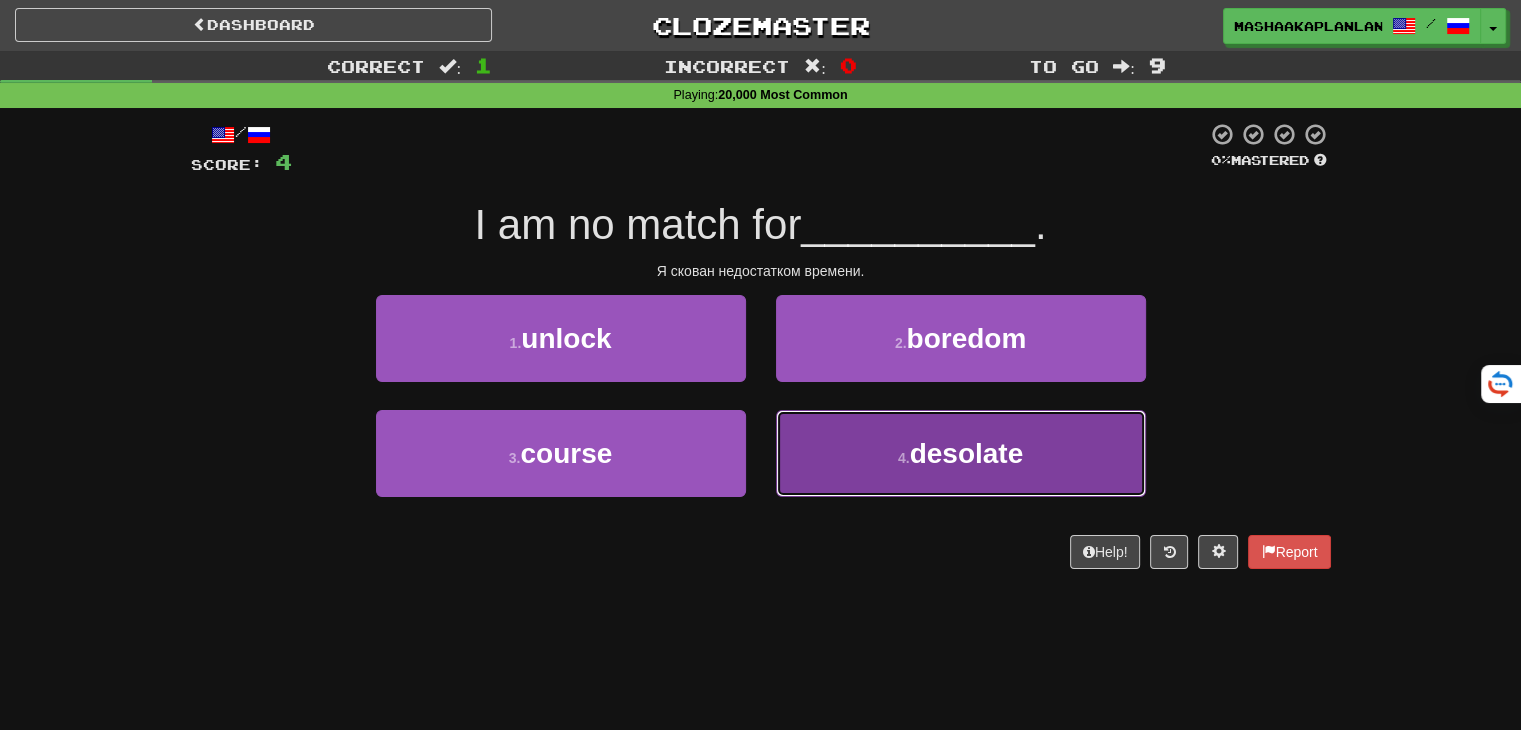 click on "4 .  desolate" at bounding box center [961, 453] 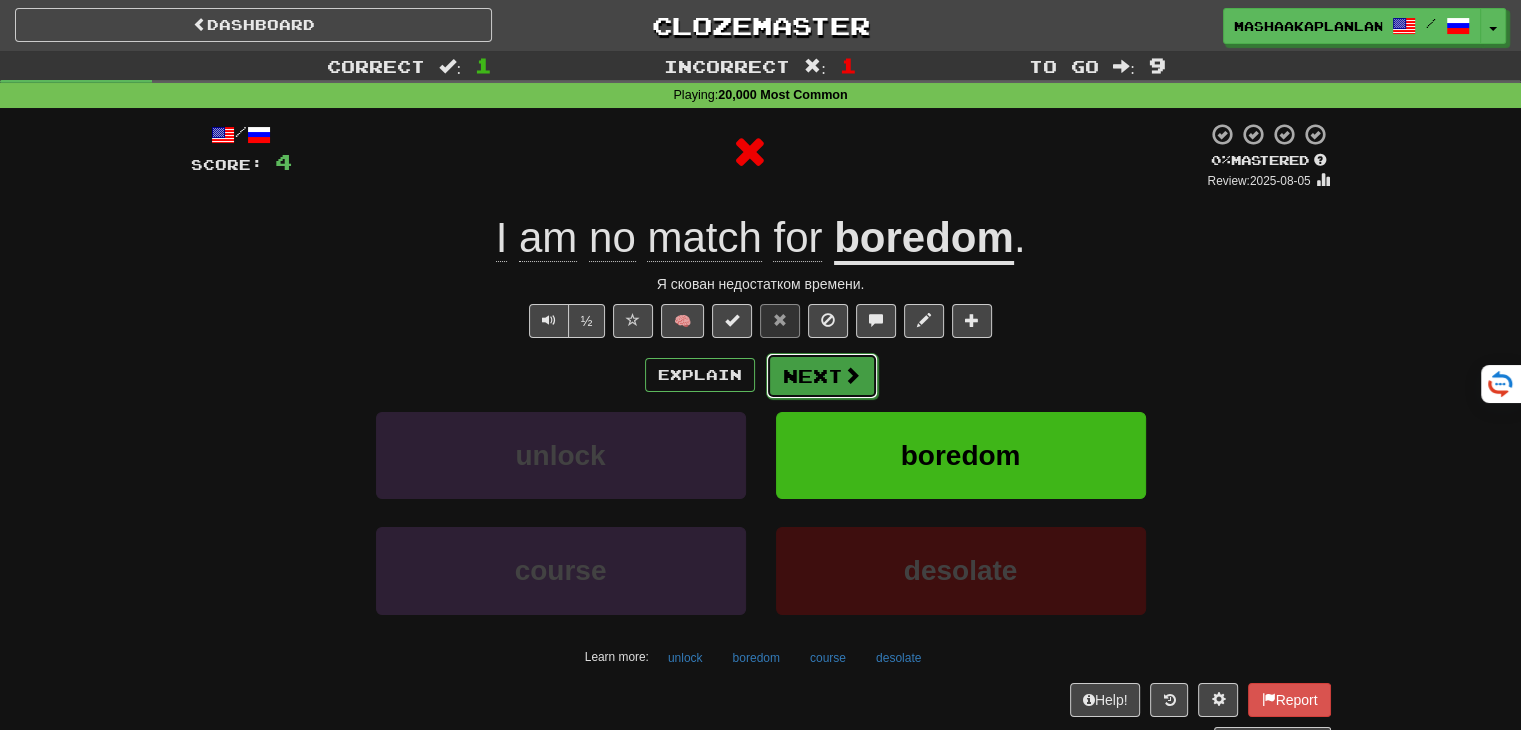click on "Next" at bounding box center (822, 376) 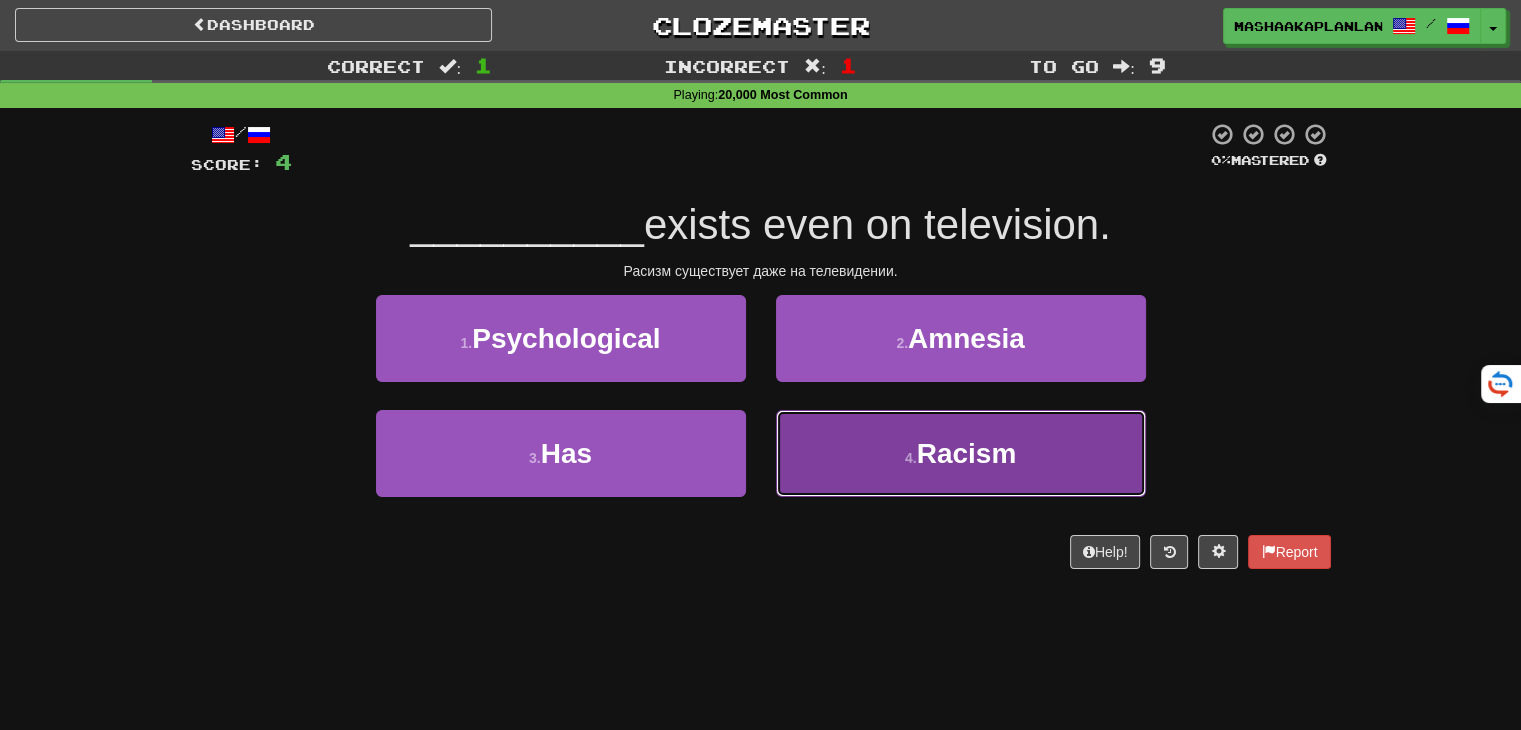 click on "4 .  Racism" at bounding box center (961, 453) 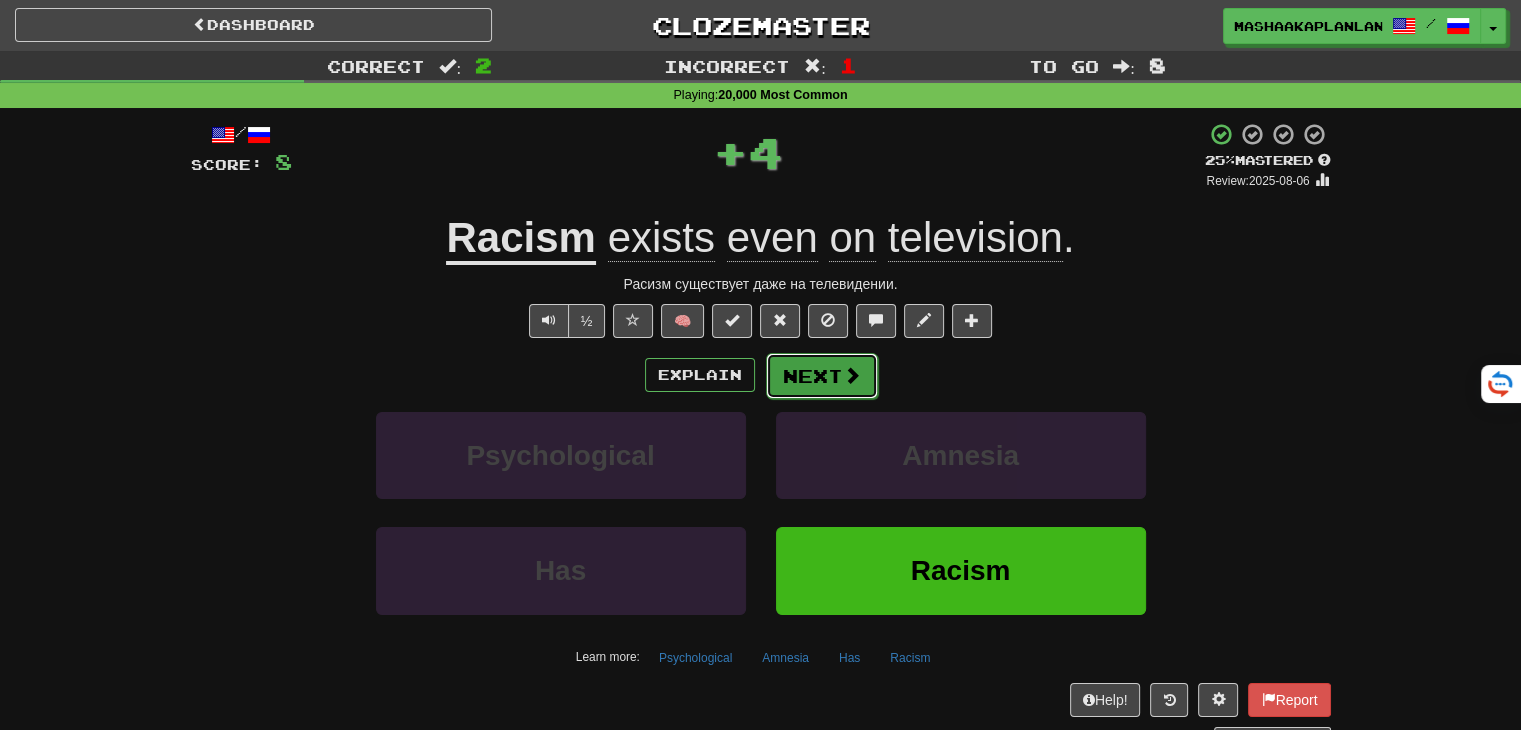 click on "Next" at bounding box center [822, 376] 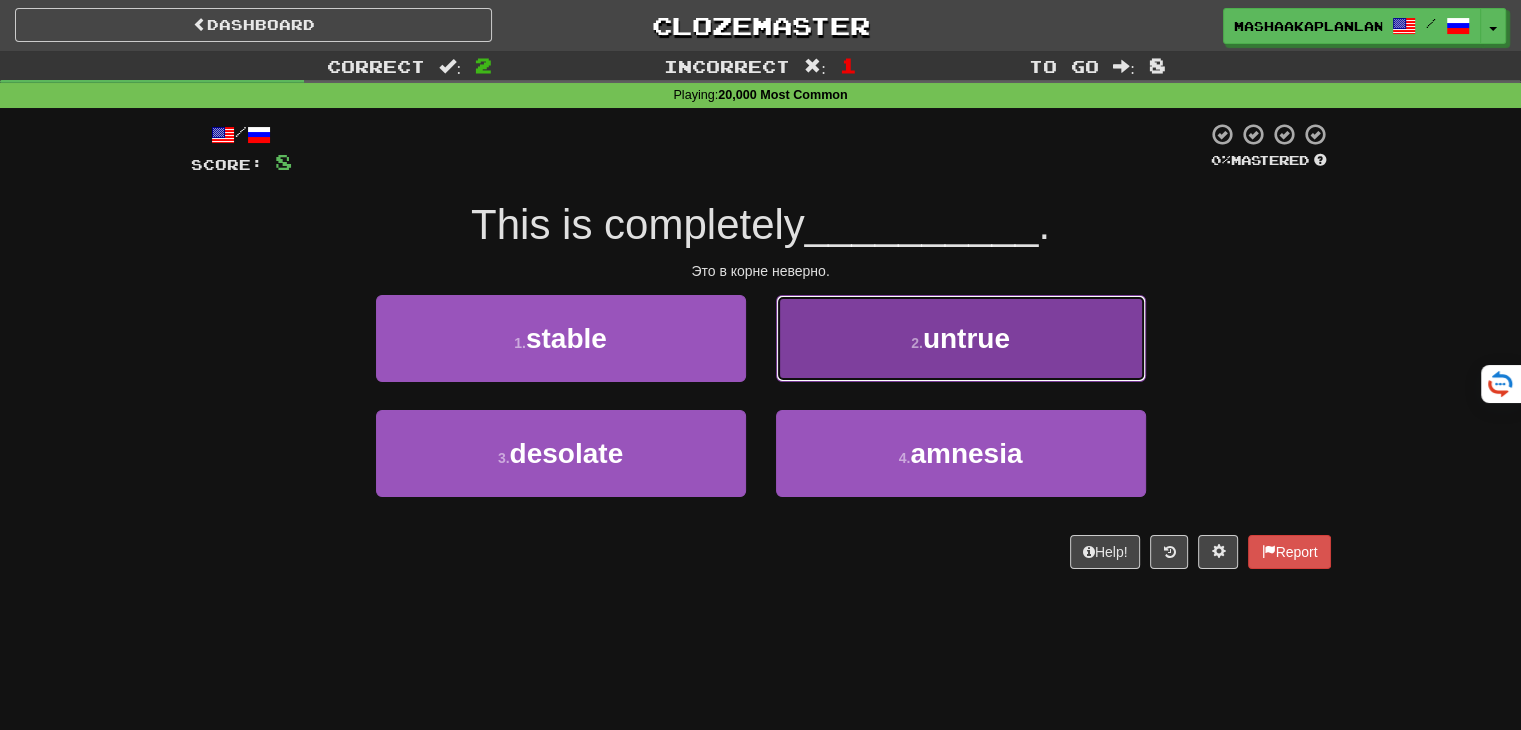 click on "untrue" at bounding box center (966, 338) 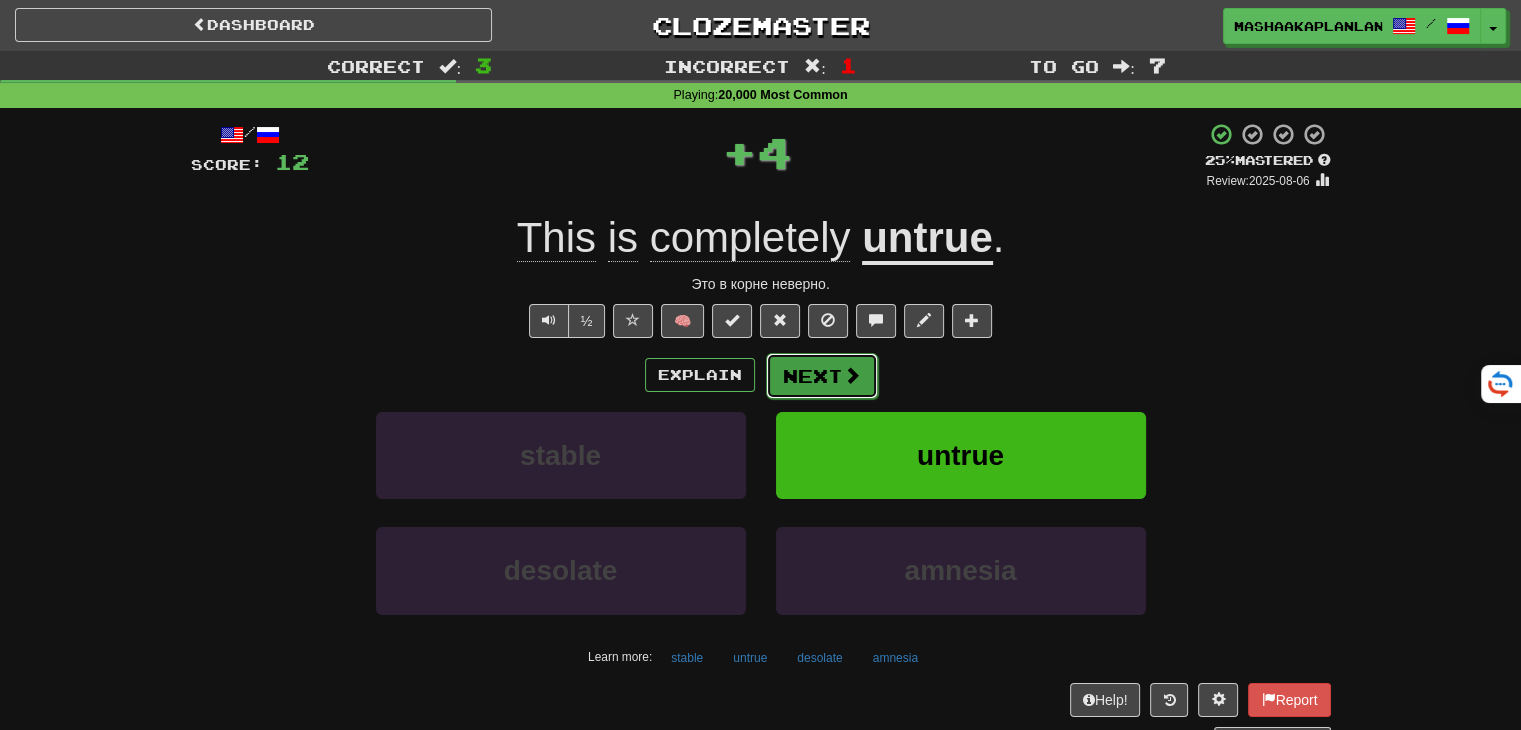 click on "Next" at bounding box center [822, 376] 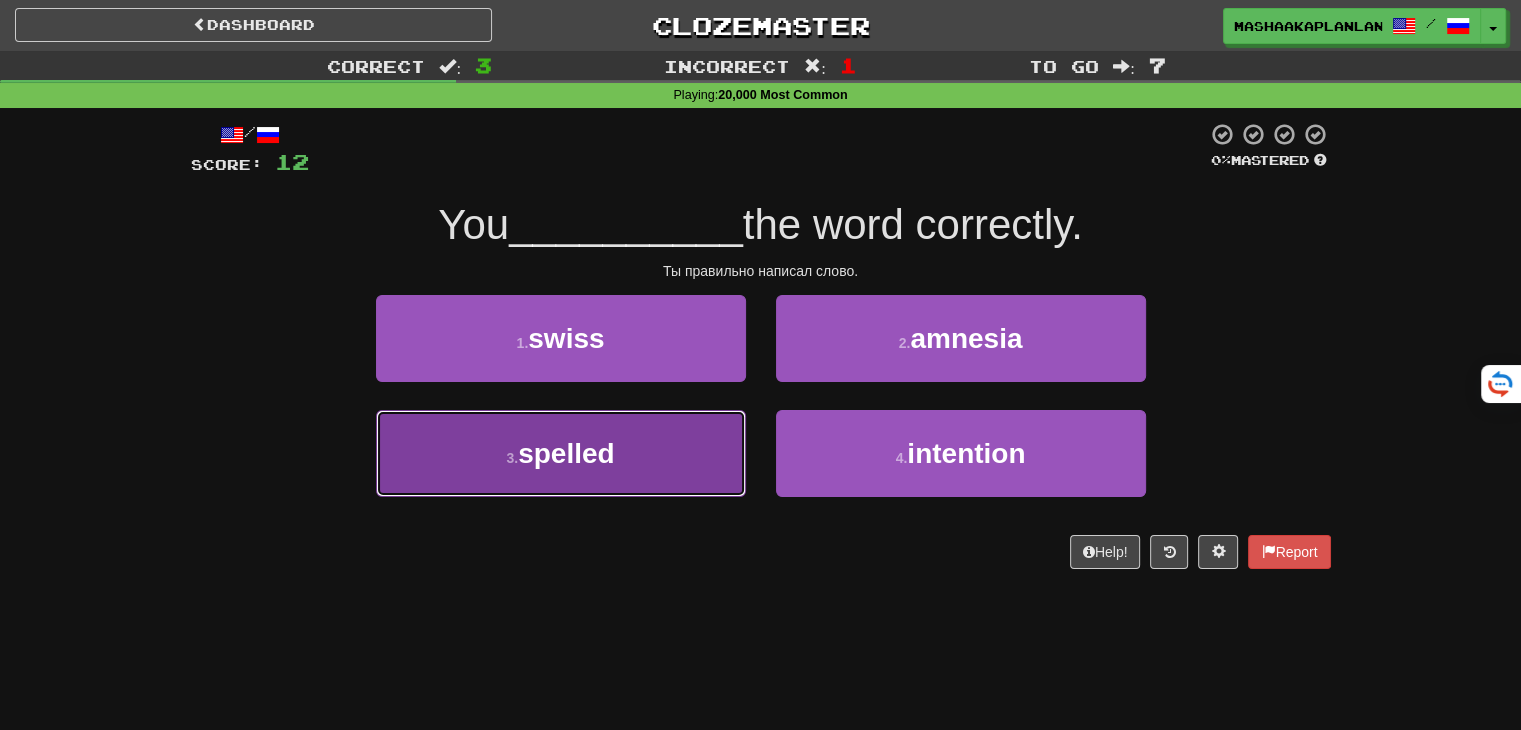 click on "3 .  spelled" at bounding box center (561, 453) 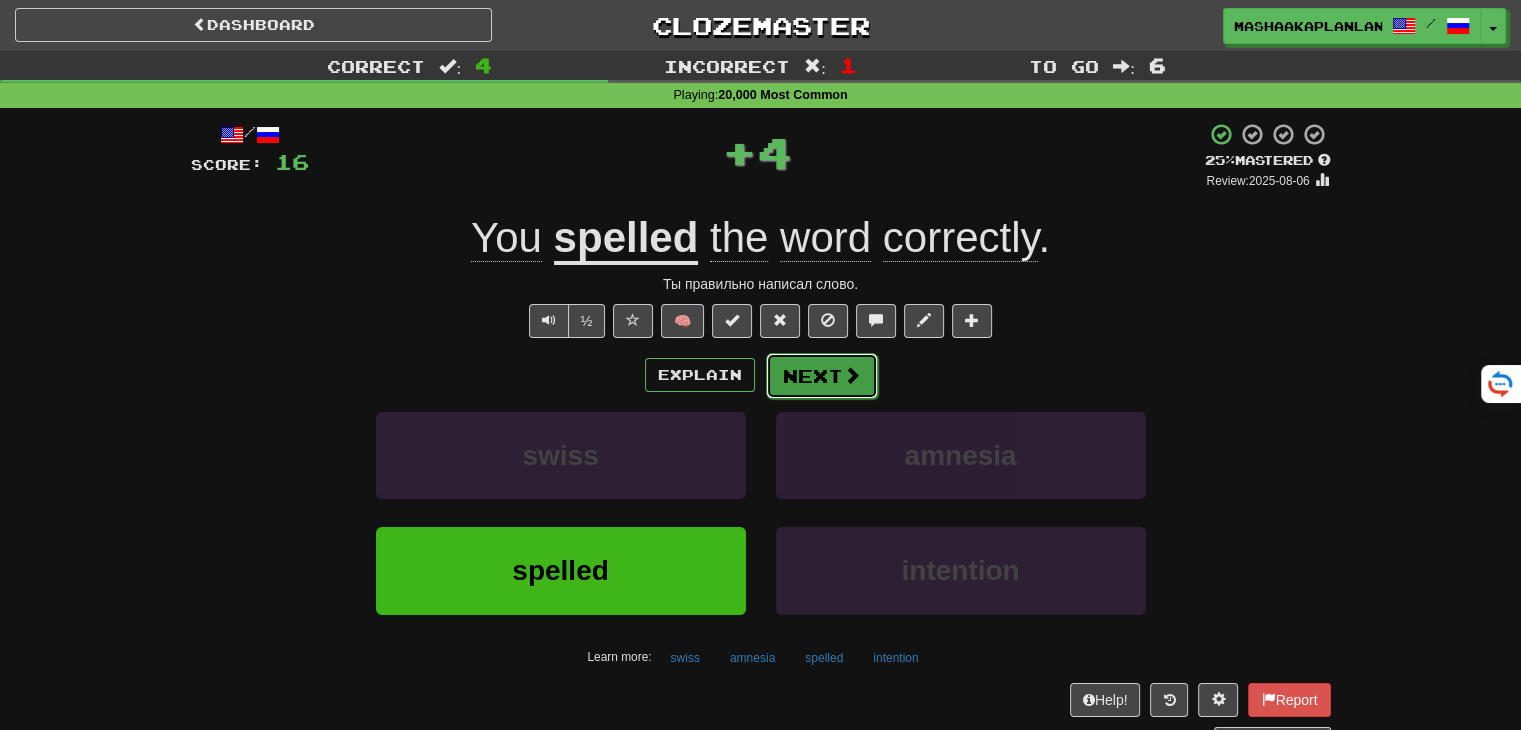 click on "Next" at bounding box center [822, 376] 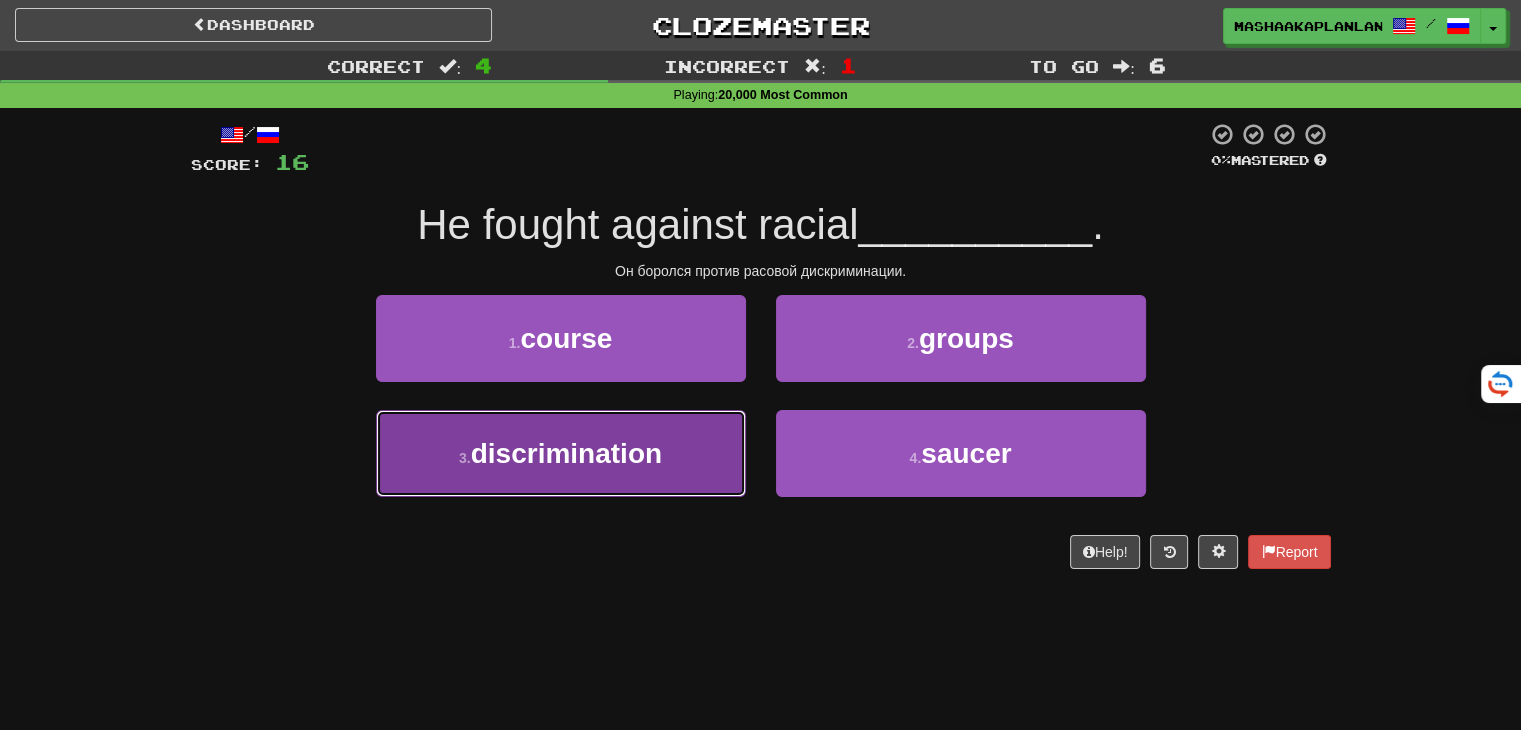 click on "3 .  discrimination" at bounding box center [561, 453] 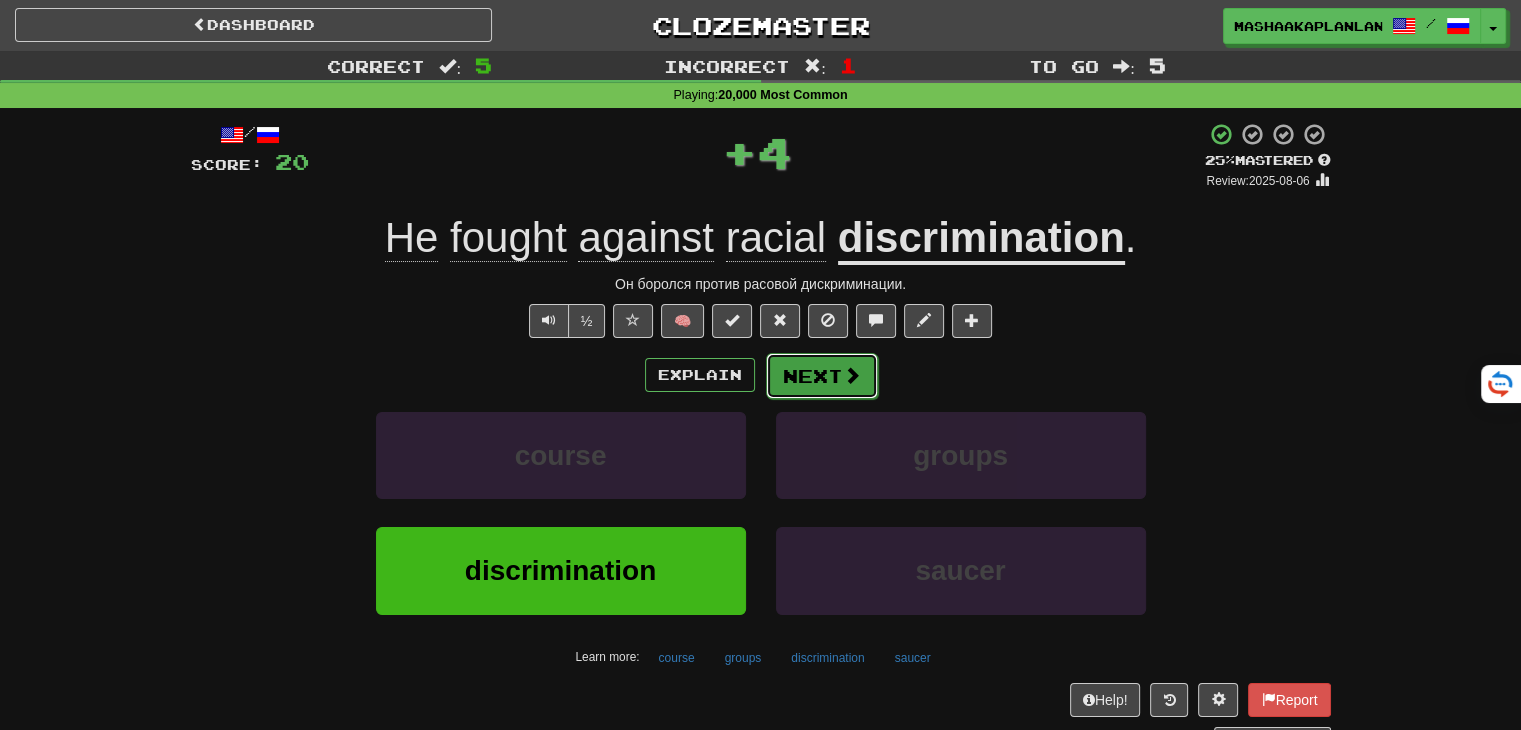 click on "Next" at bounding box center [822, 376] 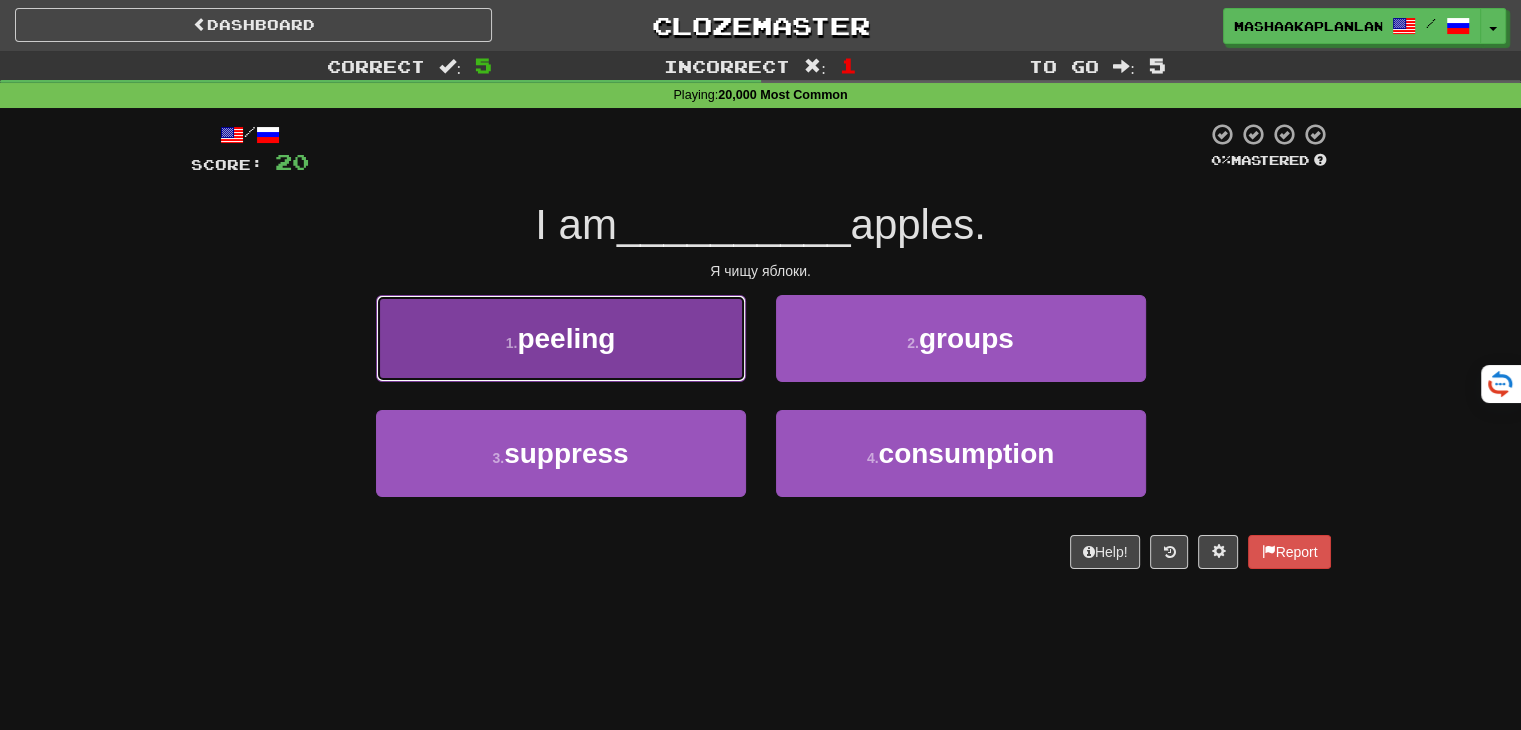 click on "peeling" at bounding box center [566, 338] 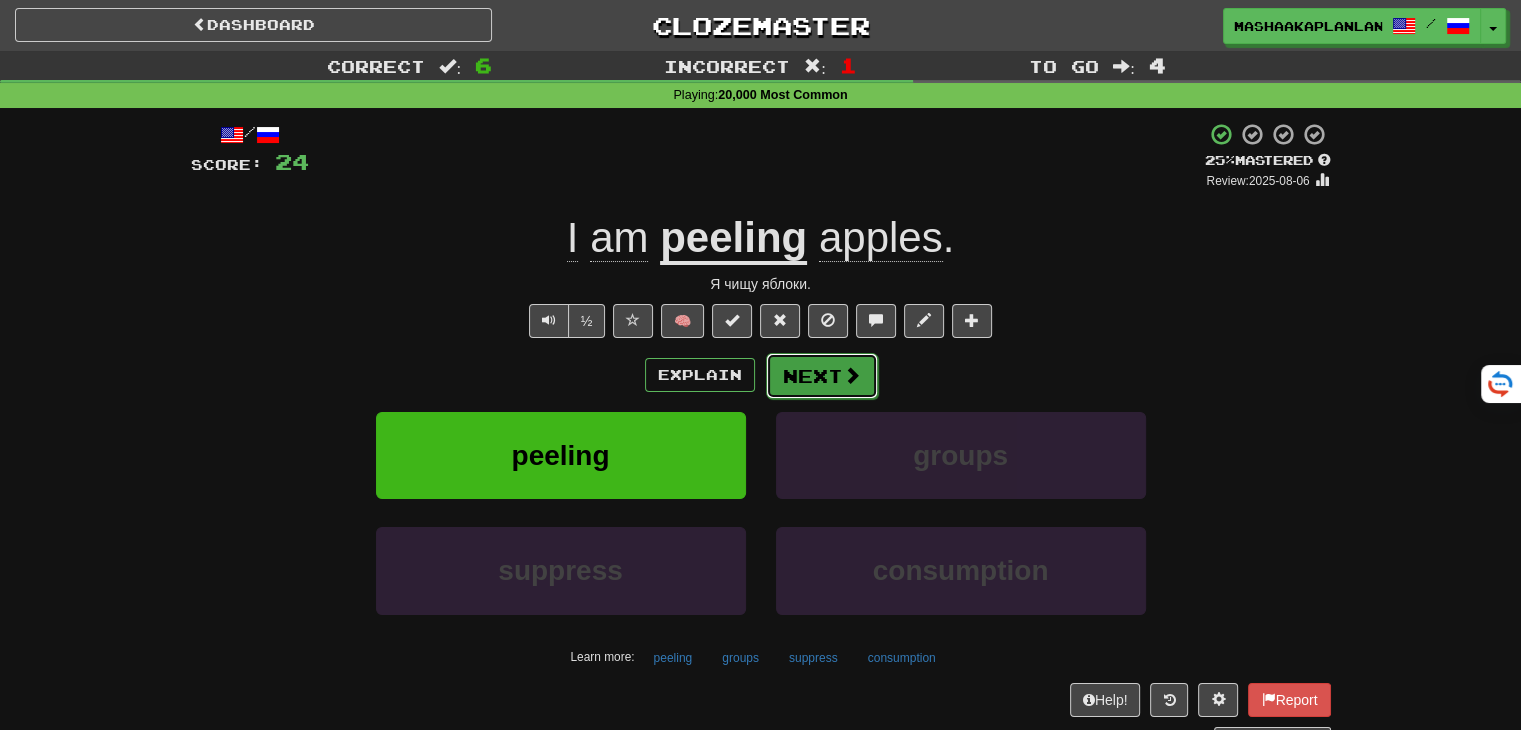 click on "Next" at bounding box center (822, 376) 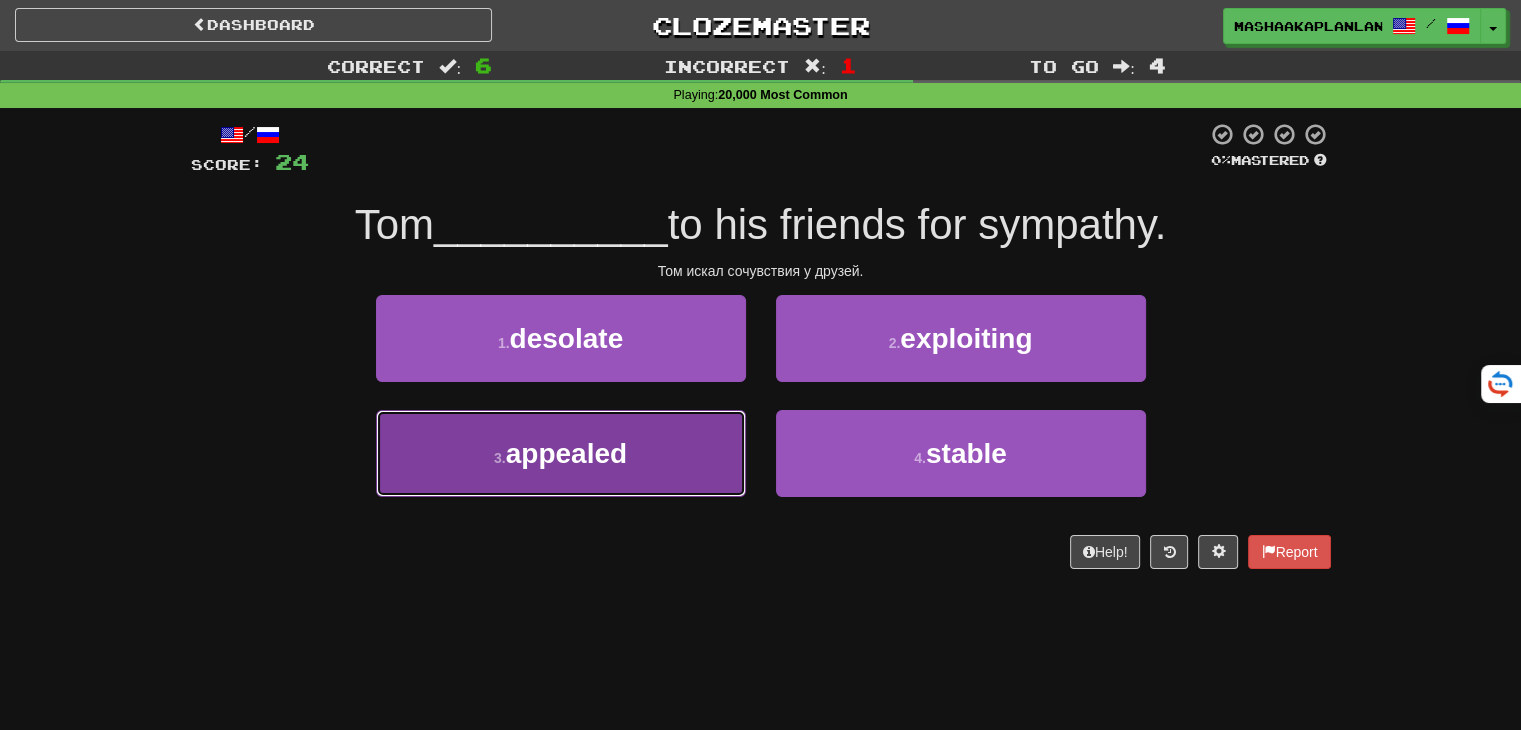 click on "3 .  appealed" at bounding box center [561, 453] 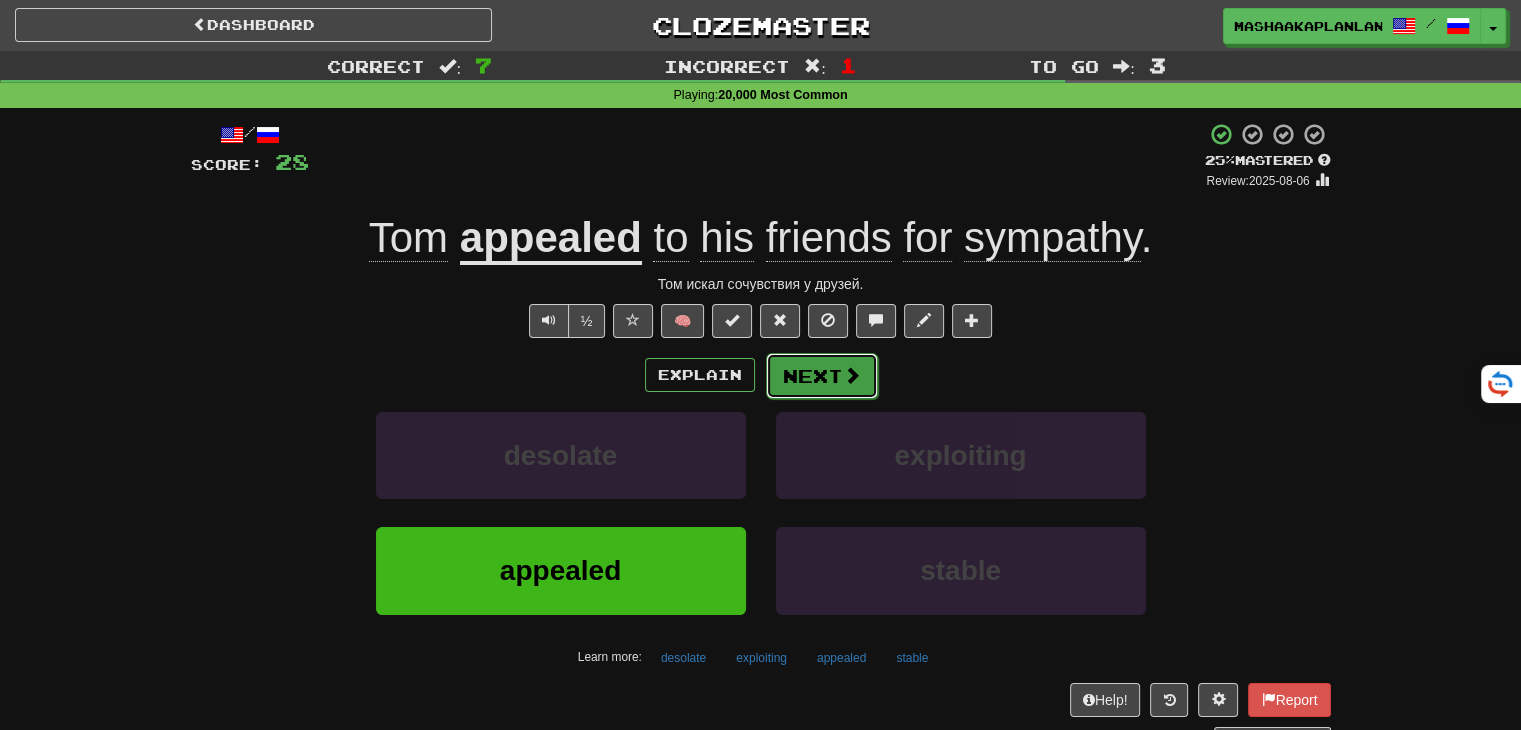 click on "Next" at bounding box center (822, 376) 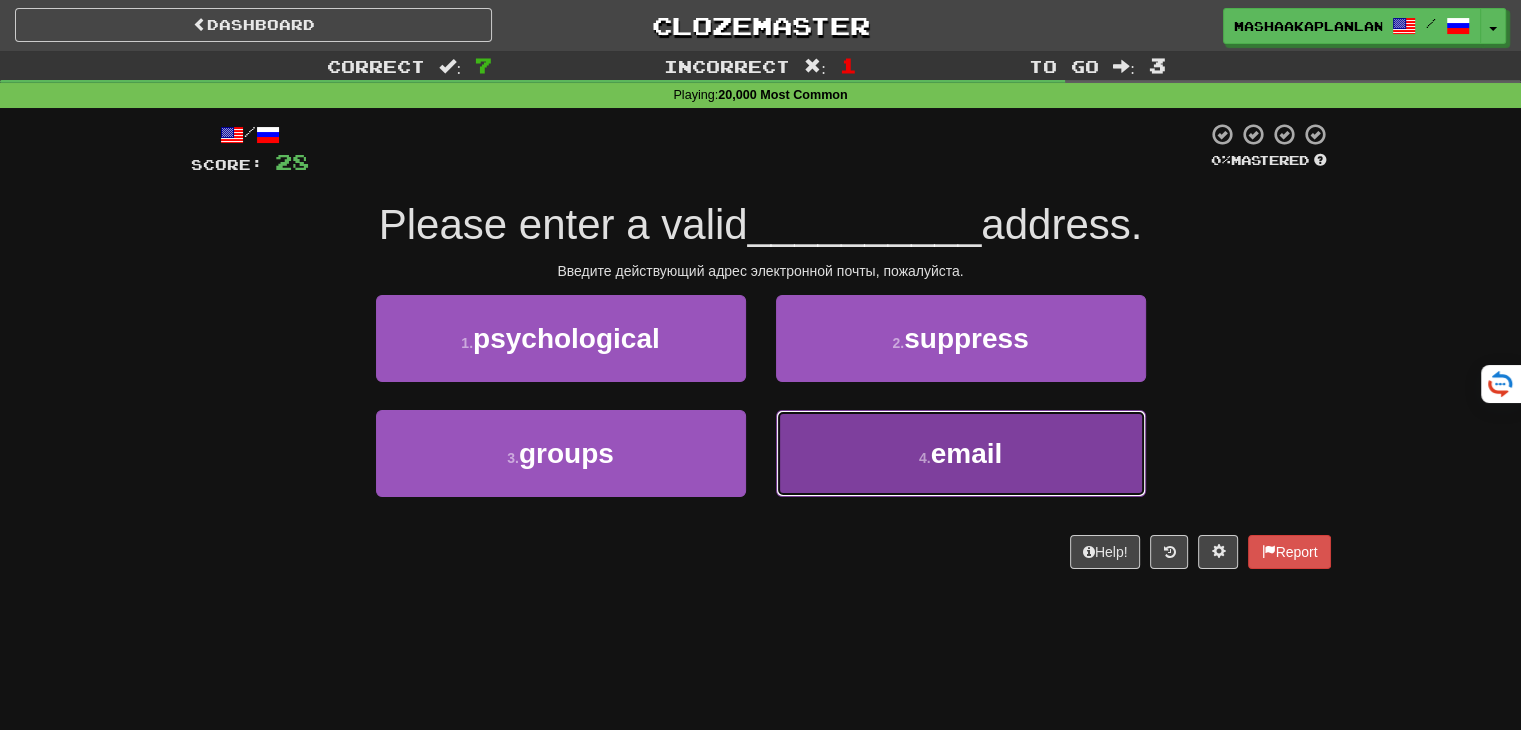 click on "4 .  email" at bounding box center [961, 453] 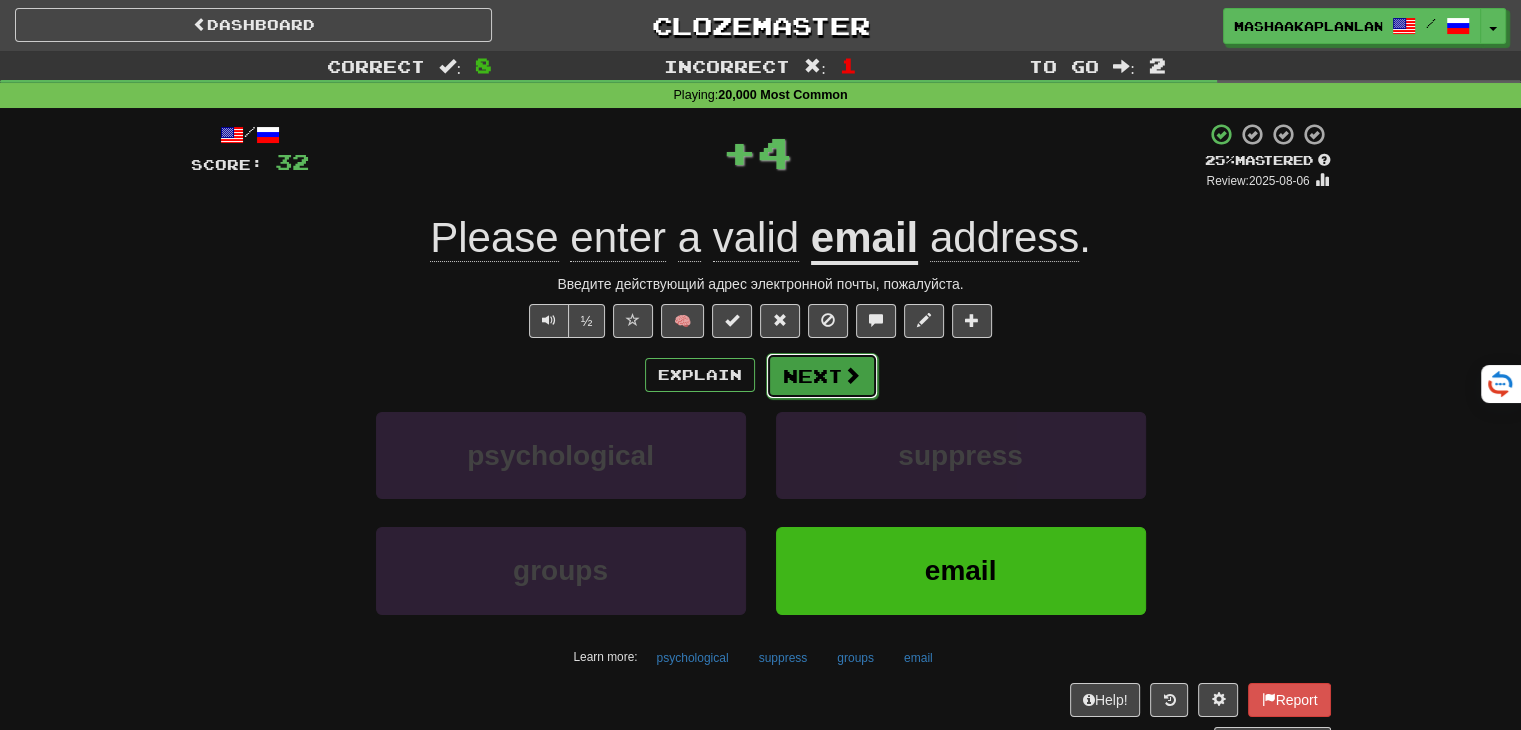 click on "Next" at bounding box center (822, 376) 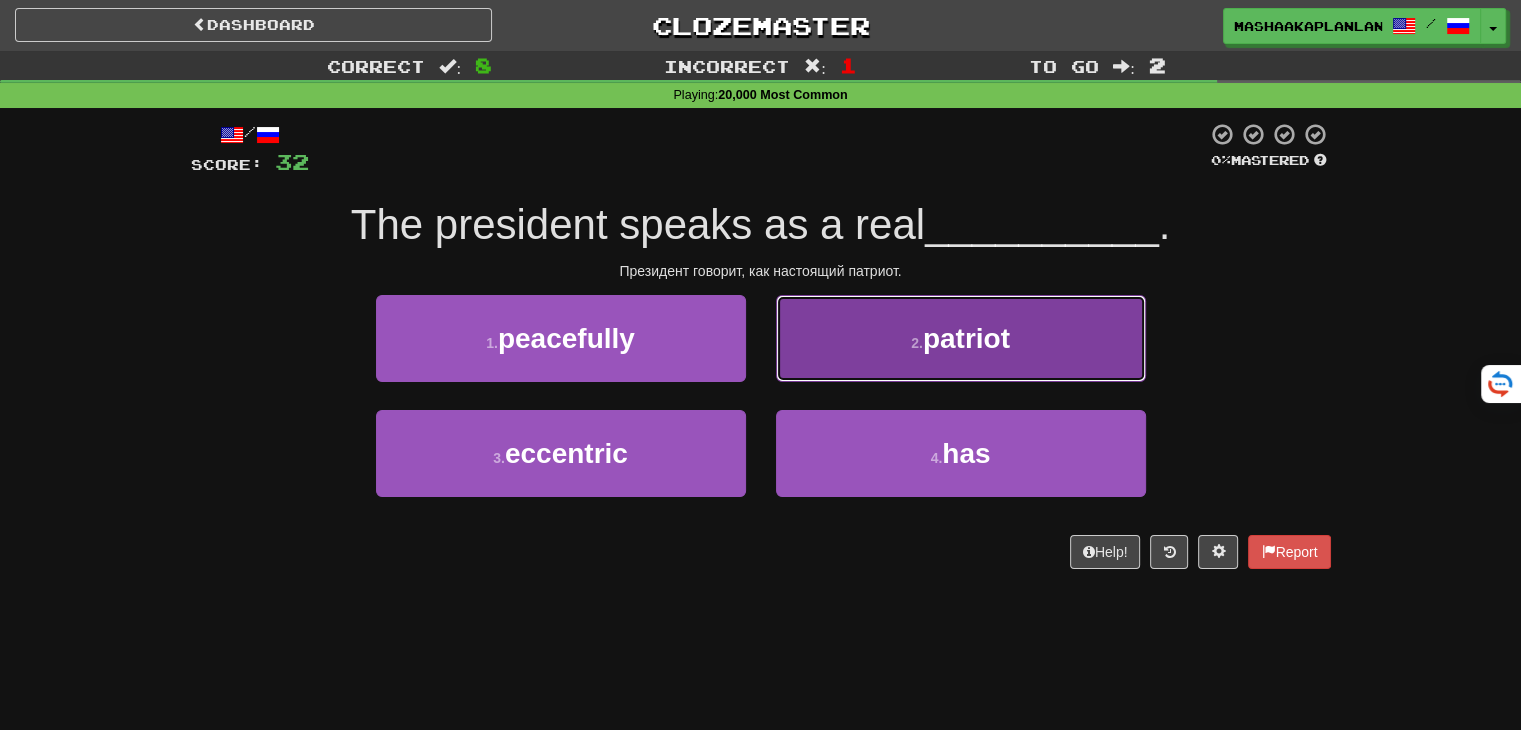 click on "2 .  patriot" at bounding box center [961, 338] 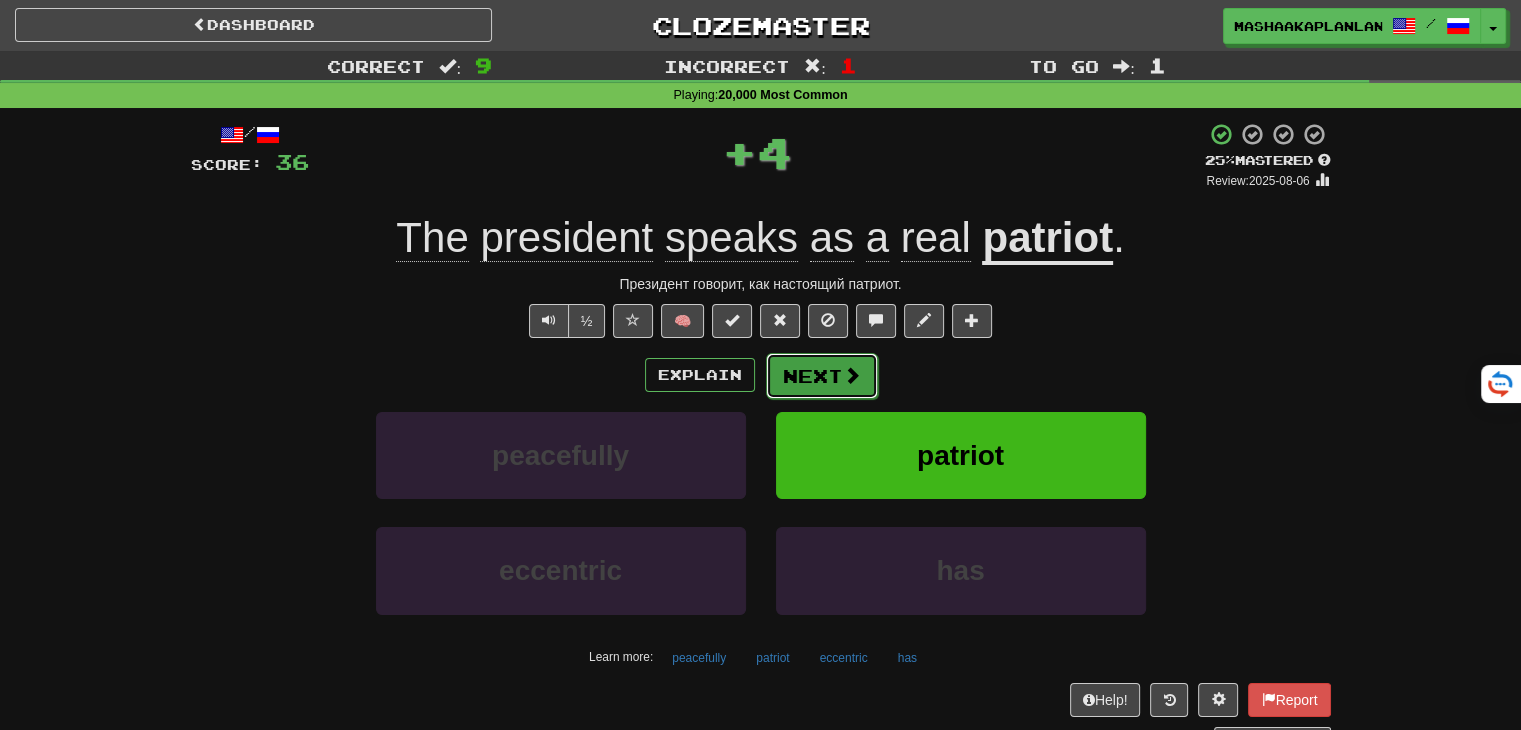 click on "Next" at bounding box center [822, 376] 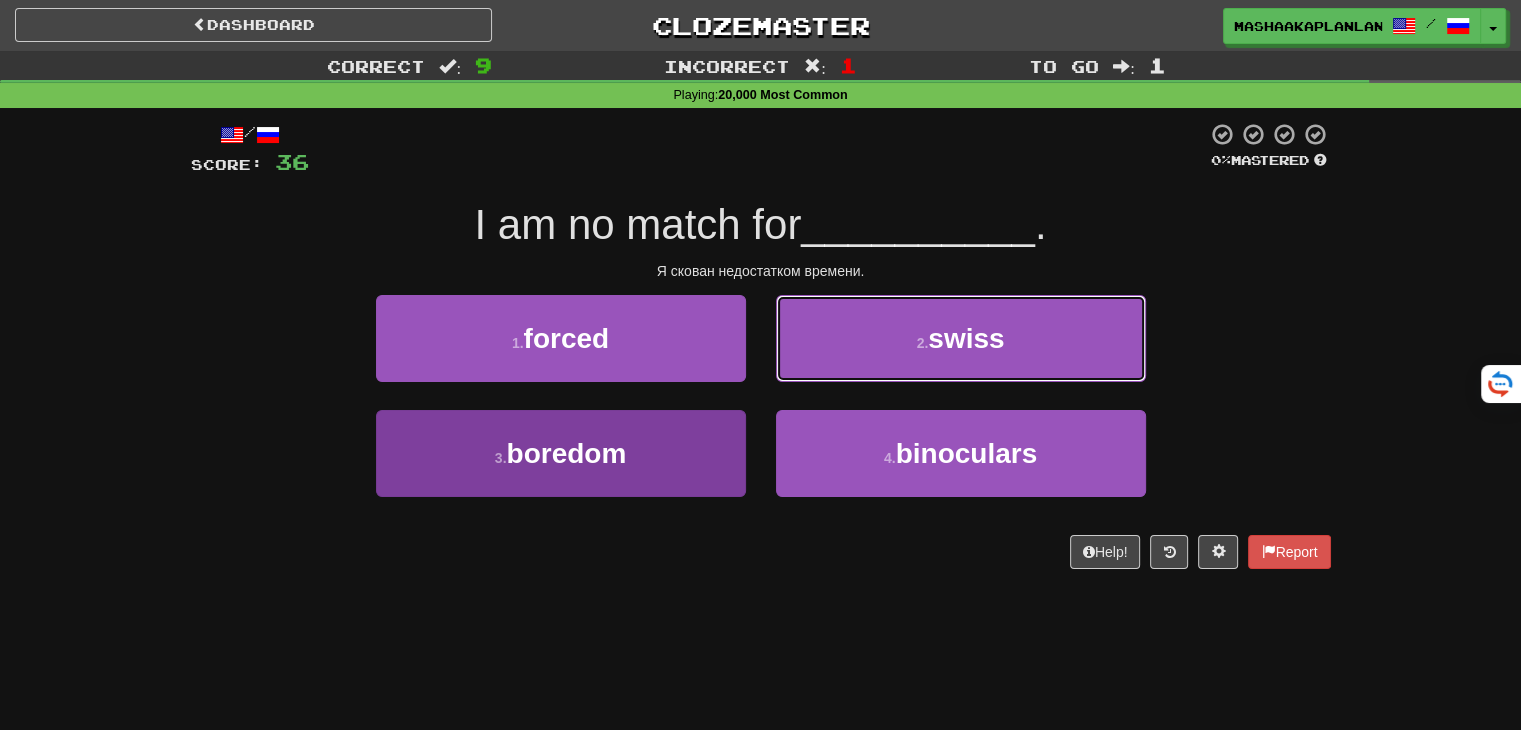 drag, startPoint x: 791, startPoint y: 381, endPoint x: 635, endPoint y: 460, distance: 174.86281 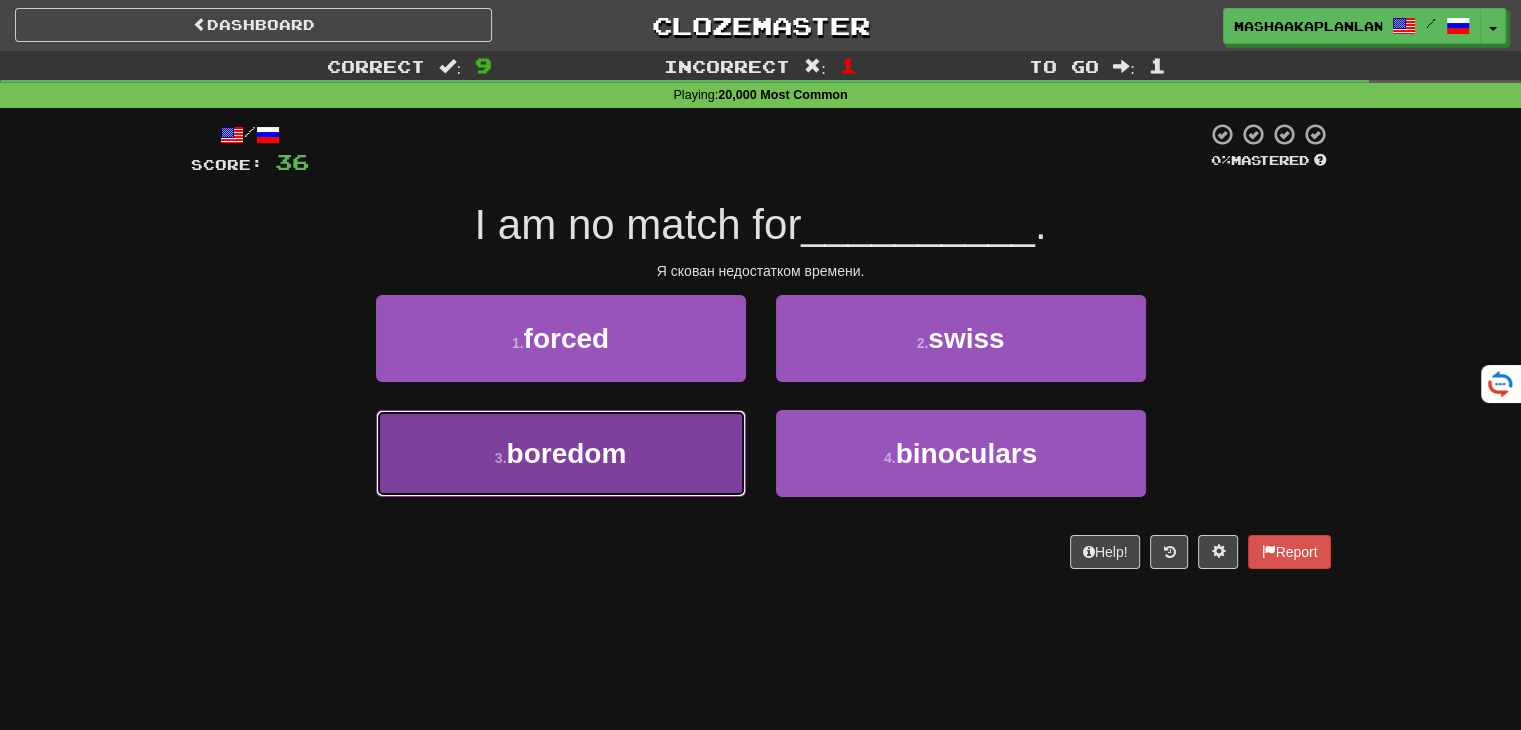 click on "3 .  boredom" at bounding box center [561, 453] 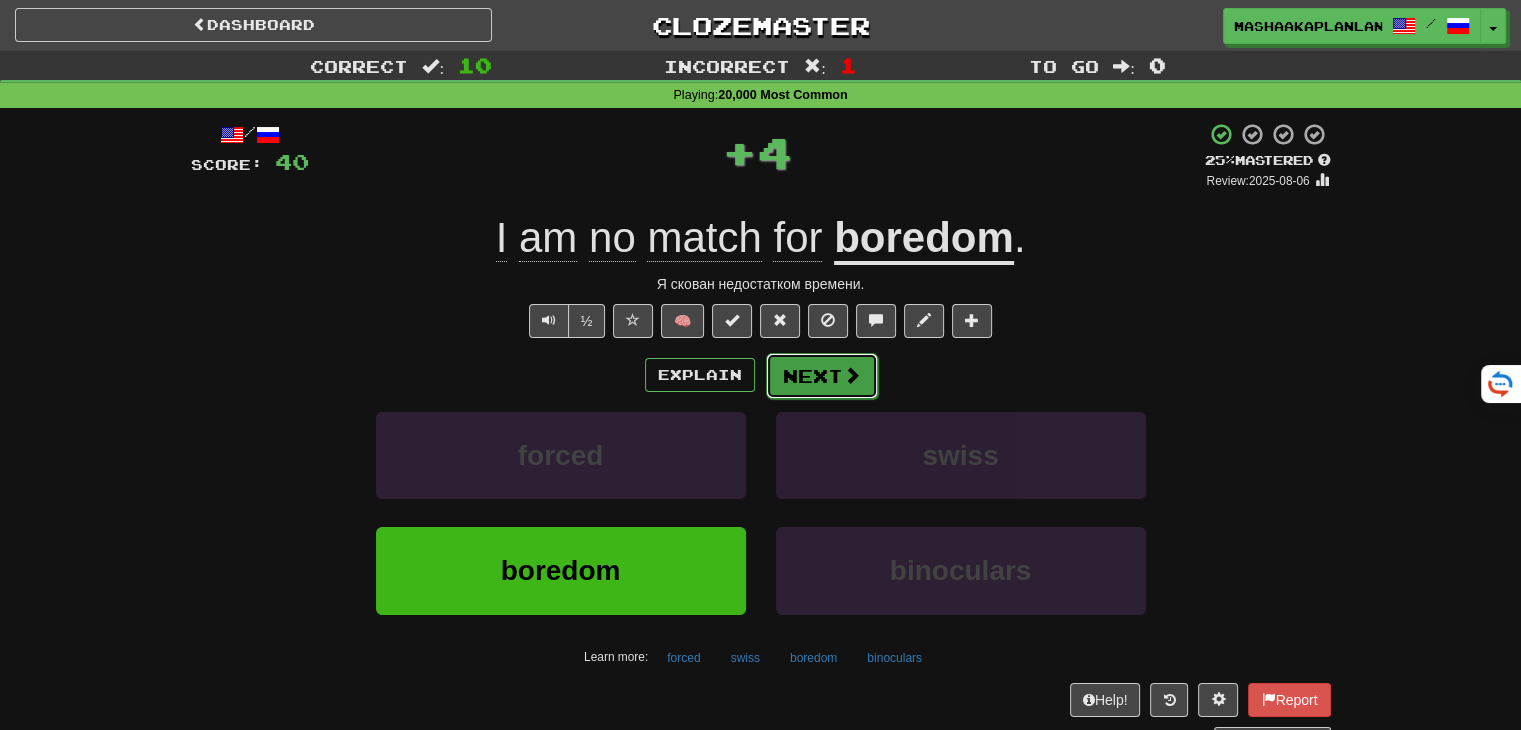 click on "Next" at bounding box center [822, 376] 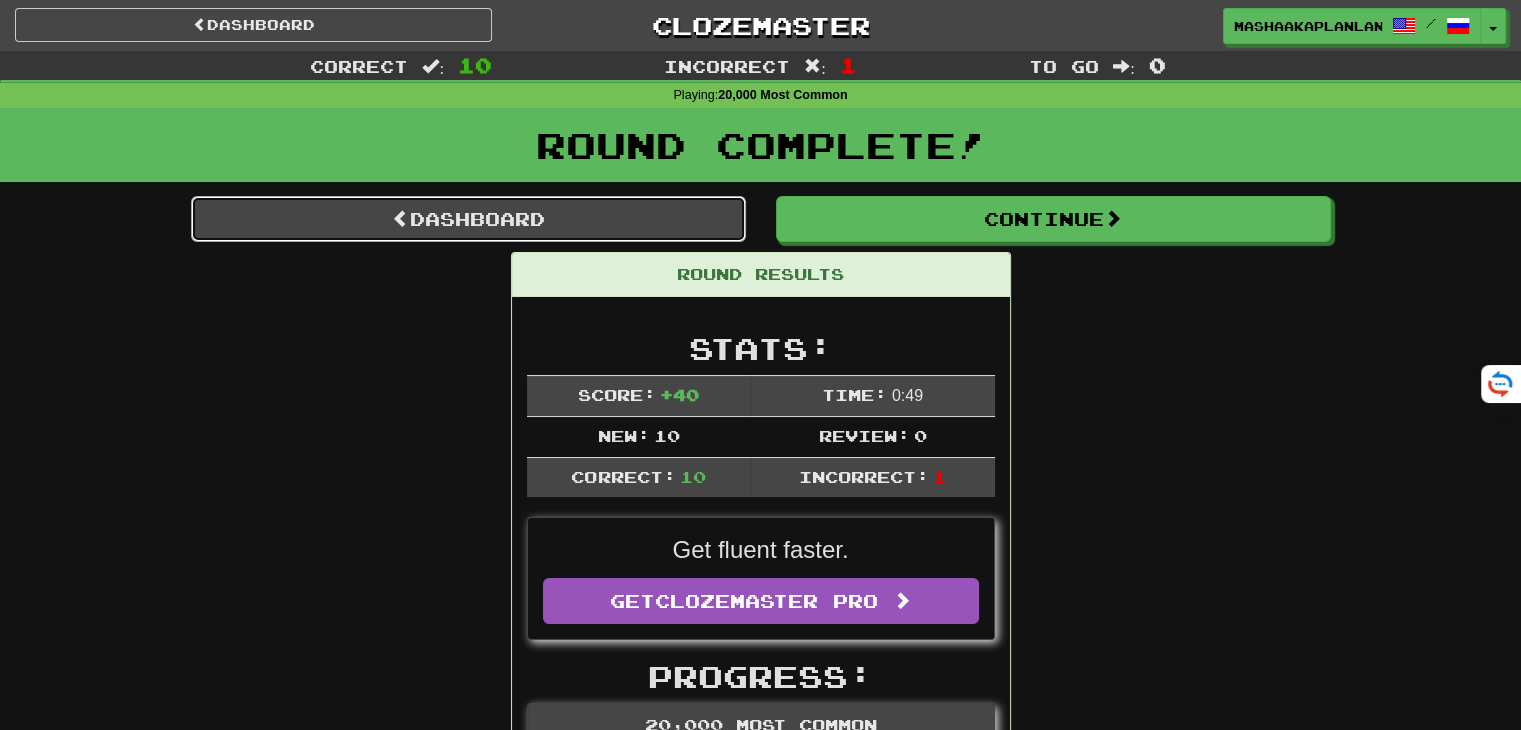 click on "Dashboard" at bounding box center (468, 219) 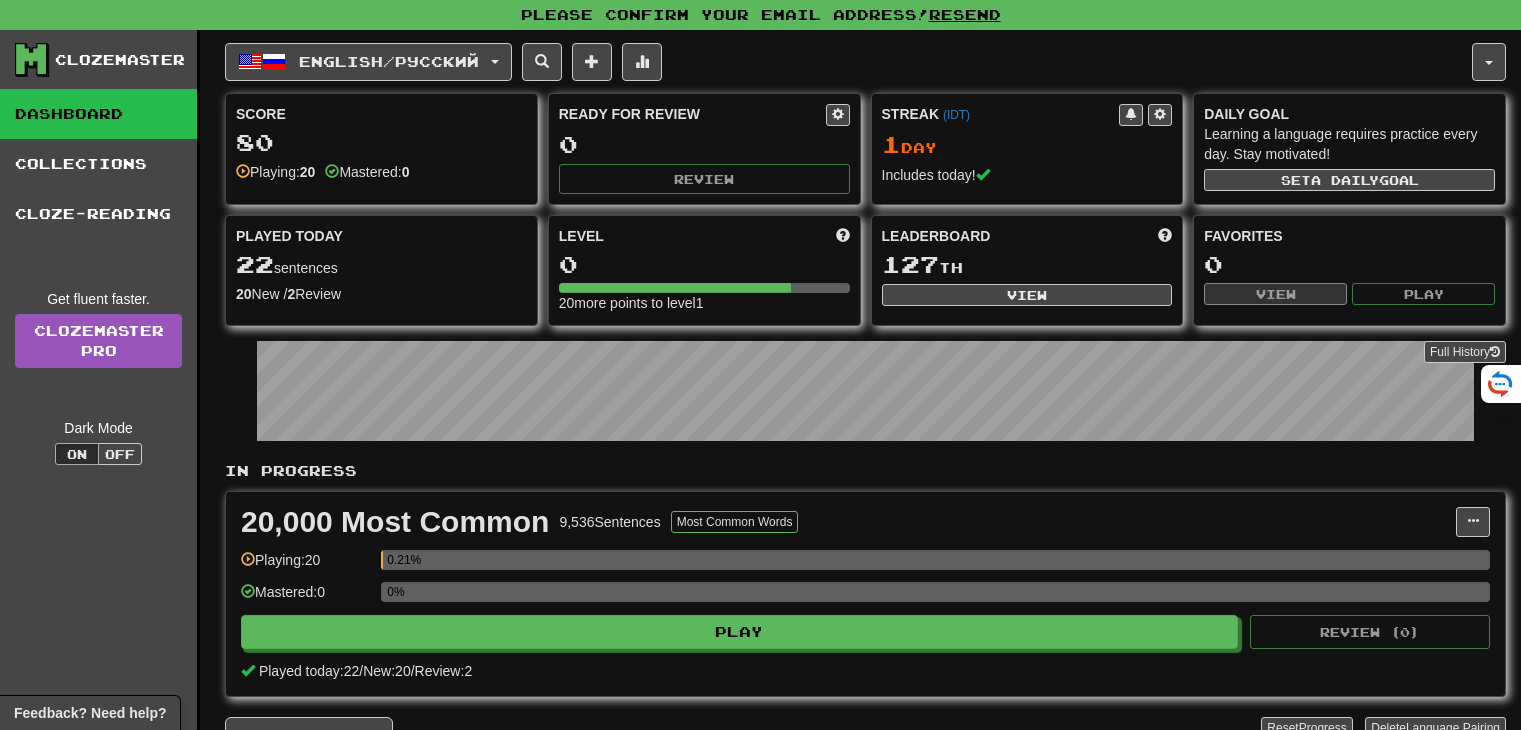 scroll, scrollTop: 0, scrollLeft: 0, axis: both 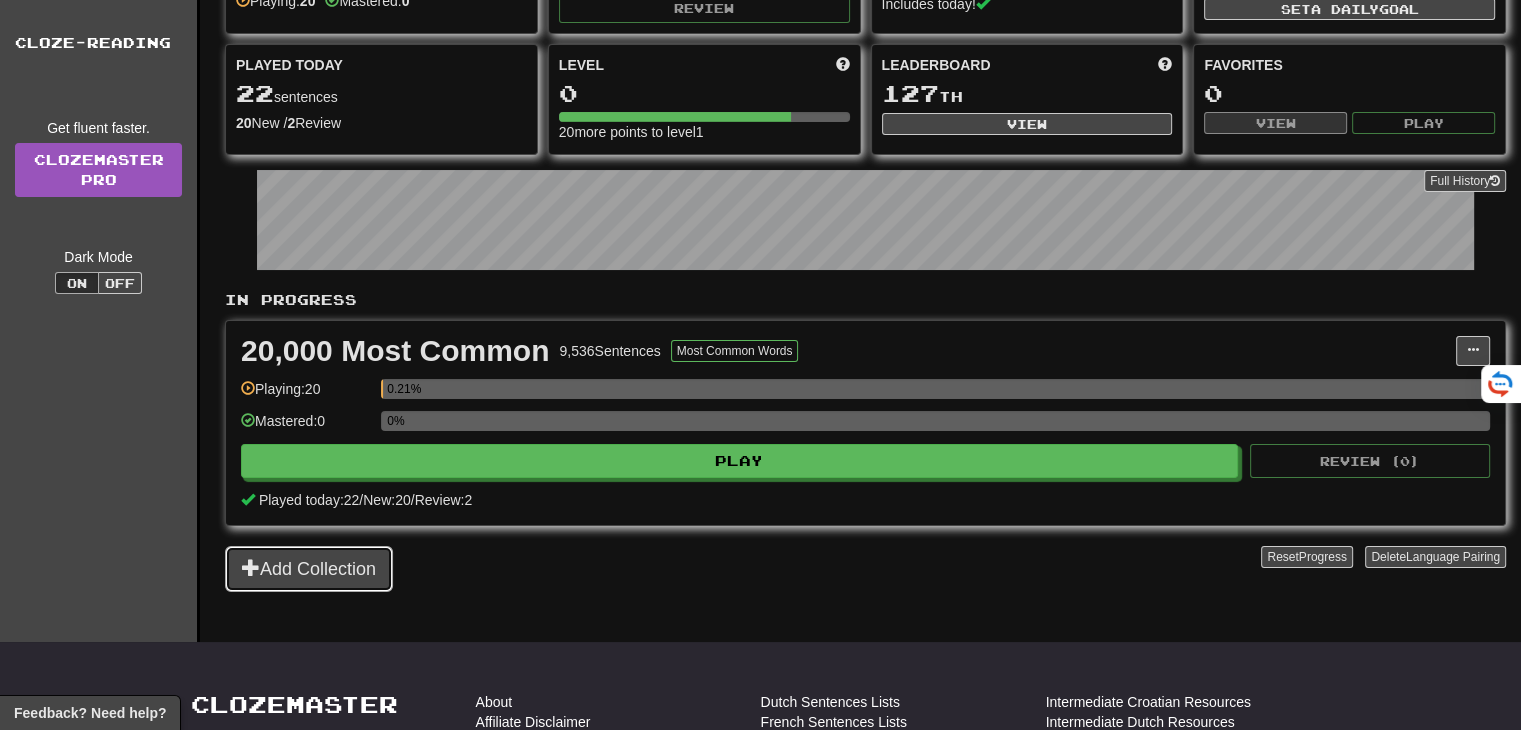 click on "Add Collection" at bounding box center [309, 569] 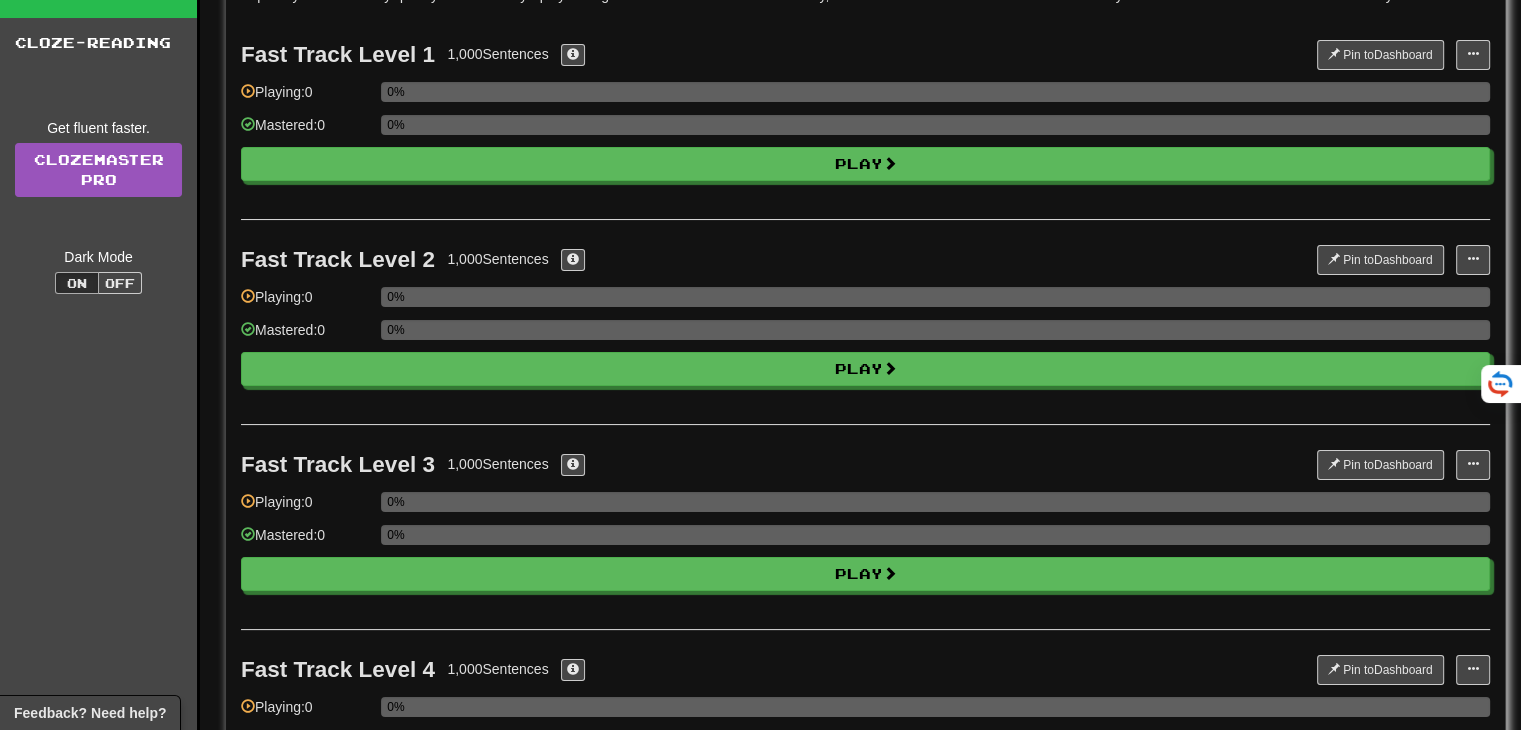 scroll, scrollTop: 0, scrollLeft: 0, axis: both 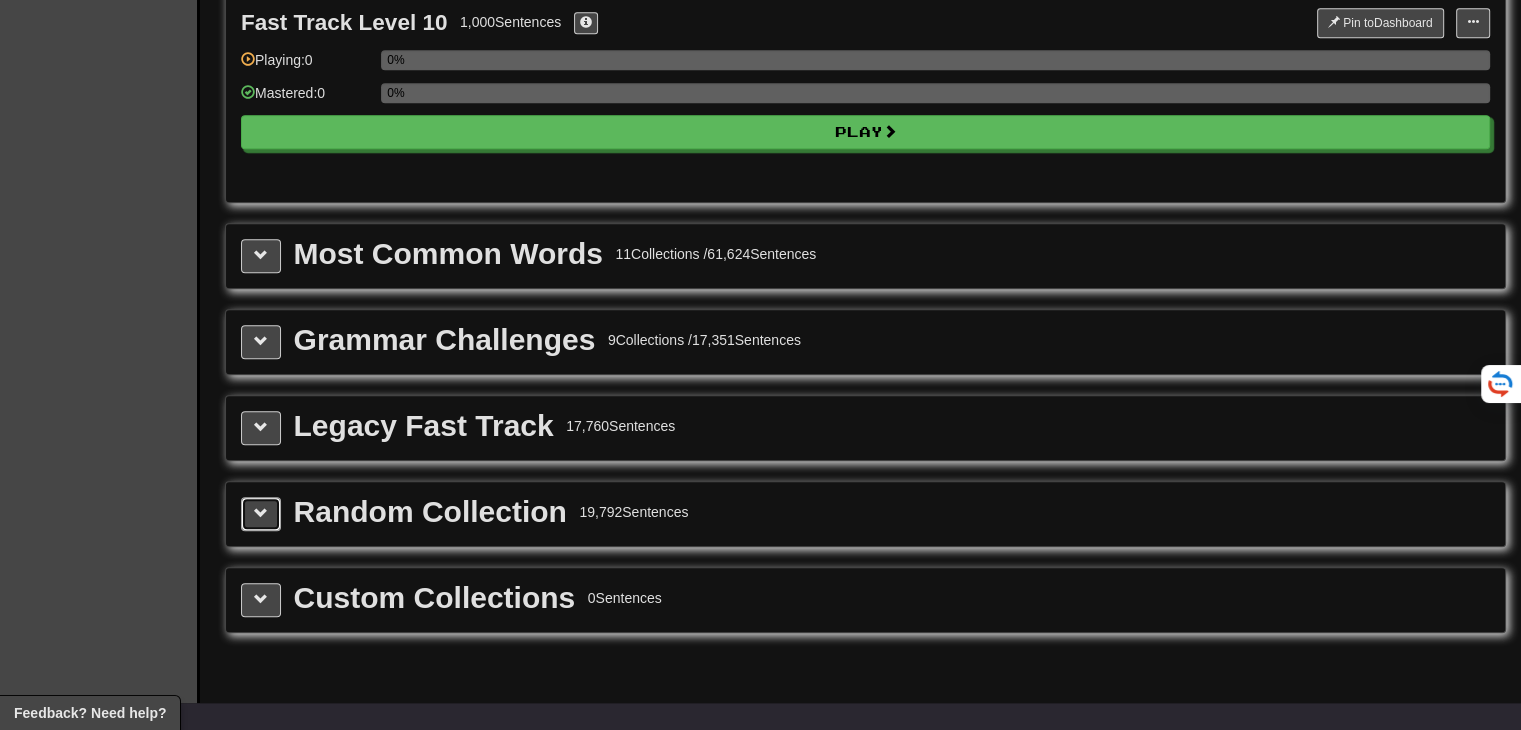 click at bounding box center [261, 513] 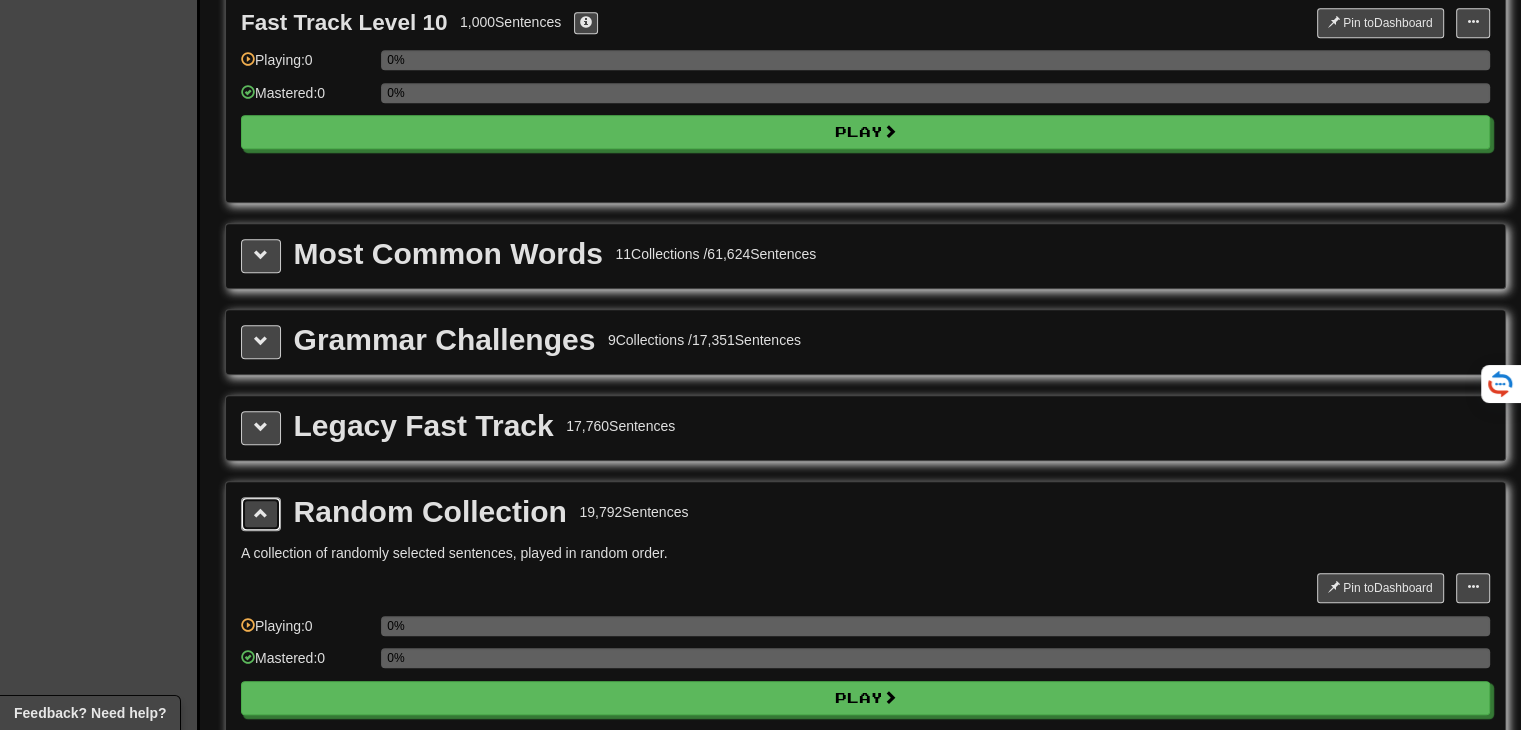 click at bounding box center (261, 513) 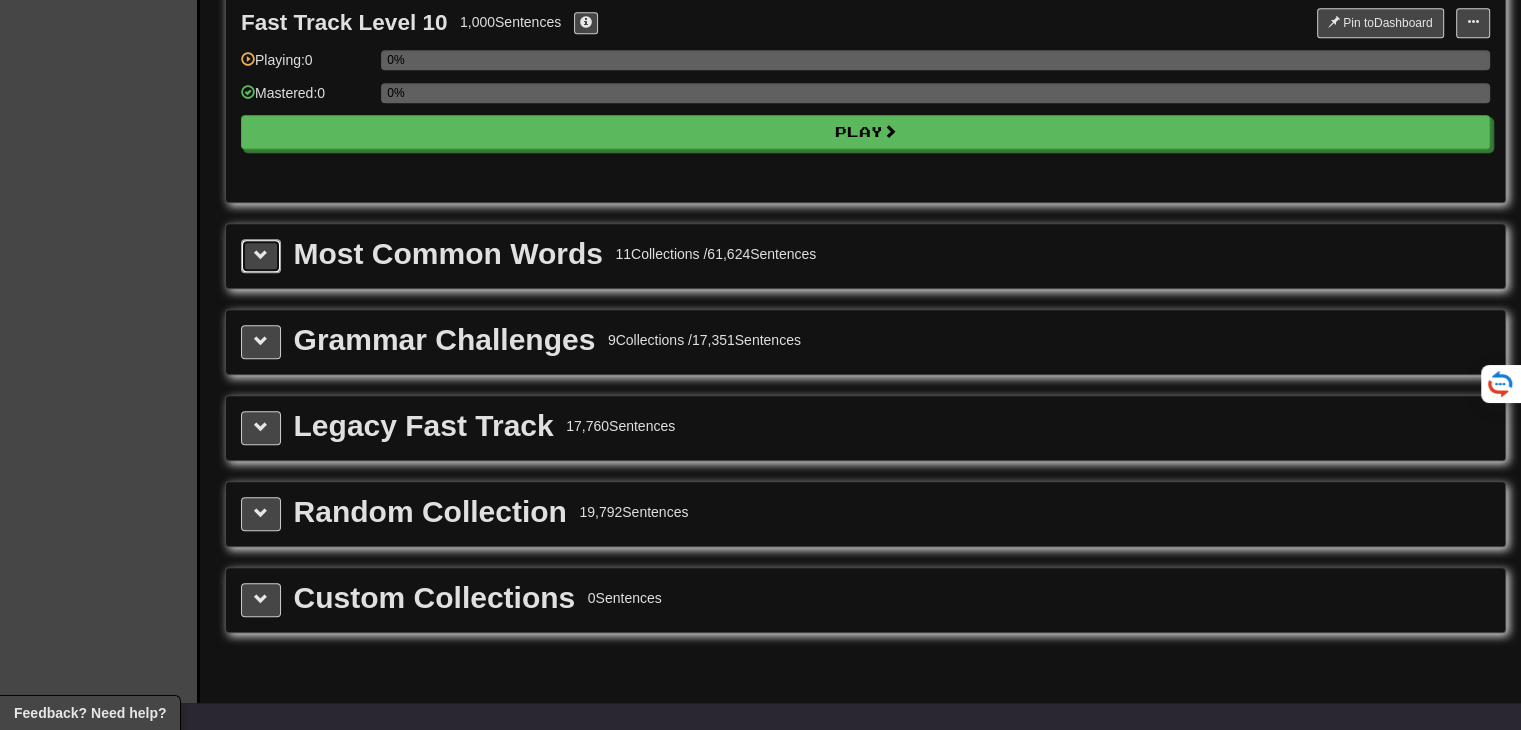 click at bounding box center [261, 256] 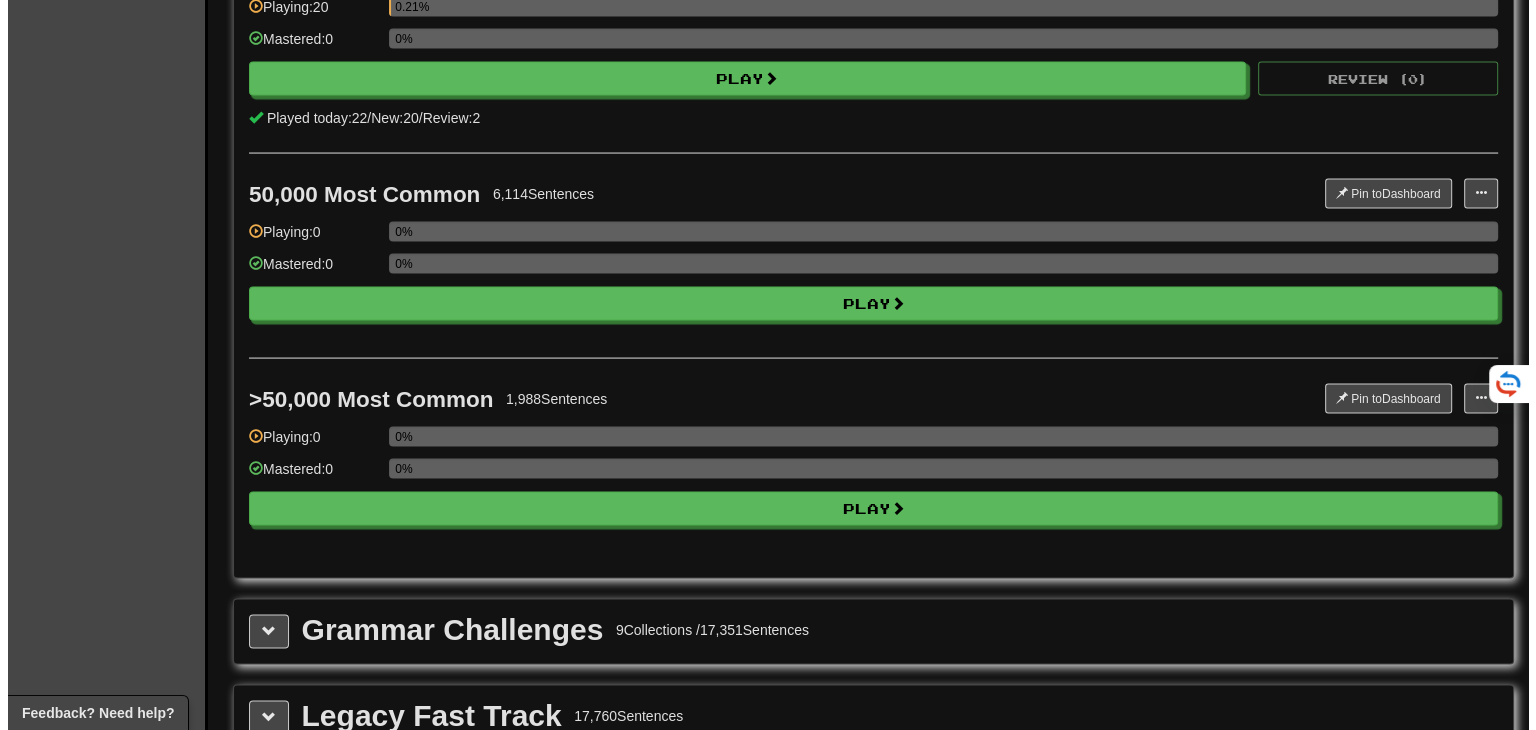 scroll, scrollTop: 4050, scrollLeft: 0, axis: vertical 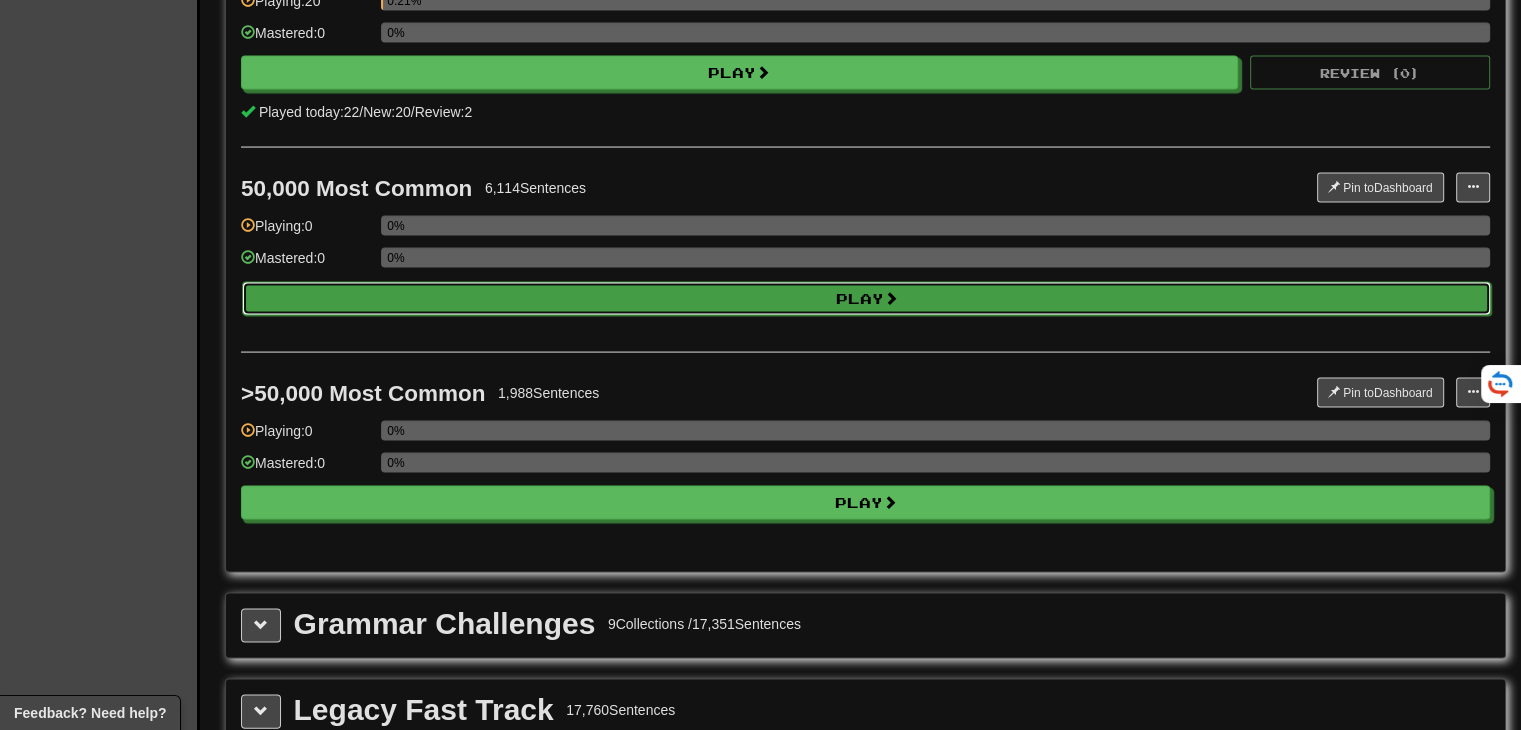 click on "Play" at bounding box center (866, 299) 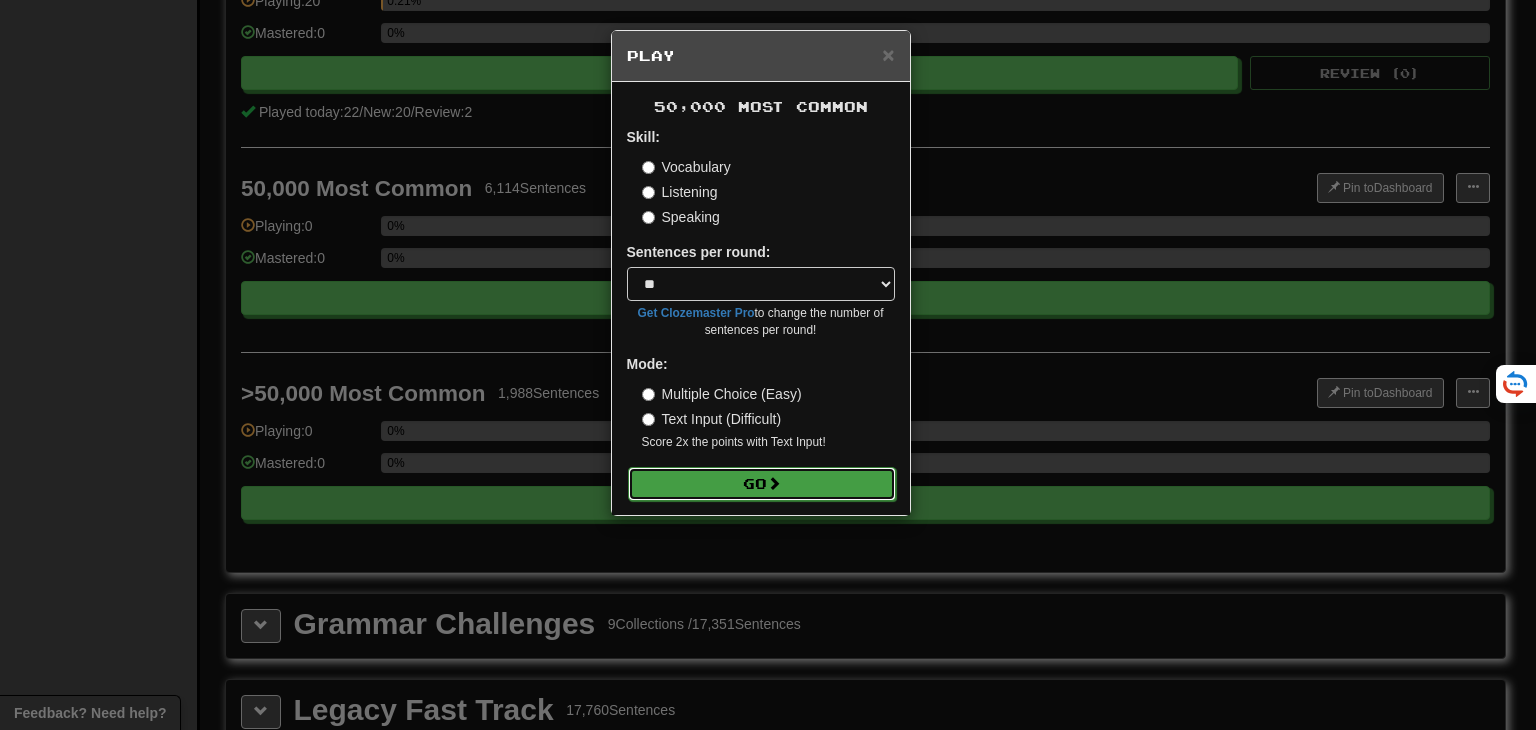 click on "Go" at bounding box center (762, 484) 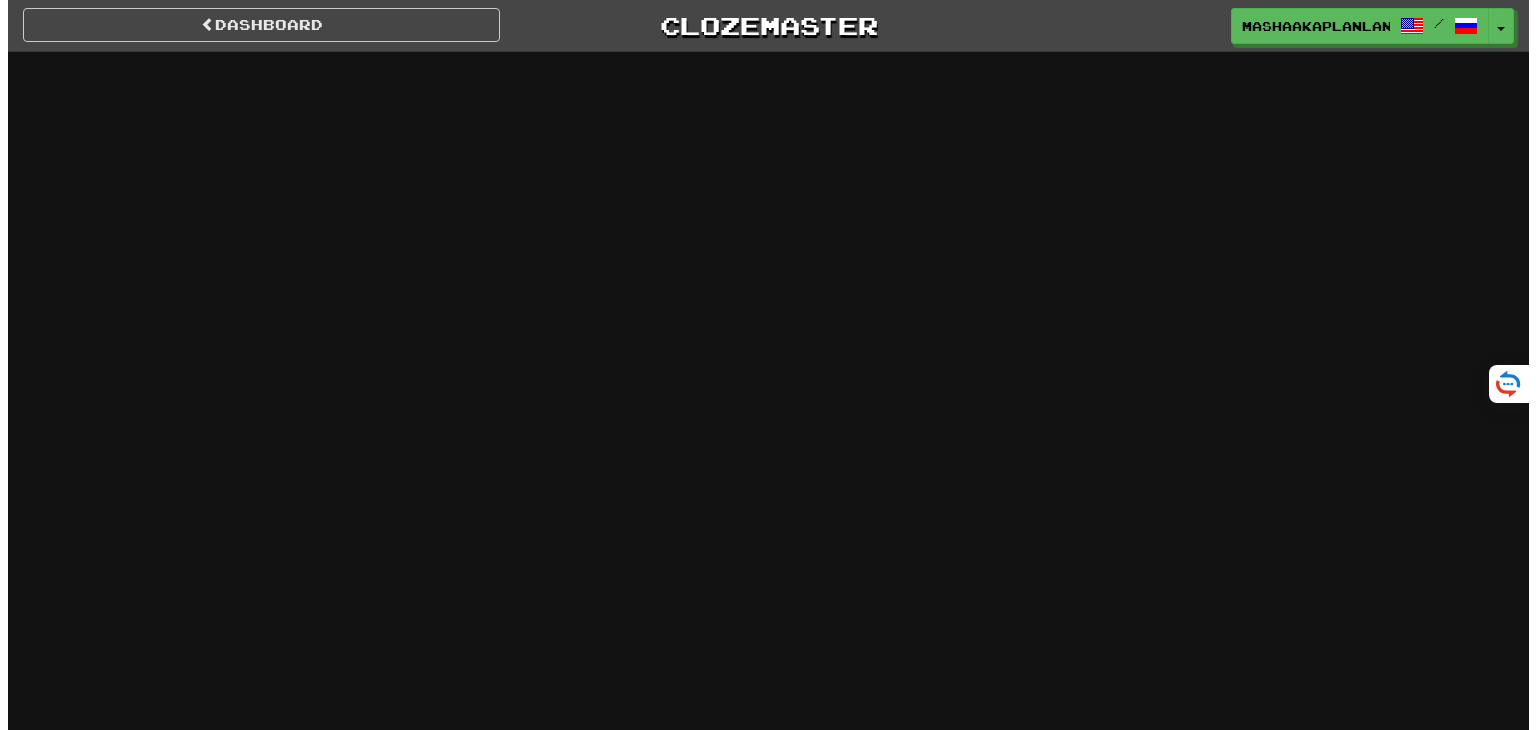 scroll, scrollTop: 0, scrollLeft: 0, axis: both 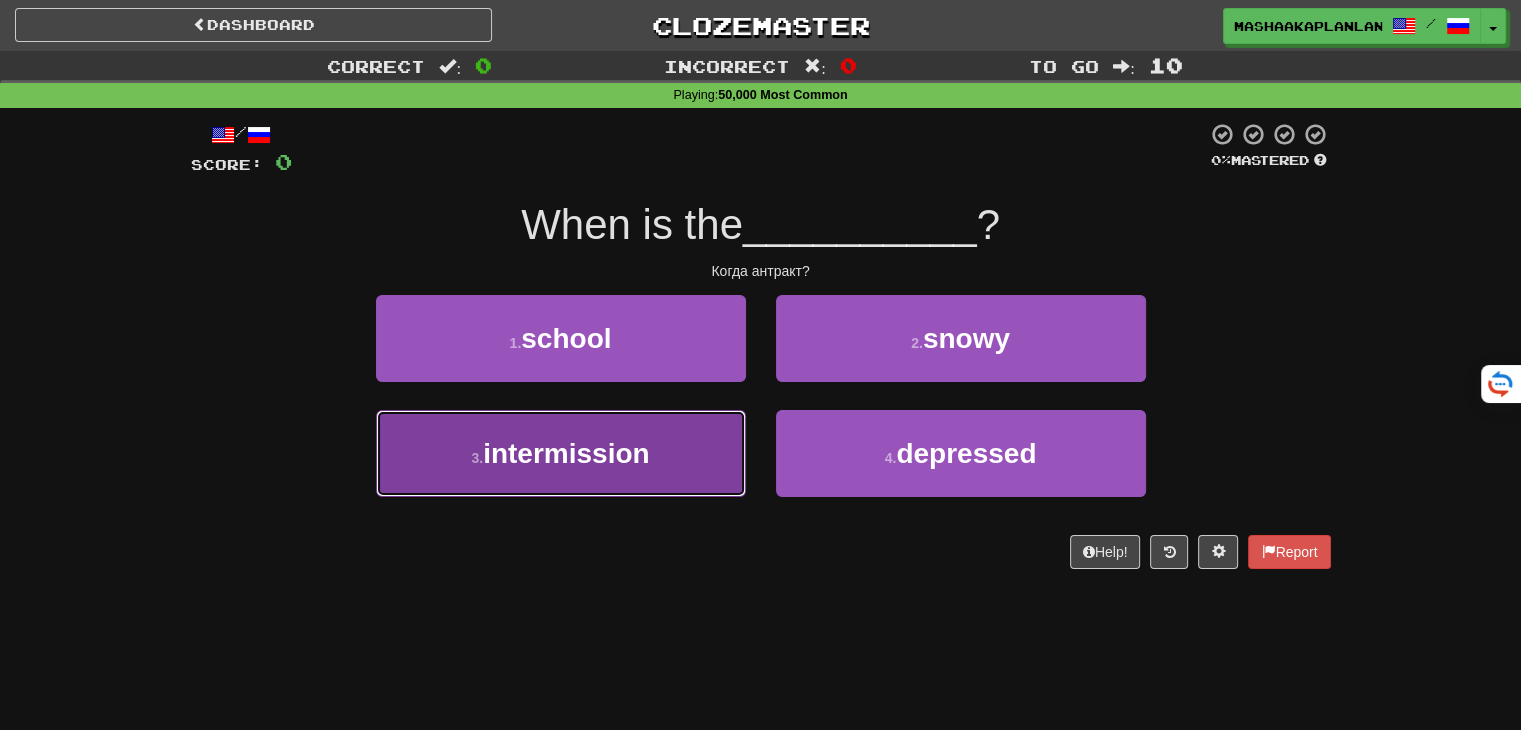 click on "3 .  intermission" at bounding box center (561, 453) 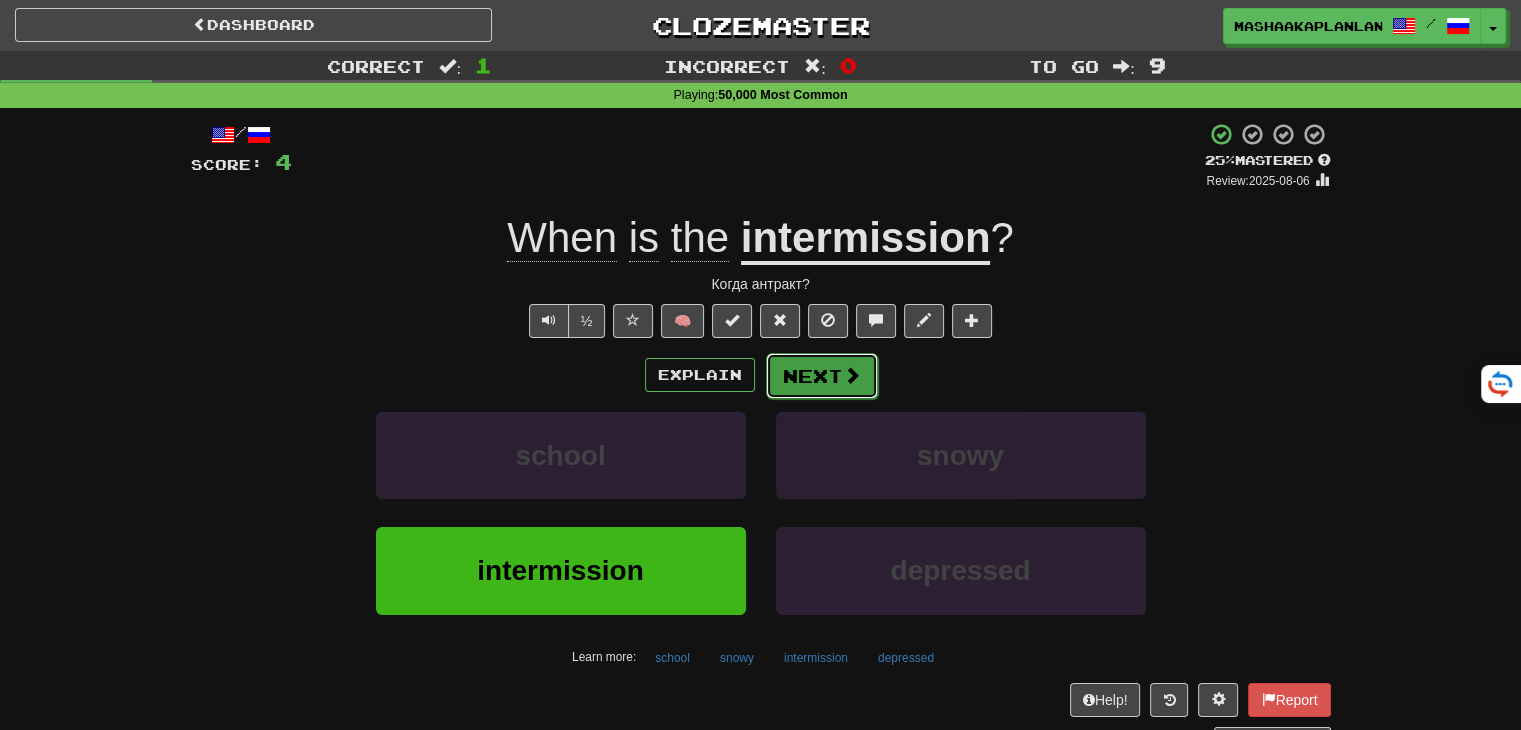 click on "Next" at bounding box center [822, 376] 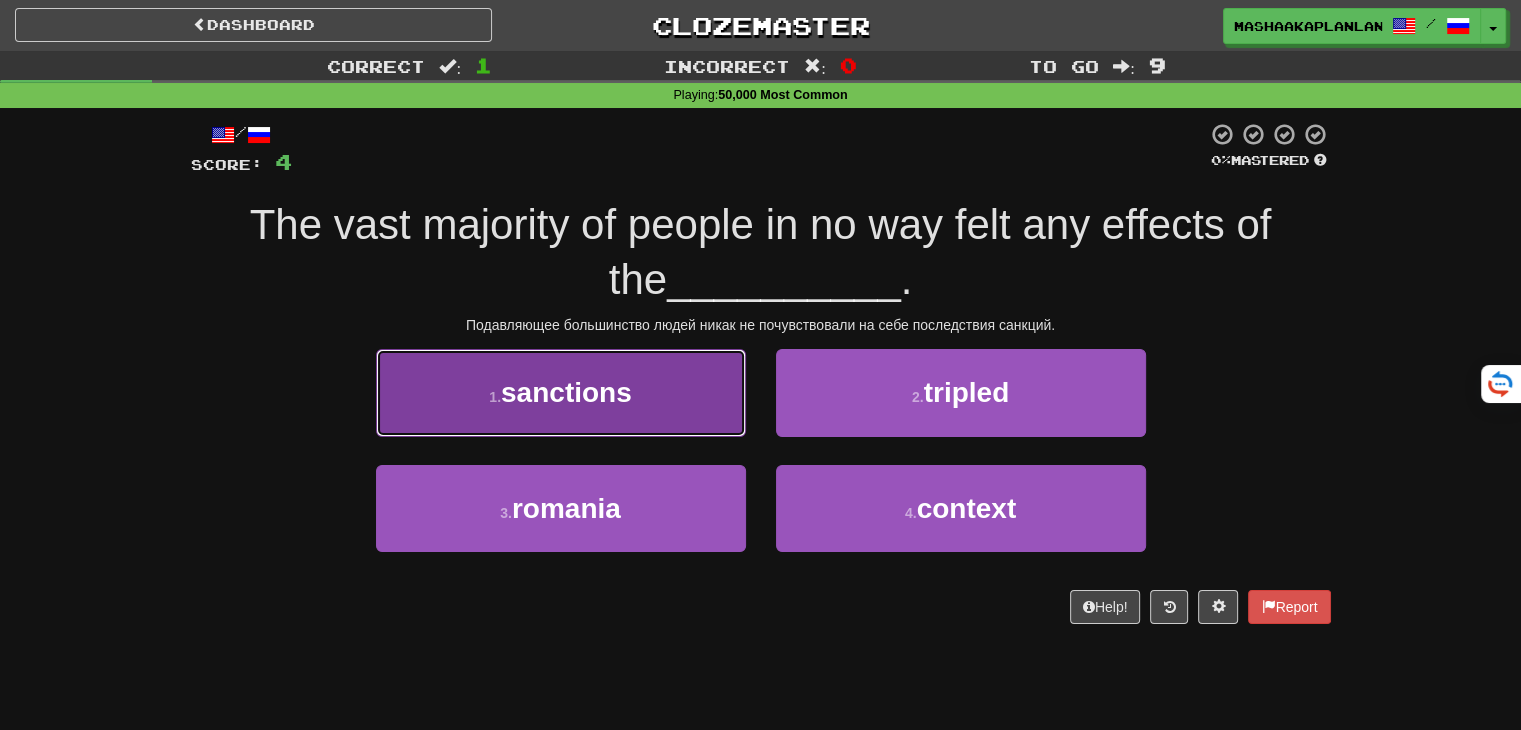 click on "1 .  sanctions" at bounding box center (561, 392) 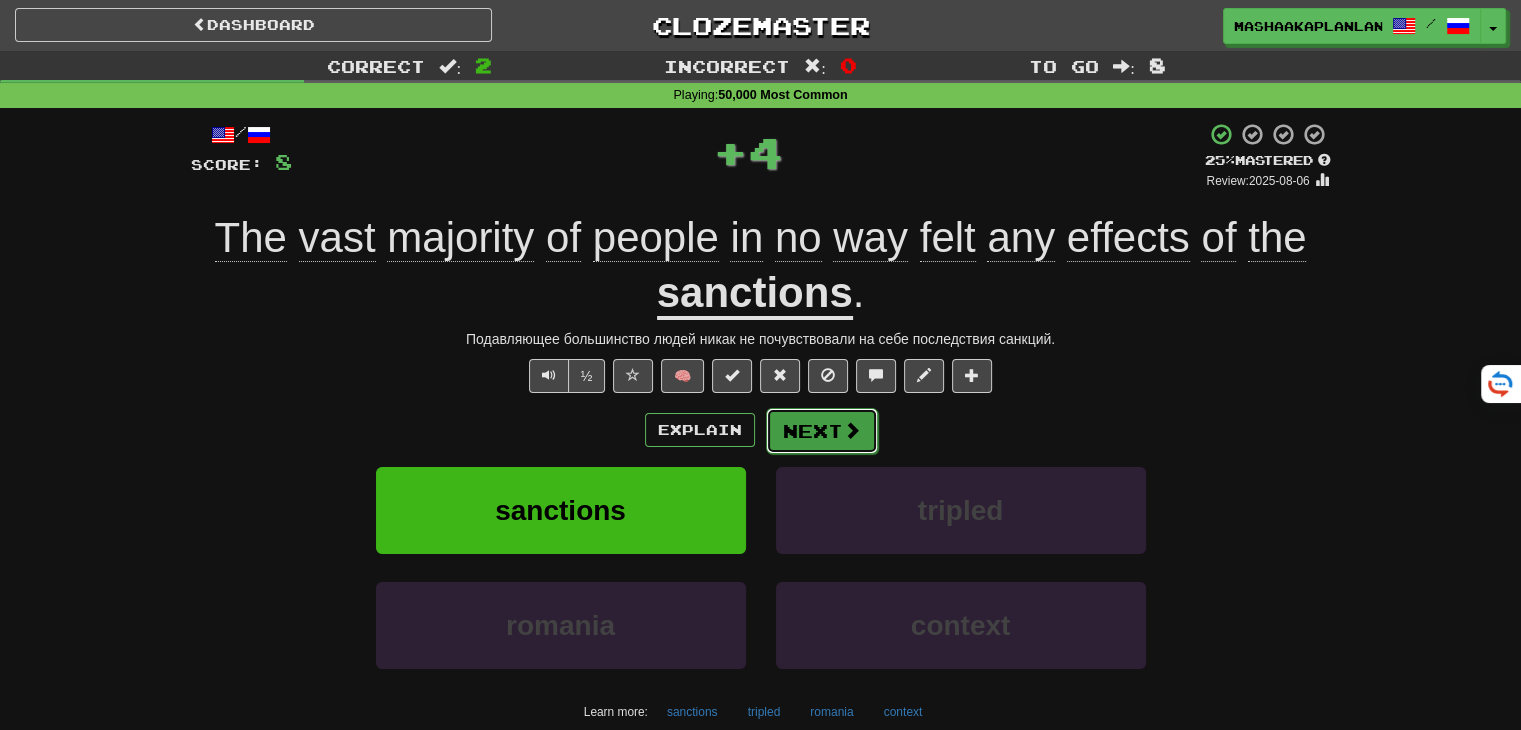click on "Next" at bounding box center (822, 431) 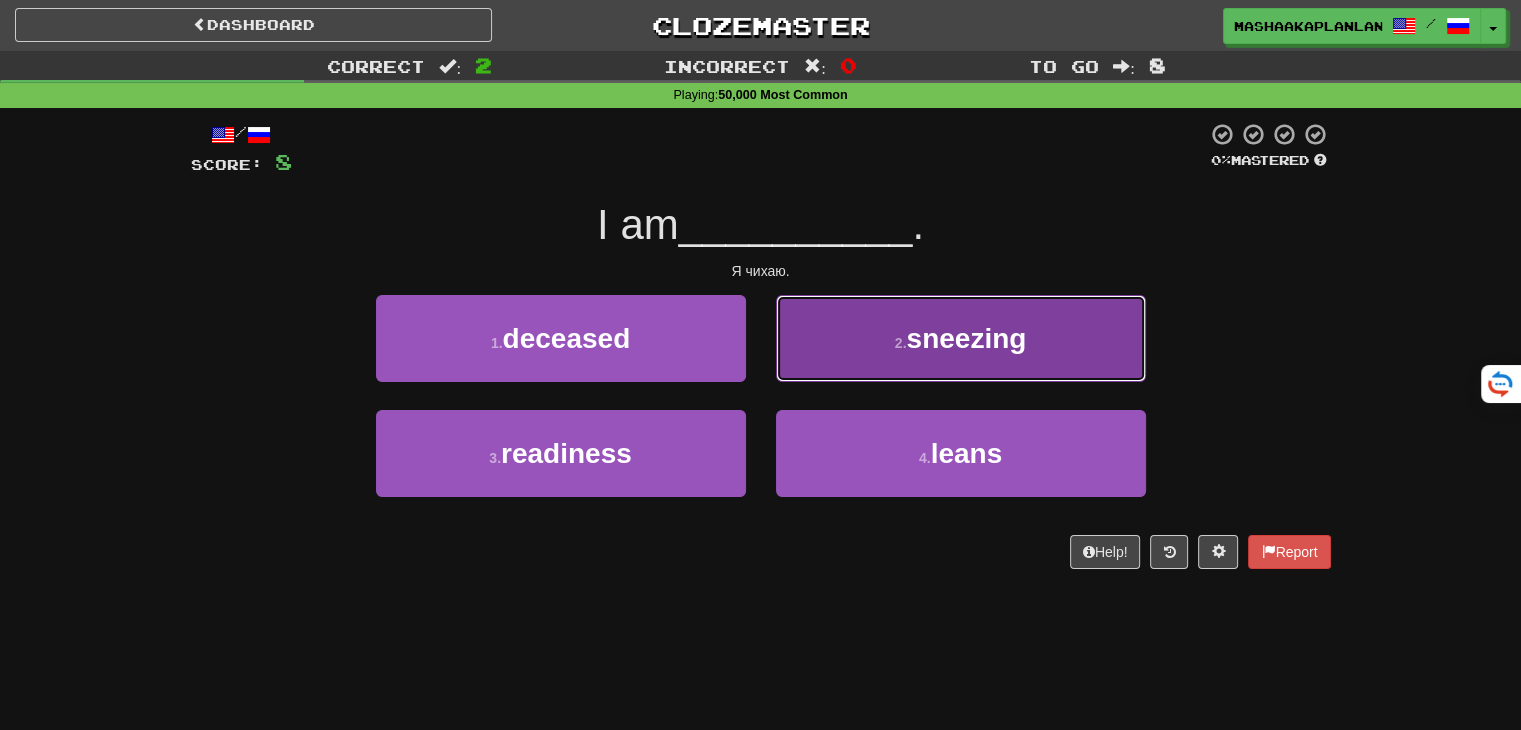 click on "2 .  sneezing" at bounding box center (961, 338) 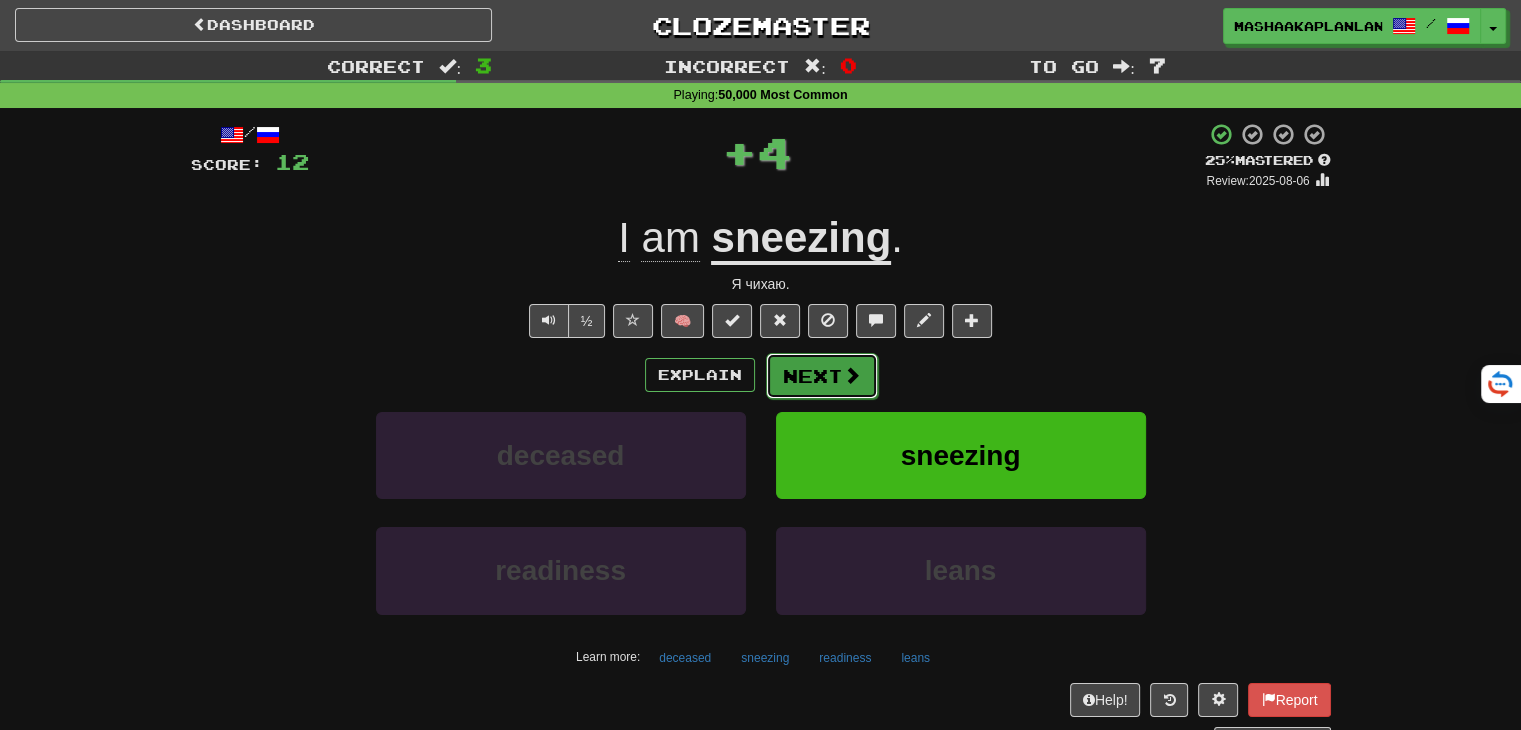 click on "Next" at bounding box center (822, 376) 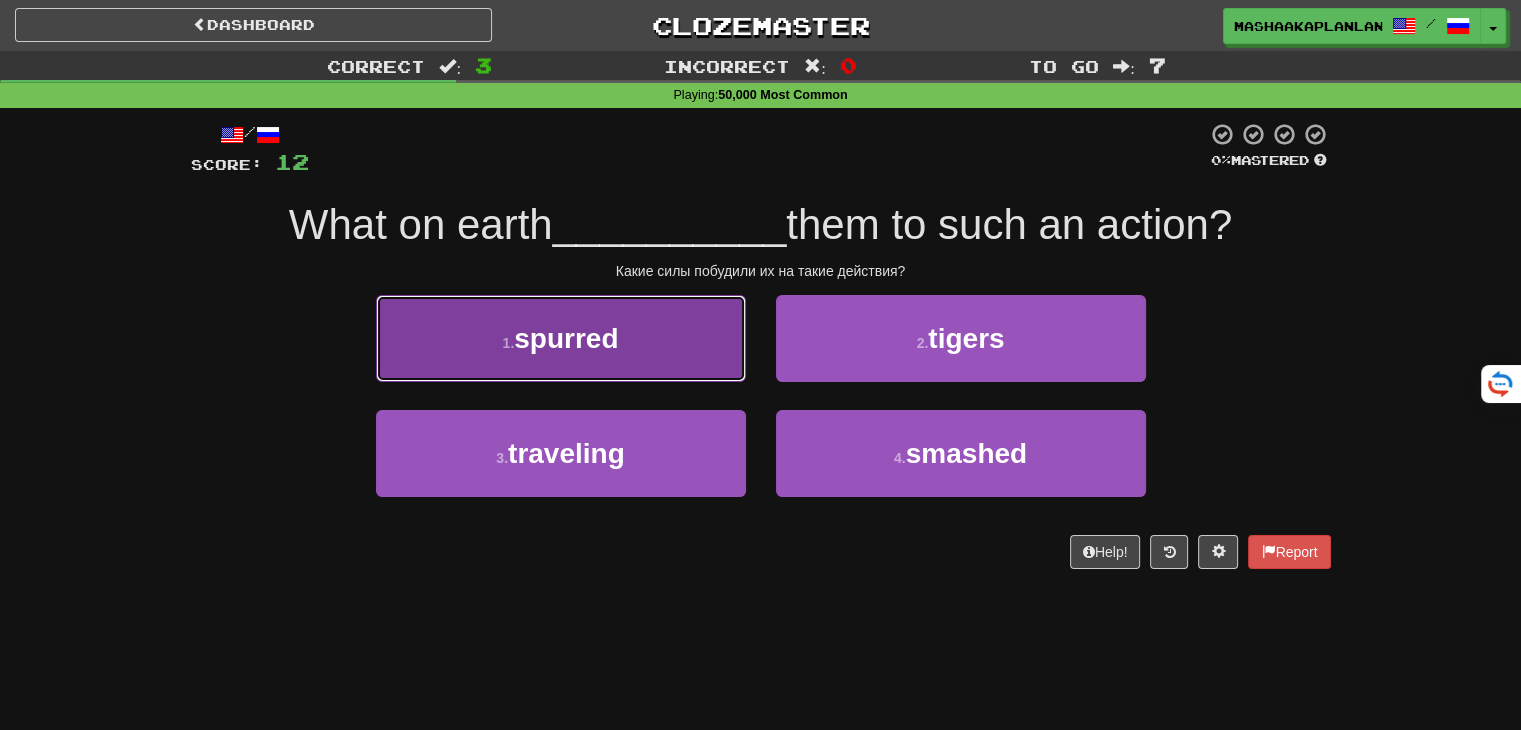 click on "1 .  spurred" at bounding box center (561, 338) 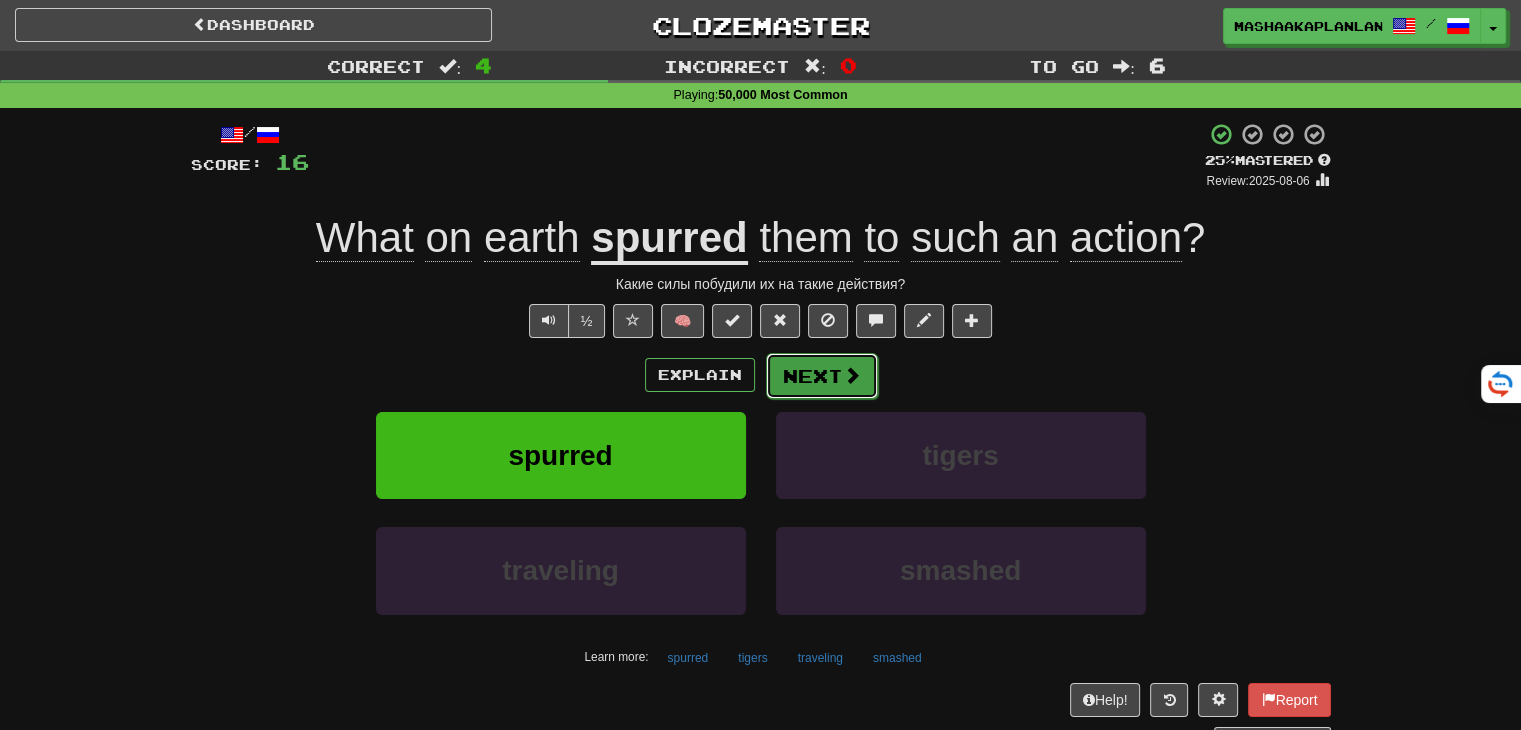 click on "Next" at bounding box center [822, 376] 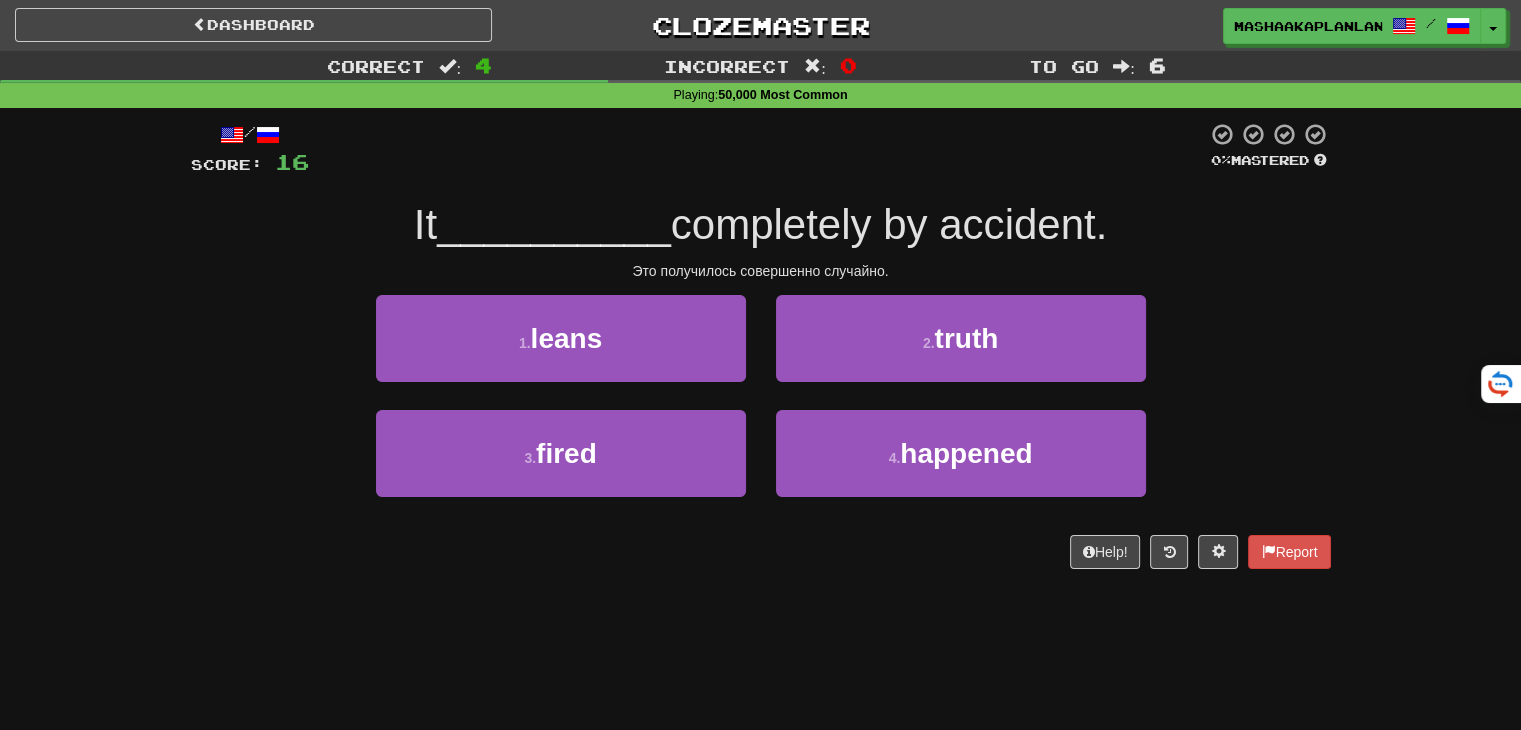 click on "4 .  happened" at bounding box center [961, 467] 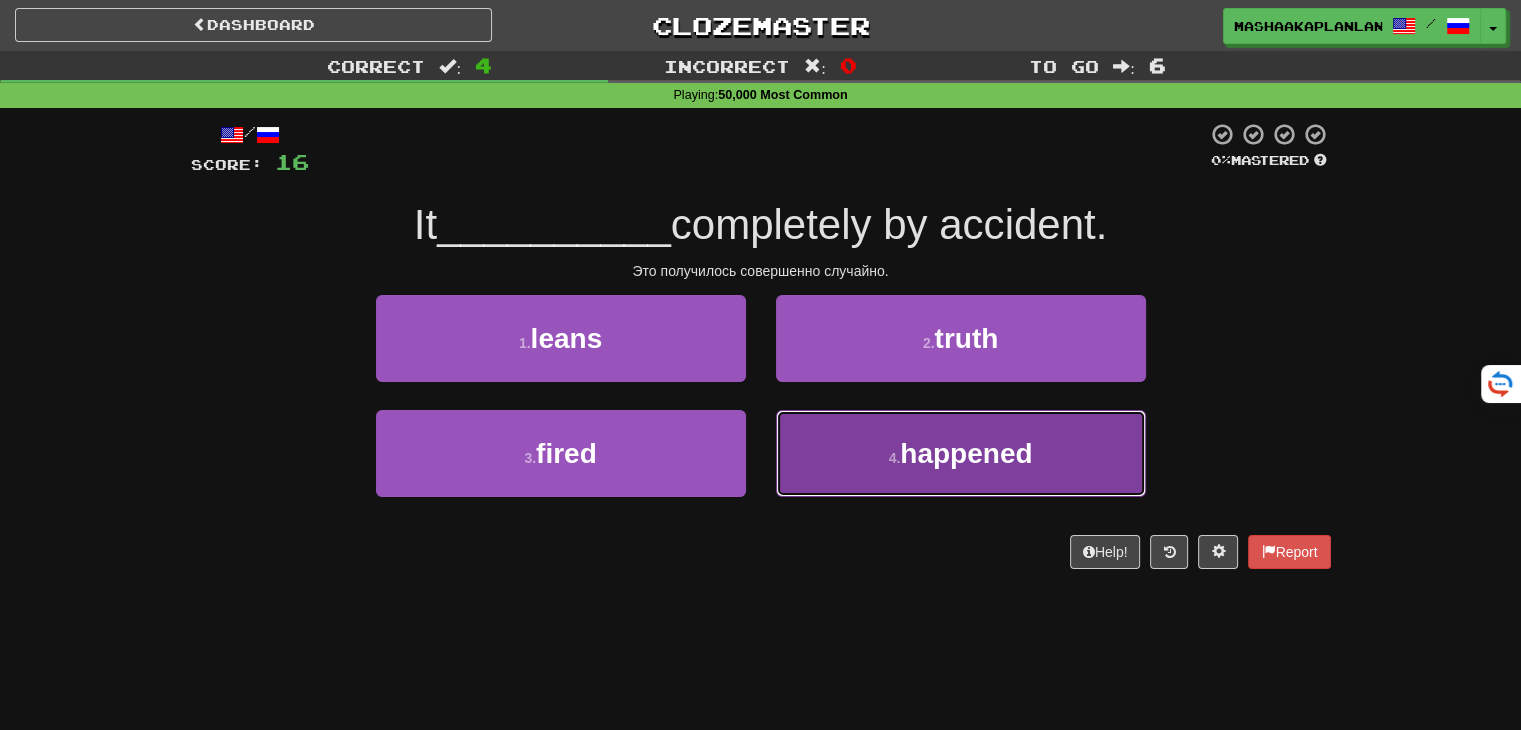 click on "4 .  happened" at bounding box center (961, 453) 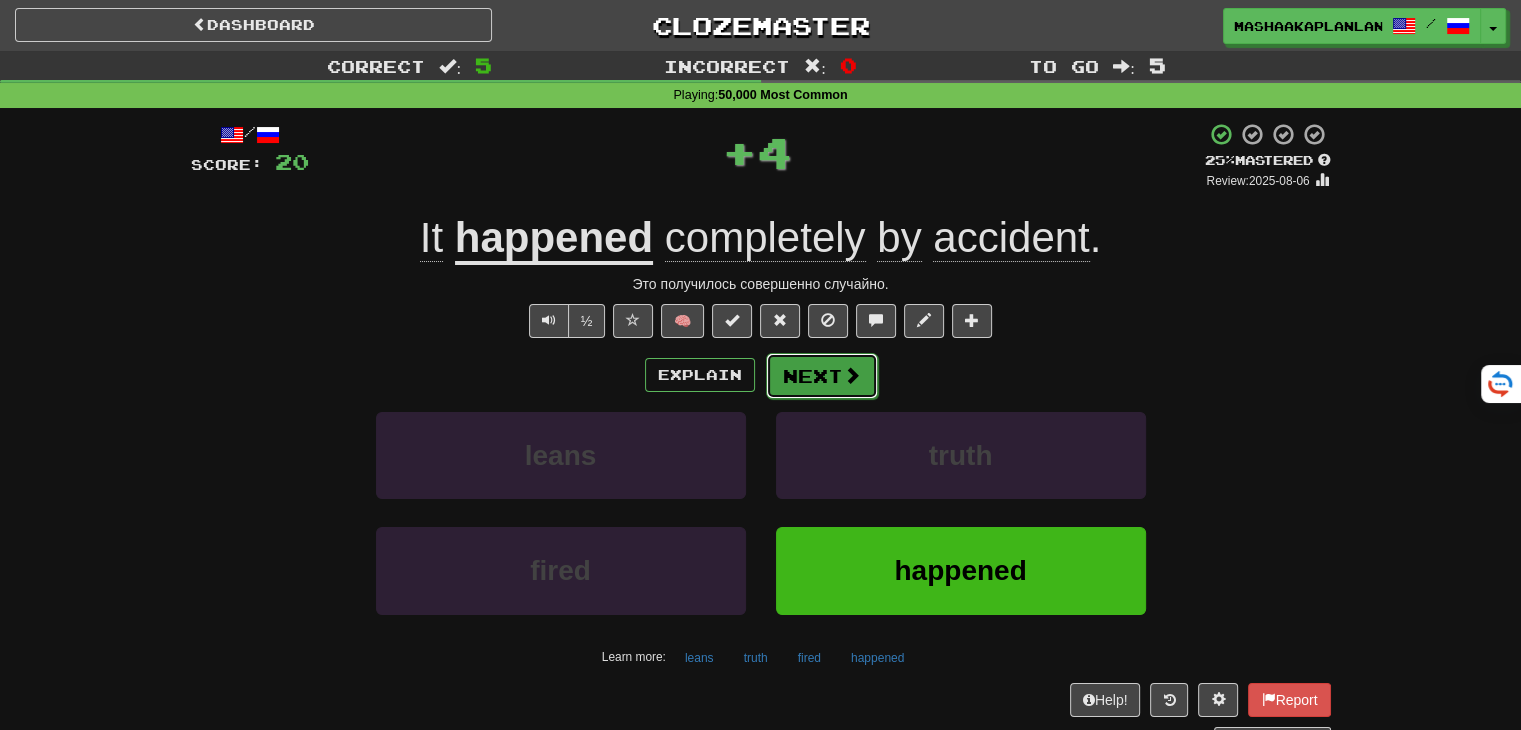 click on "Next" at bounding box center (822, 376) 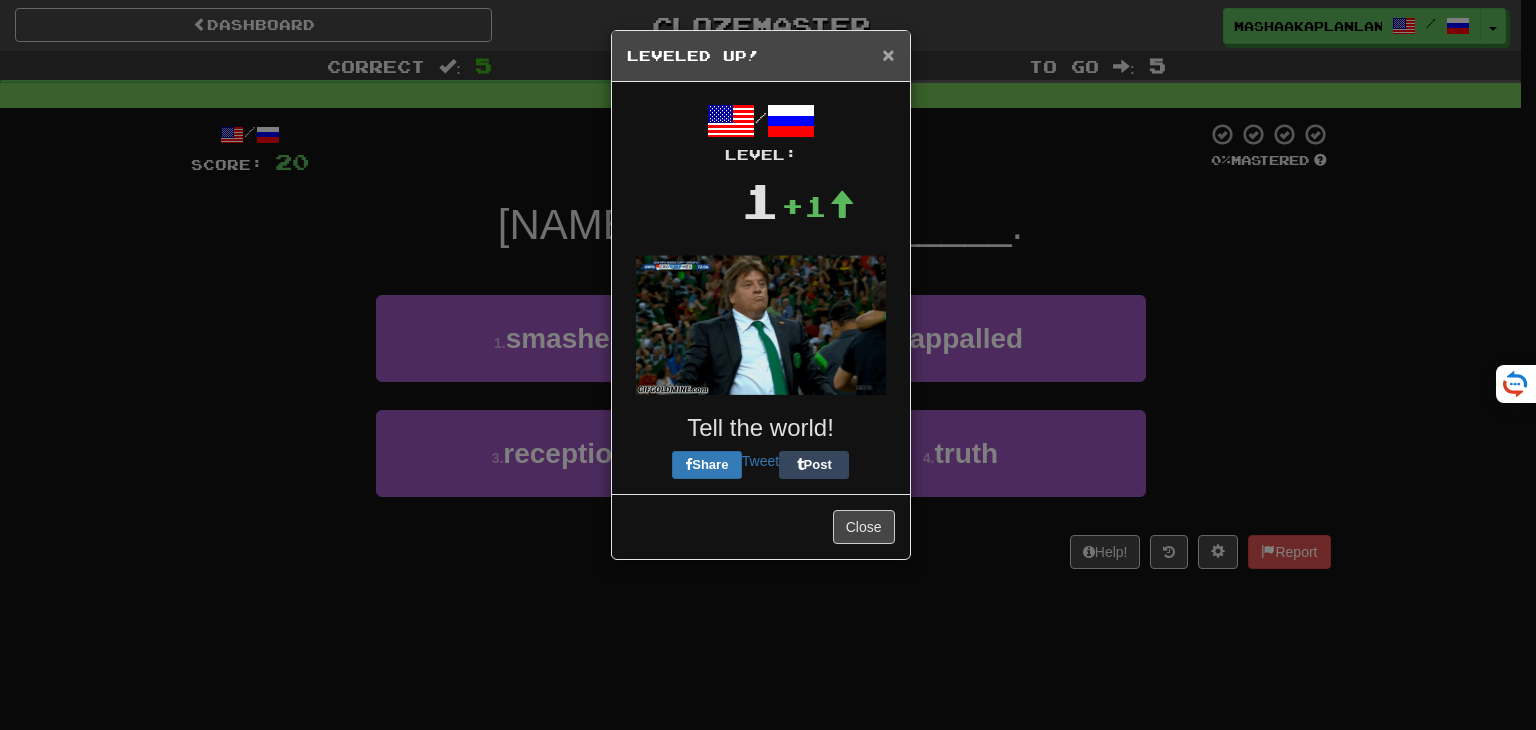 click on "×" at bounding box center (888, 54) 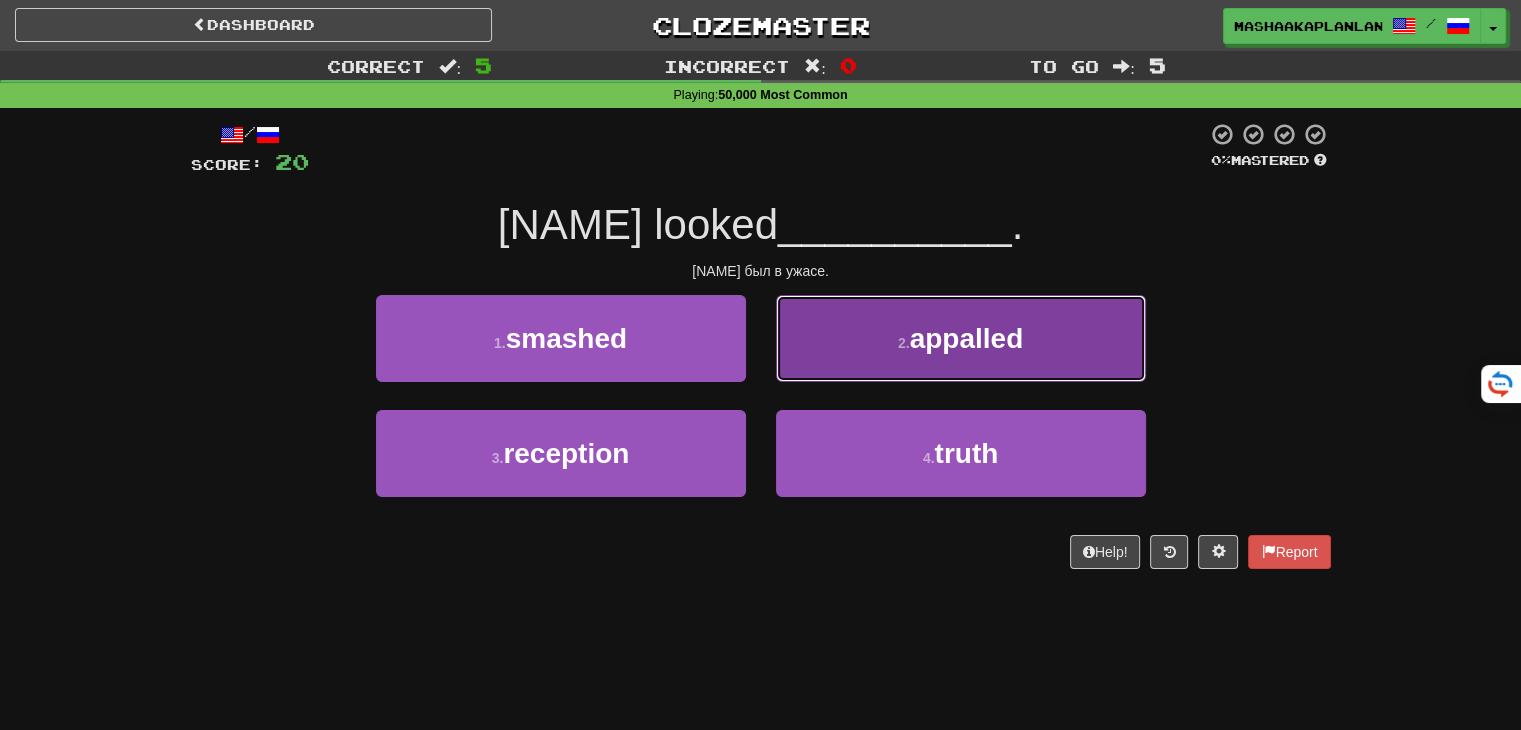 click on "2 .  appalled" at bounding box center [961, 338] 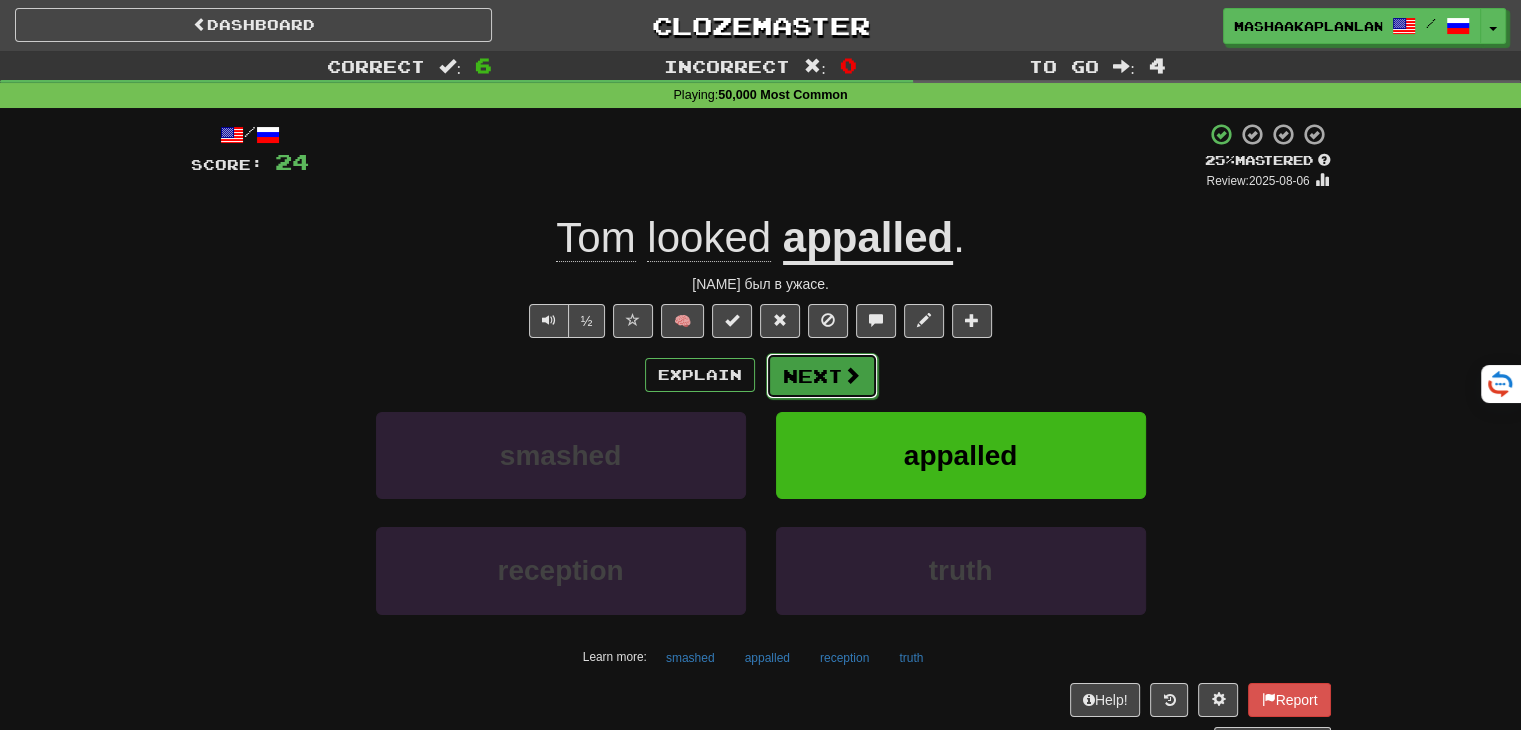 click on "Next" at bounding box center (822, 376) 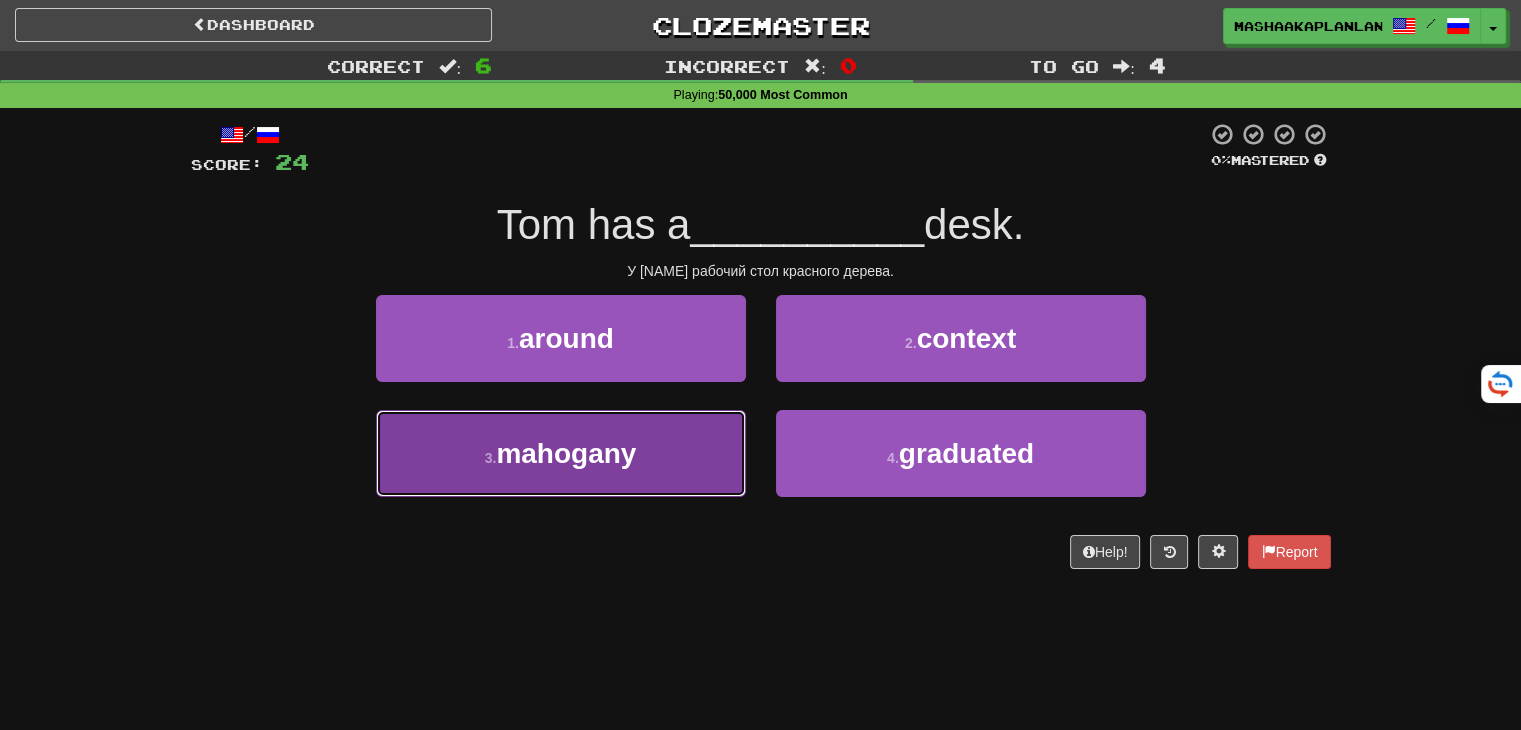 click on "mahogany" at bounding box center [566, 453] 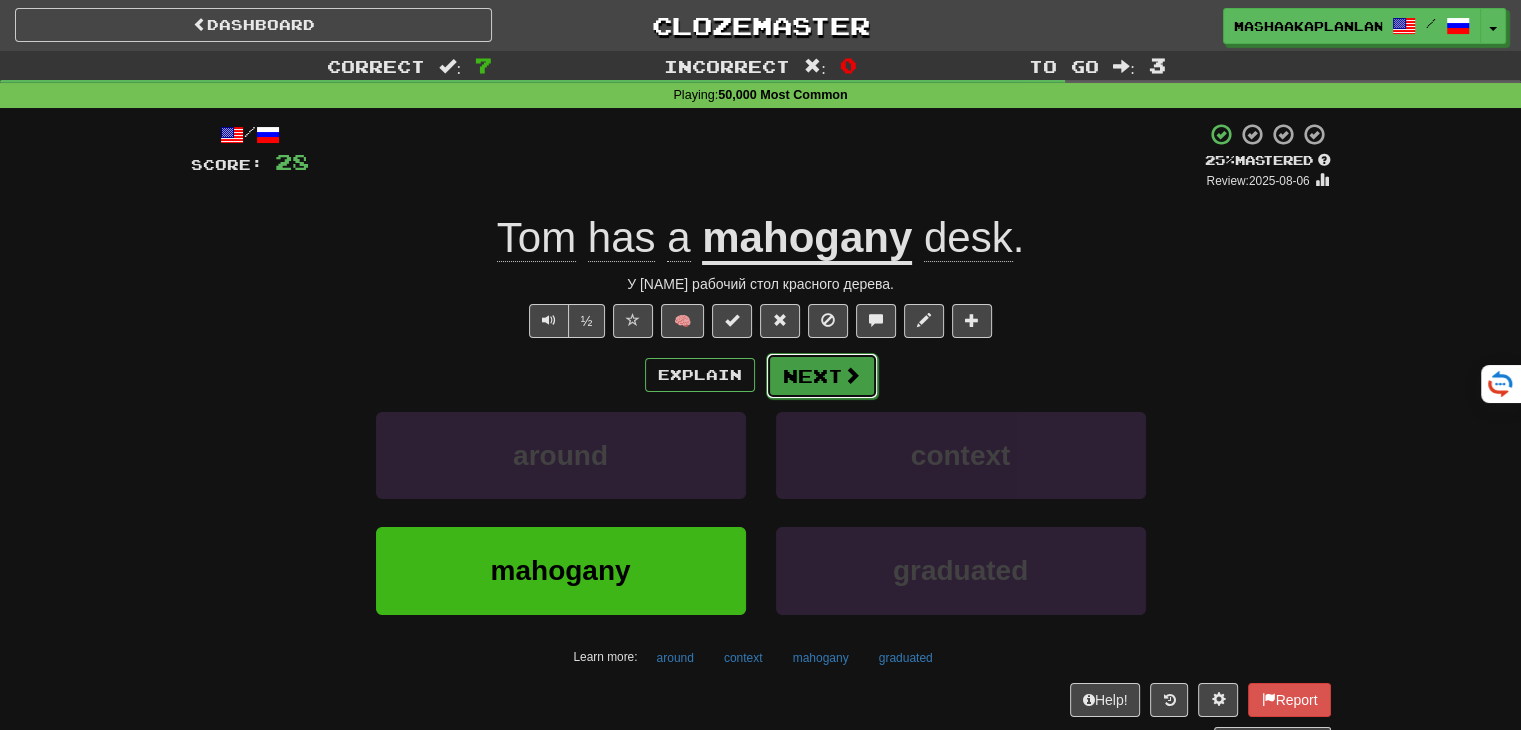 click on "Next" at bounding box center (822, 376) 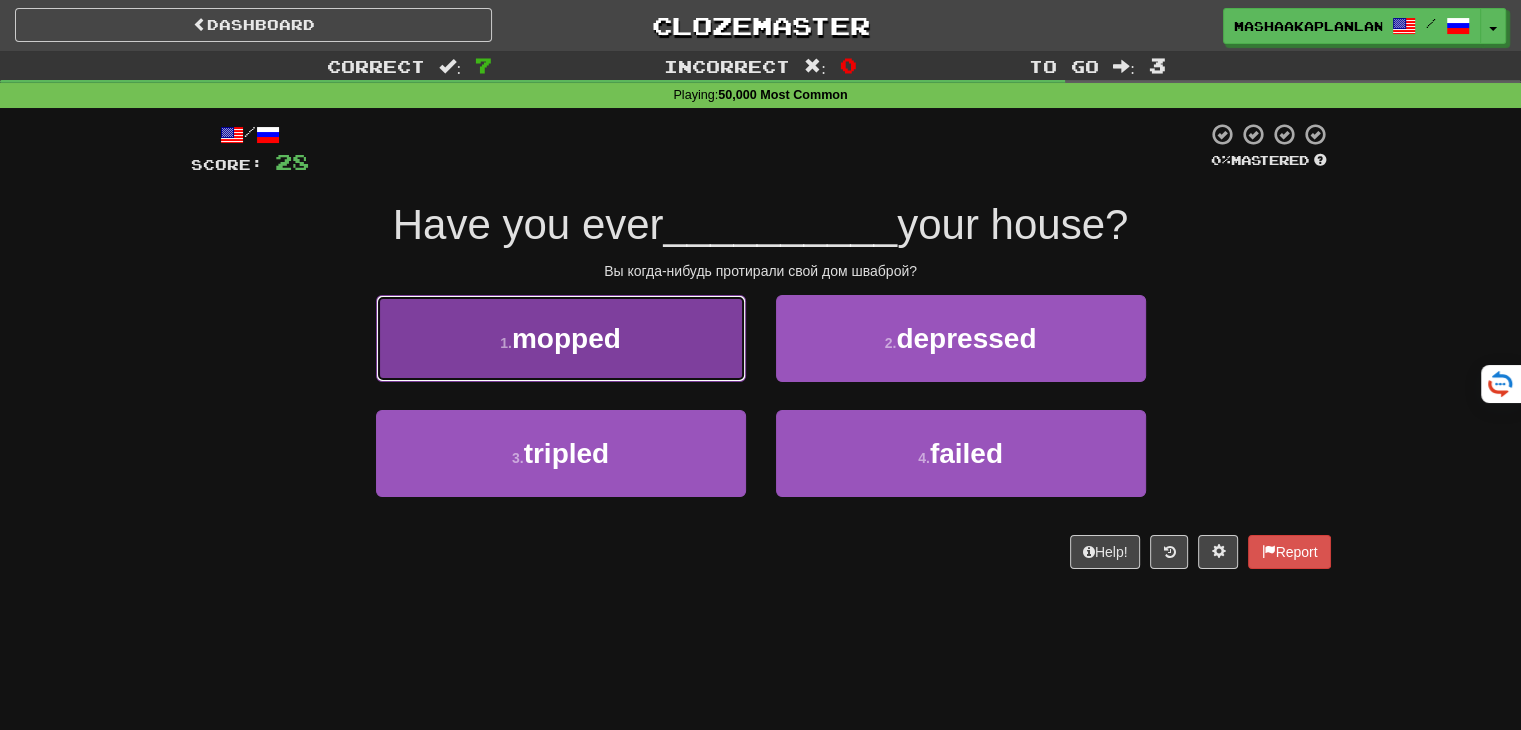 click on "1 .  mopped" at bounding box center [561, 338] 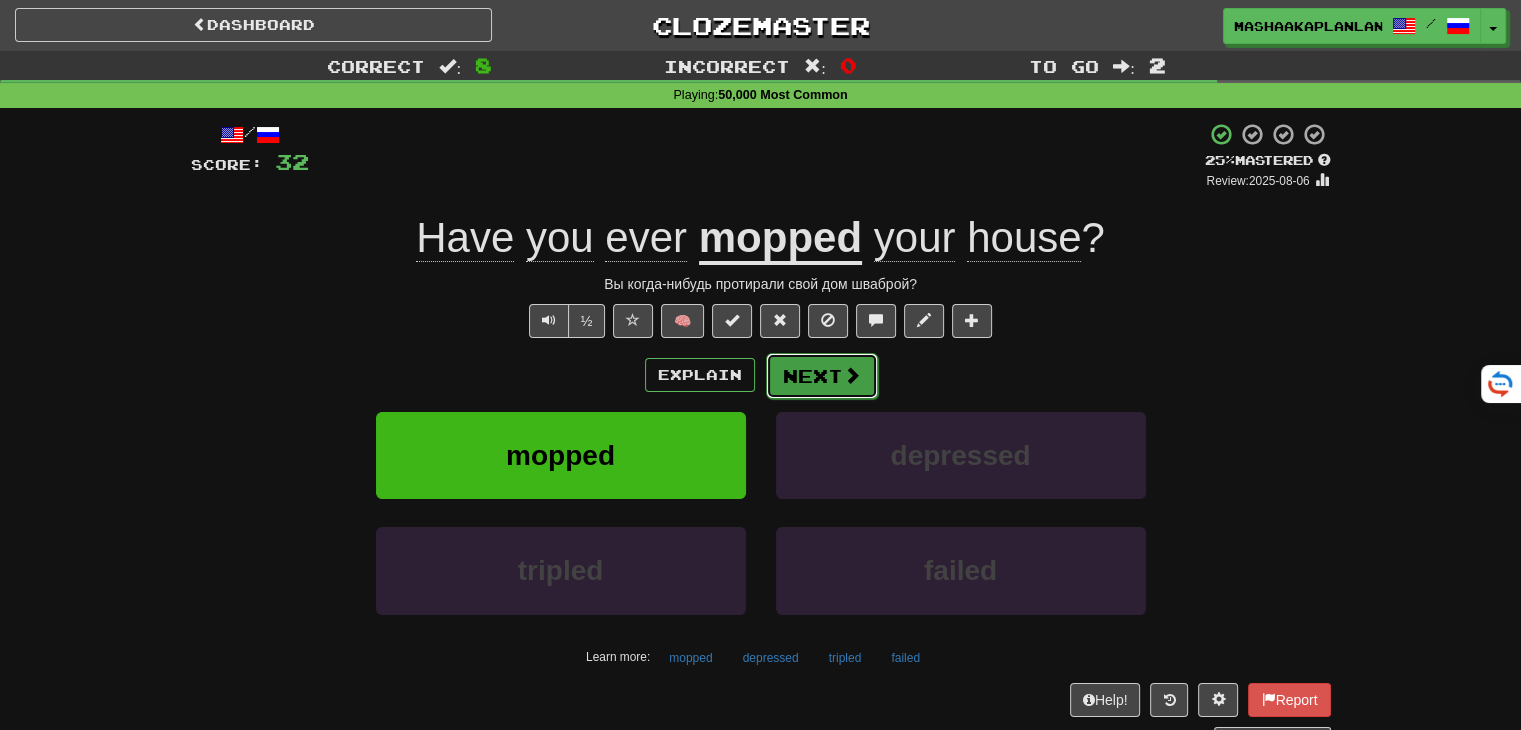 click on "Next" at bounding box center [822, 376] 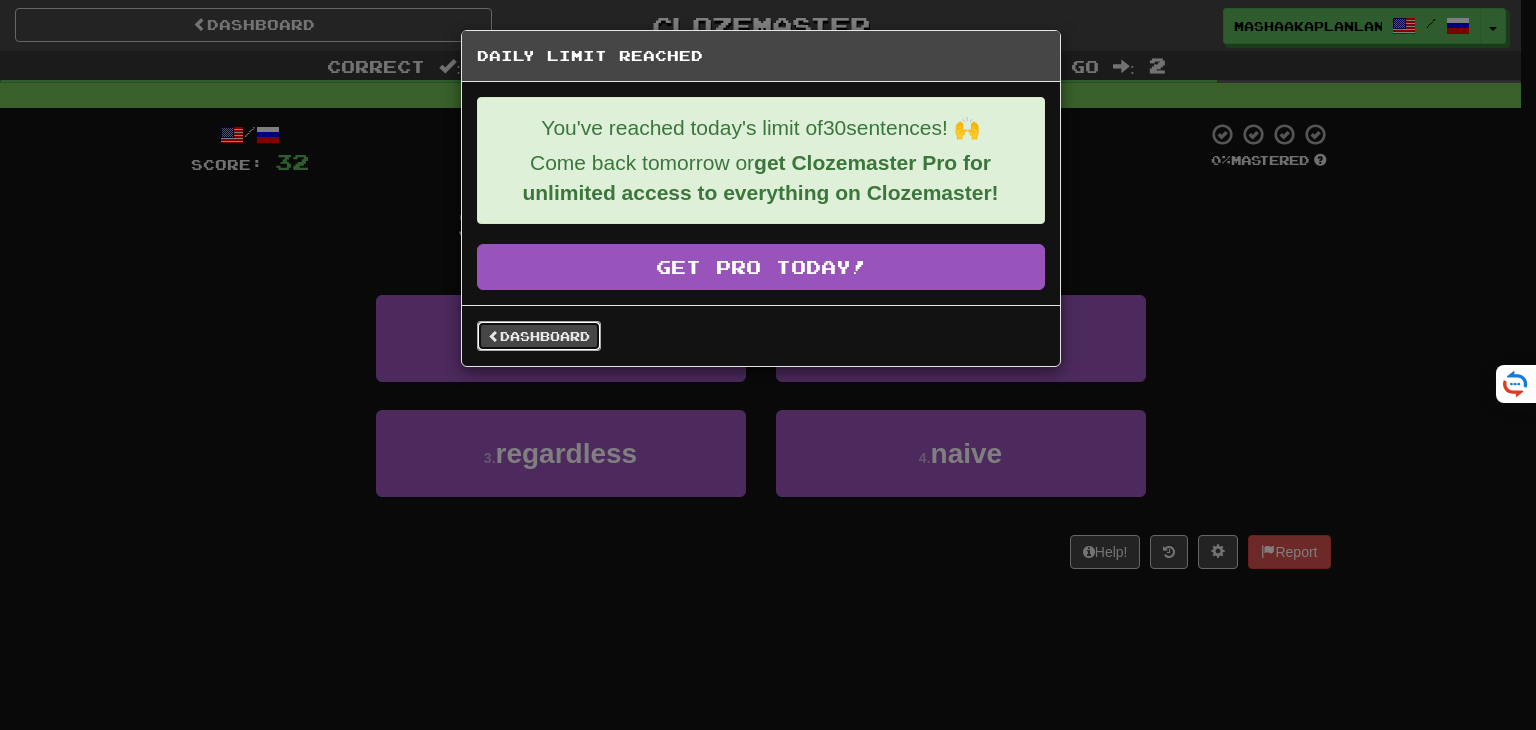 click on "Dashboard" at bounding box center (539, 336) 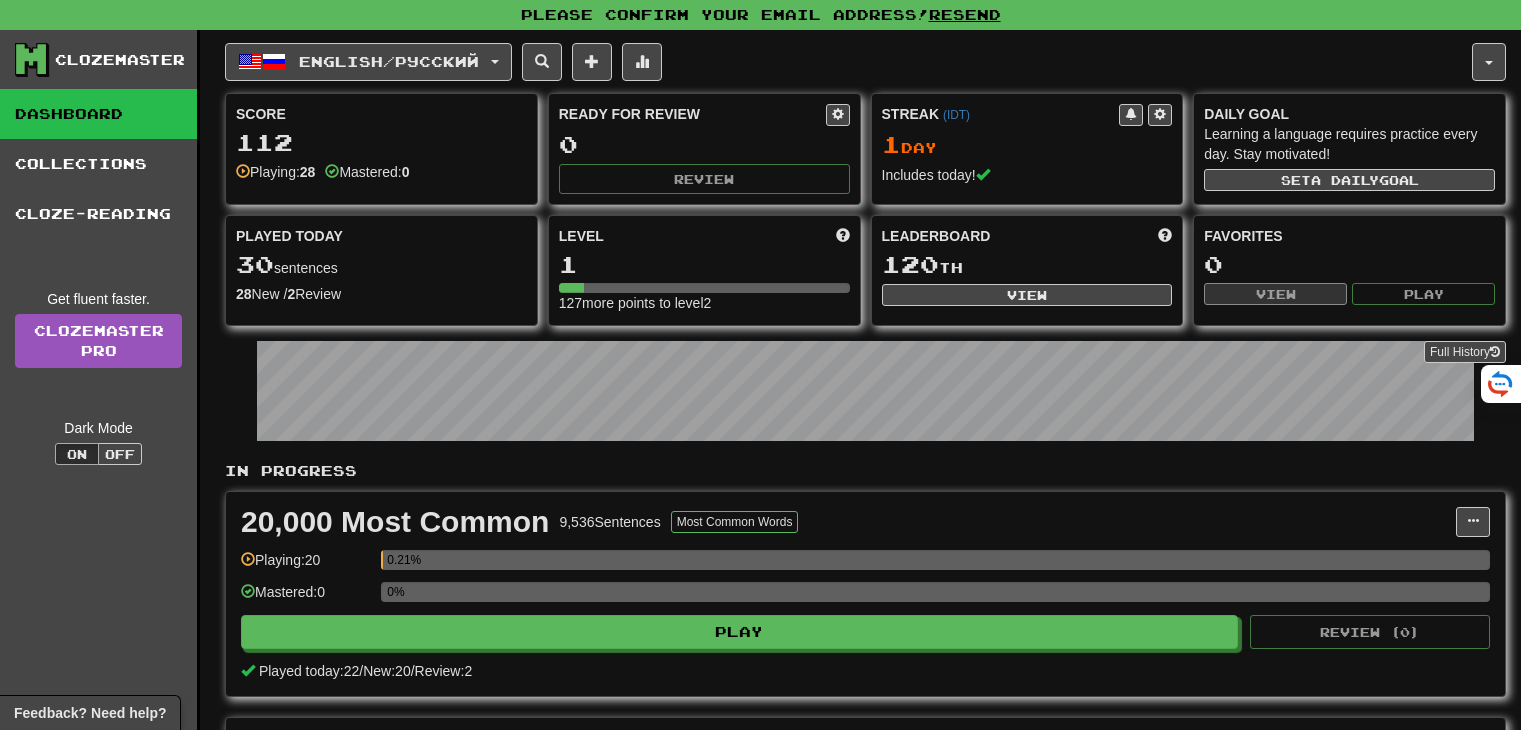 scroll, scrollTop: 0, scrollLeft: 0, axis: both 